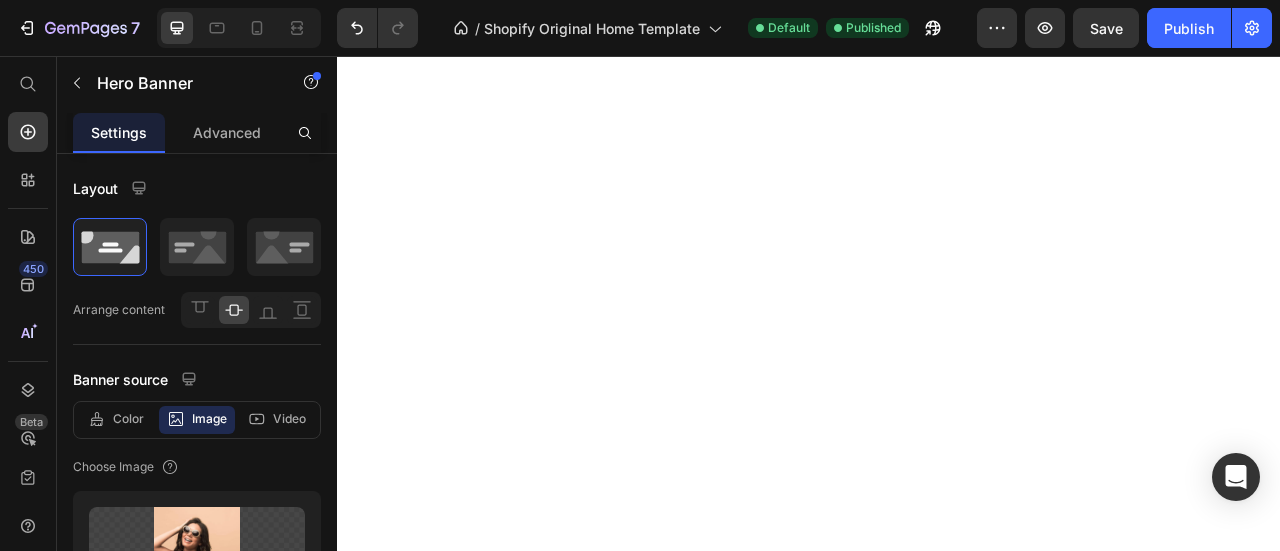 scroll, scrollTop: 0, scrollLeft: 0, axis: both 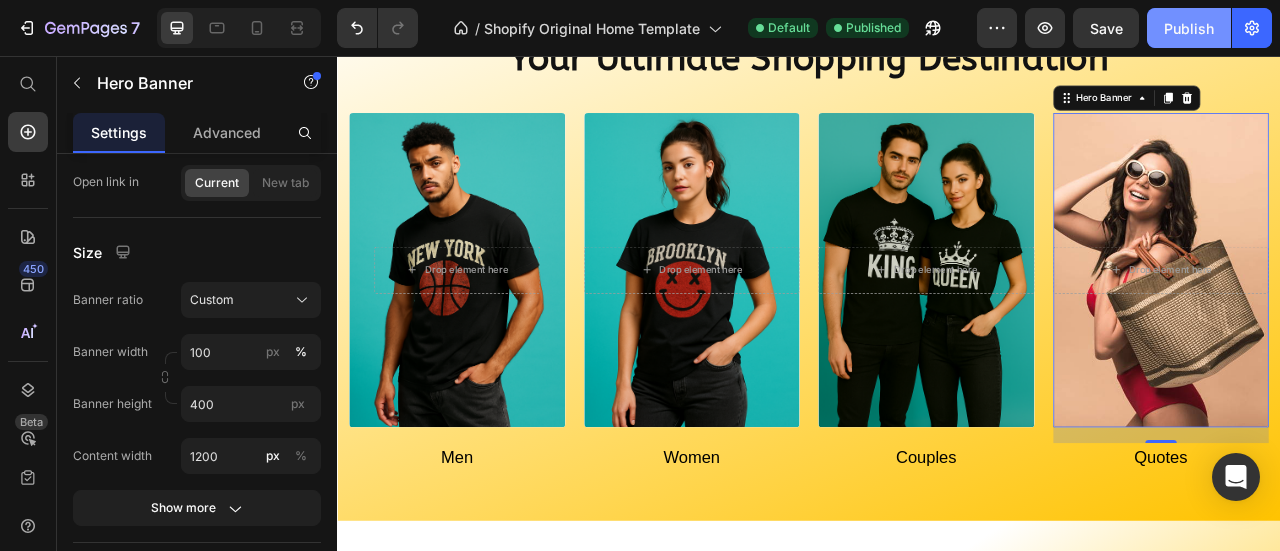 click on "Publish" 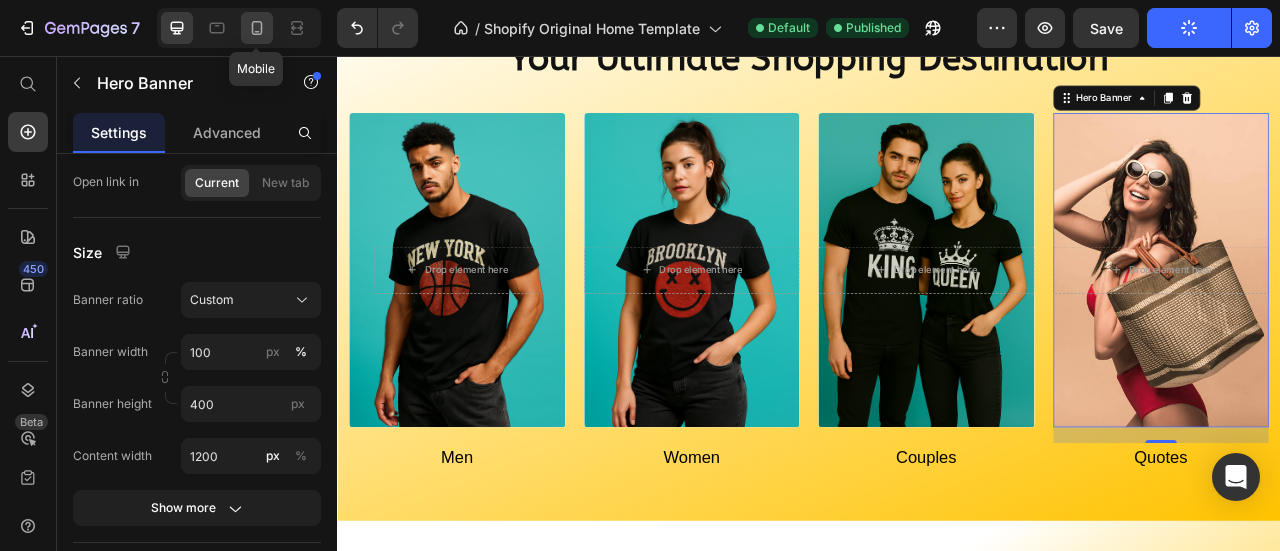 click 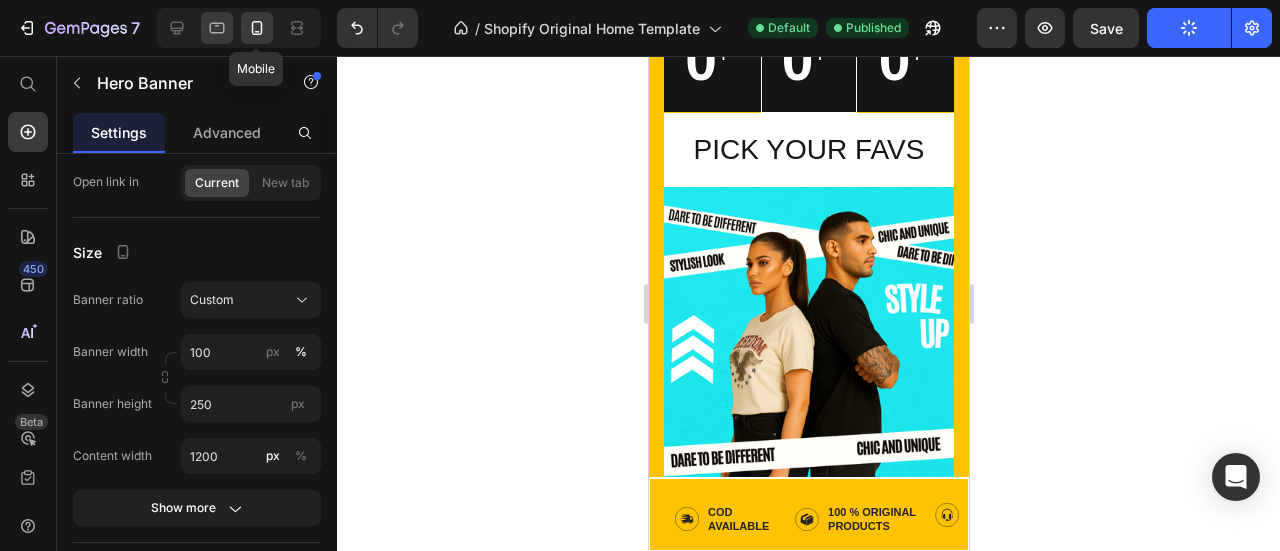 click 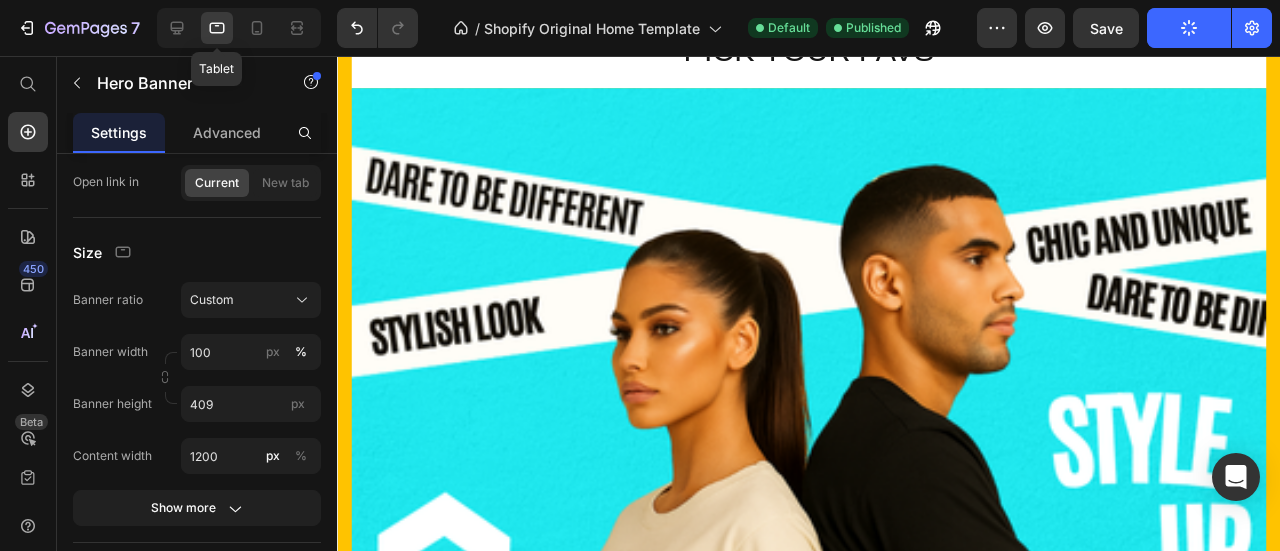 scroll, scrollTop: 1881, scrollLeft: 0, axis: vertical 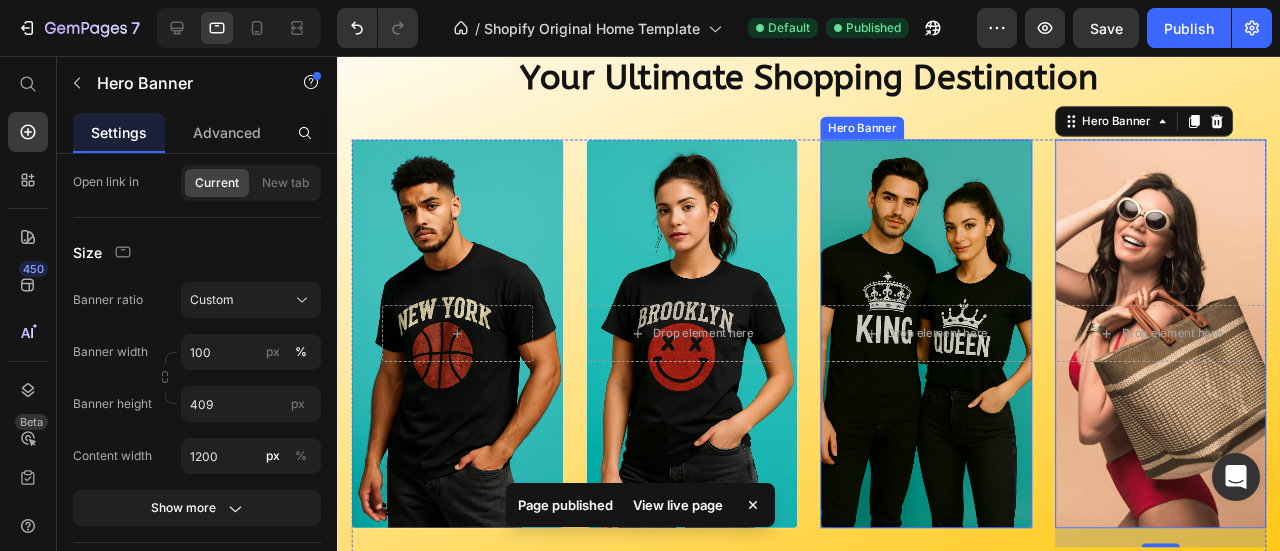 click at bounding box center (956, 348) 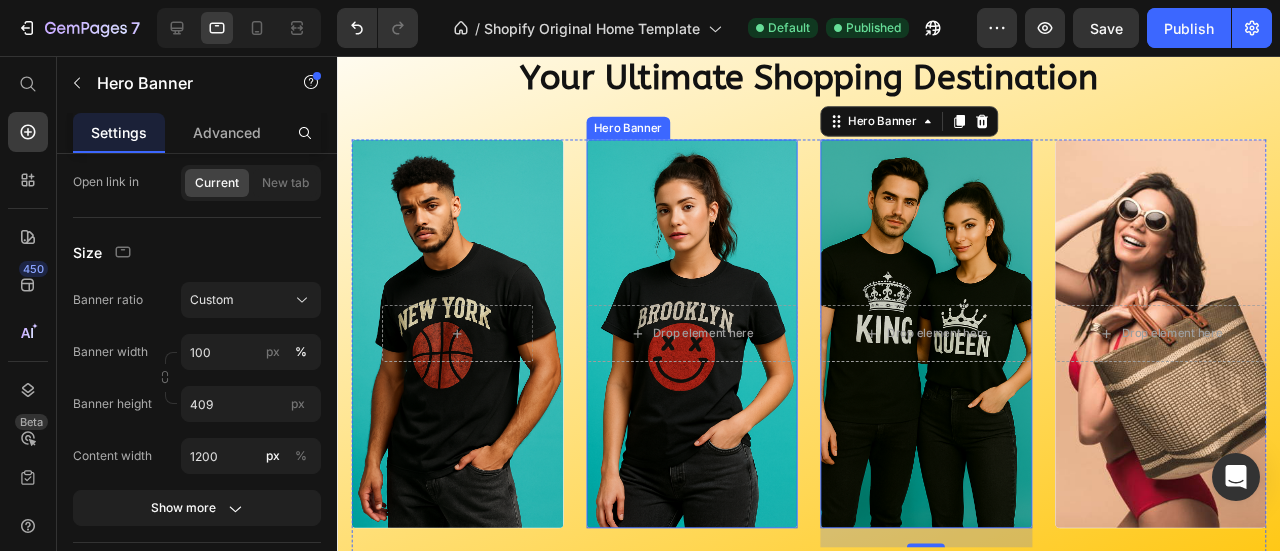 click at bounding box center [710, 348] 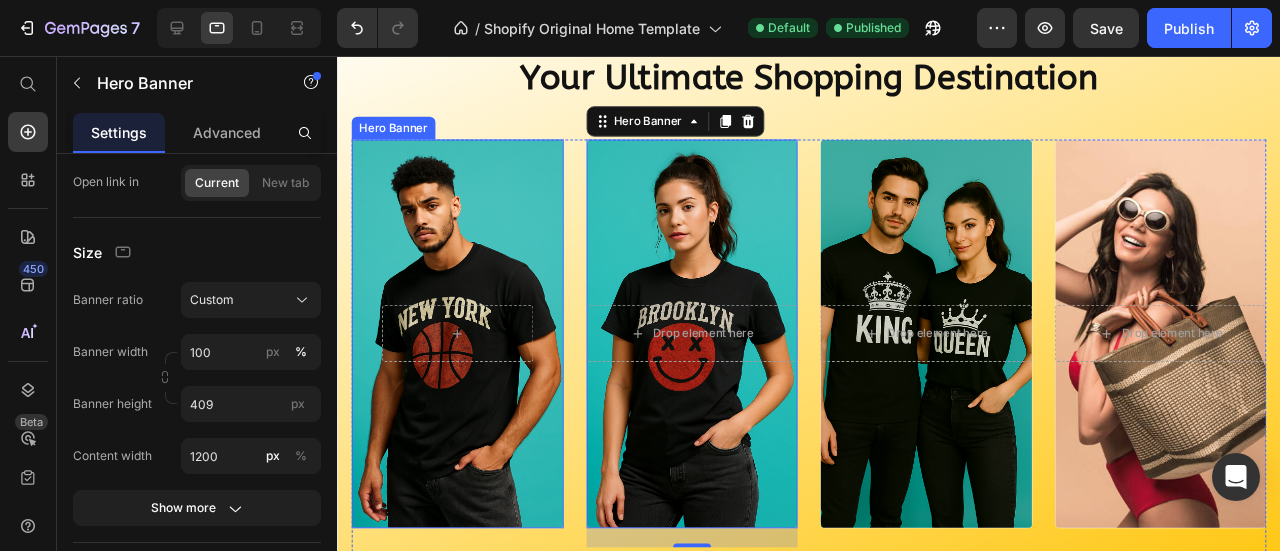 click at bounding box center (463, 348) 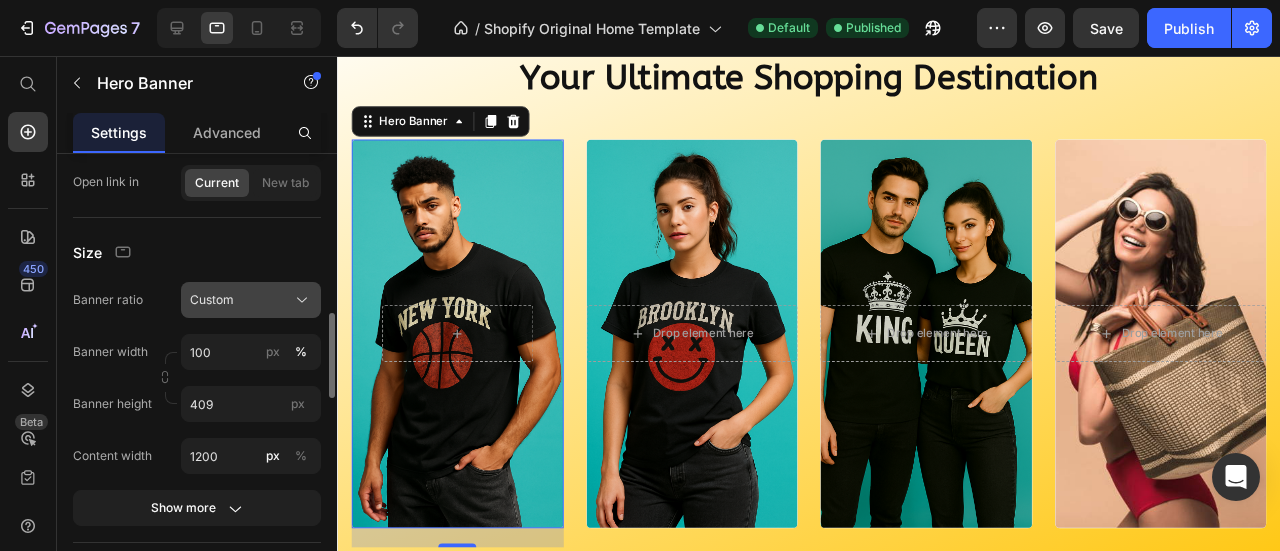 click on "Custom" at bounding box center [212, 300] 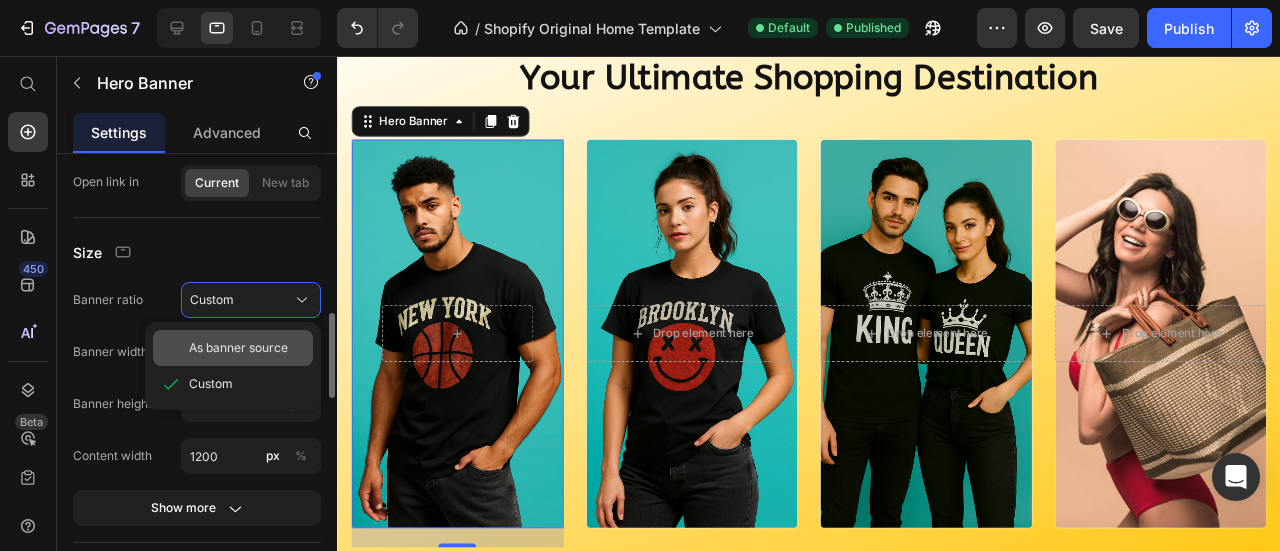 click on "As banner source" at bounding box center [238, 348] 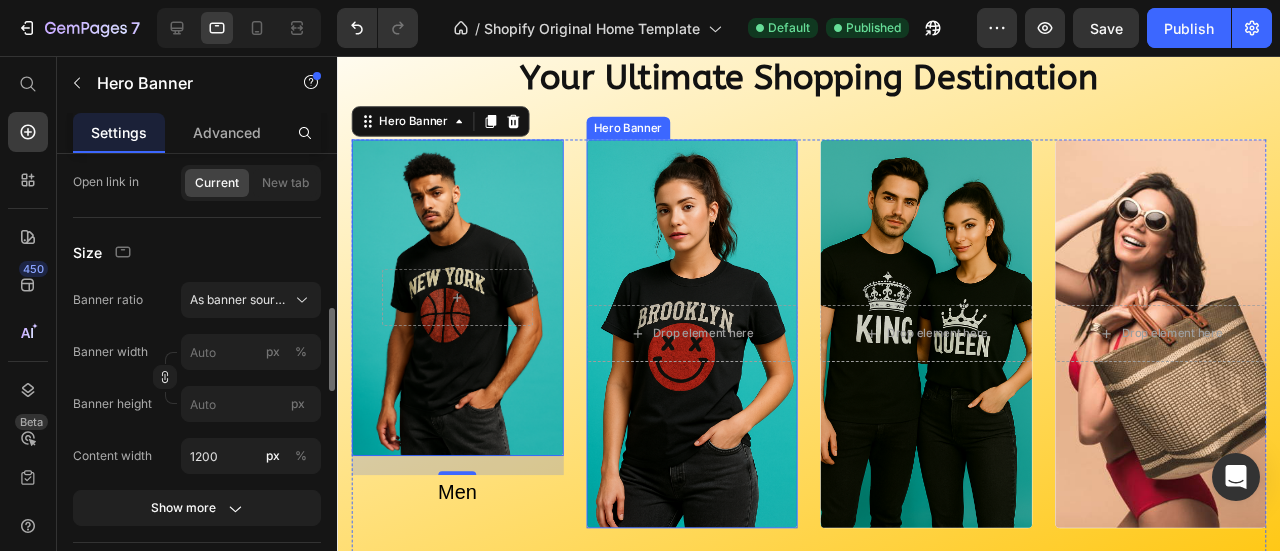 click at bounding box center (710, 348) 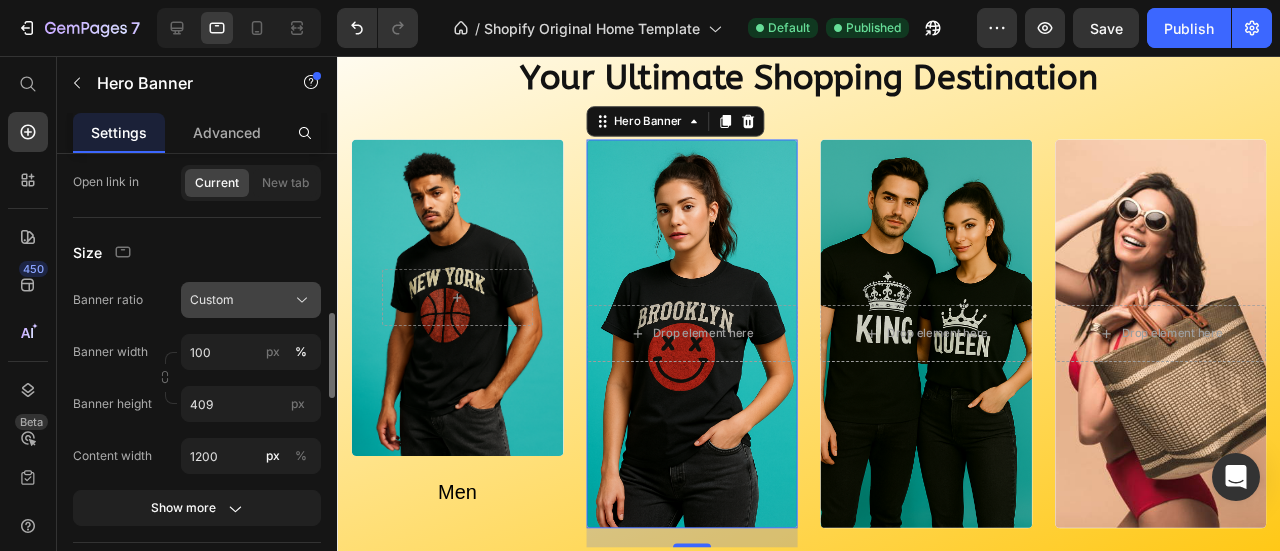 click on "Custom" 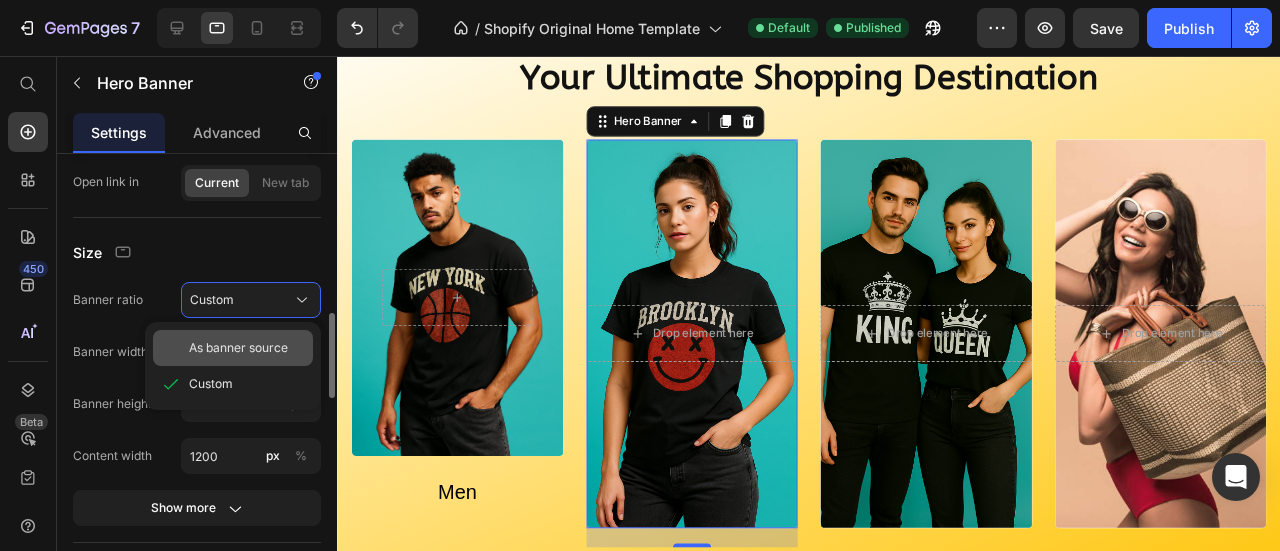 click on "As banner source" at bounding box center [238, 348] 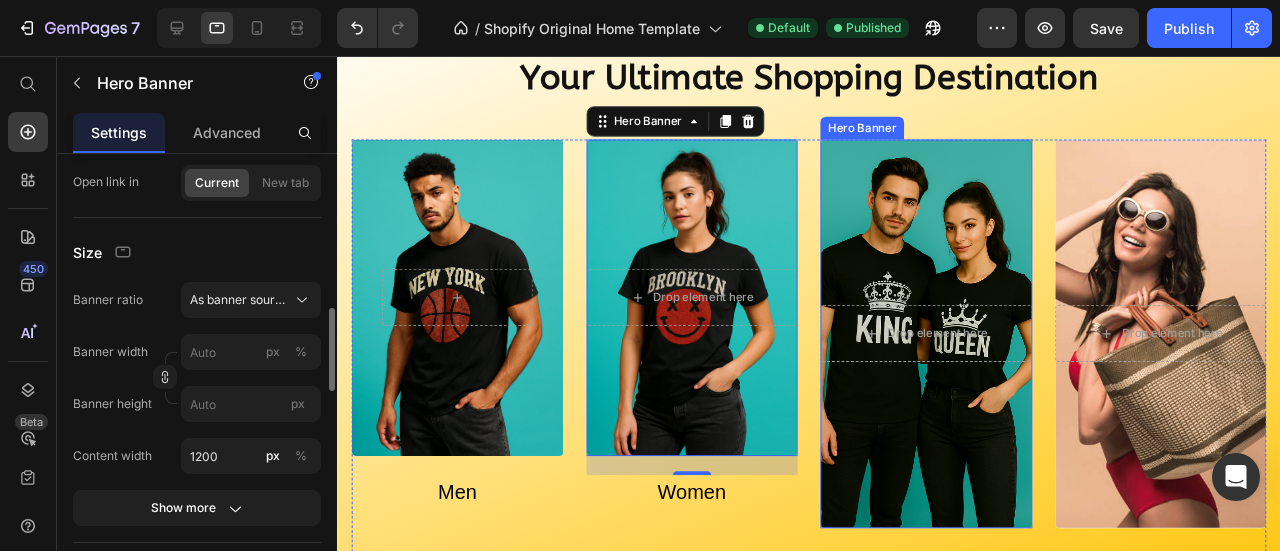 click at bounding box center (956, 348) 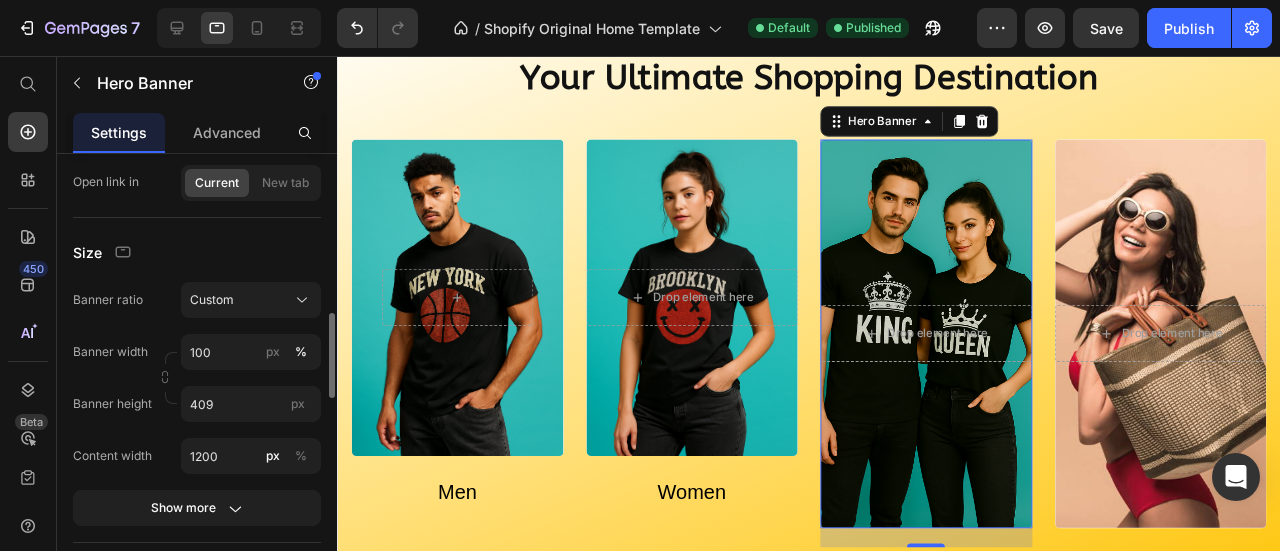 click on "Size Banner ratio Custom Banner width 100 px % Banner height 409 px Content width 1200 px % Show more" 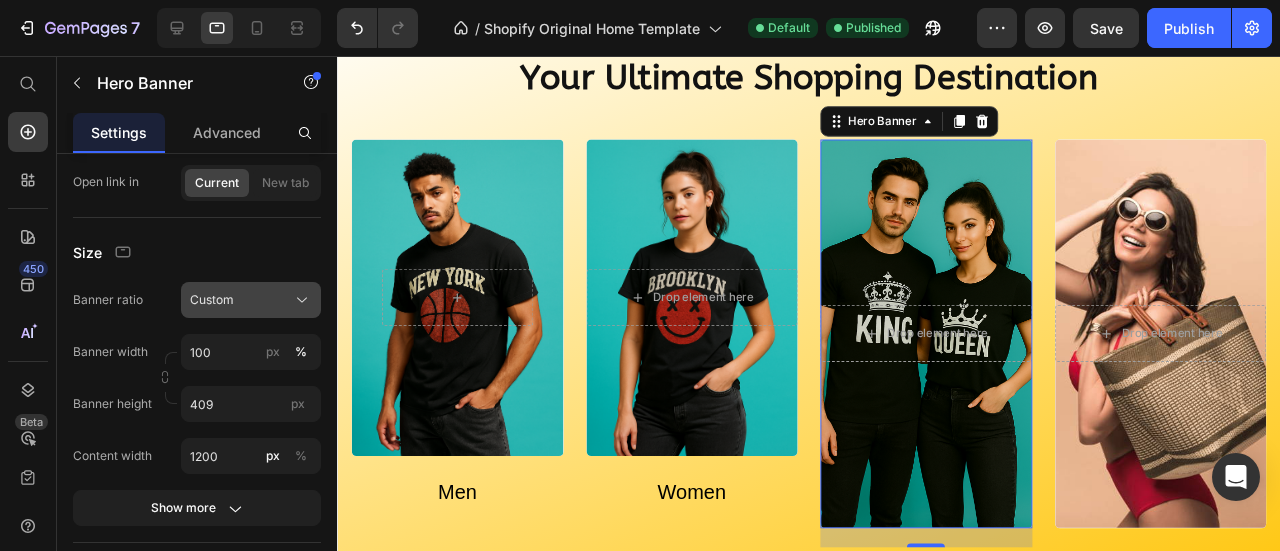 click on "Custom" 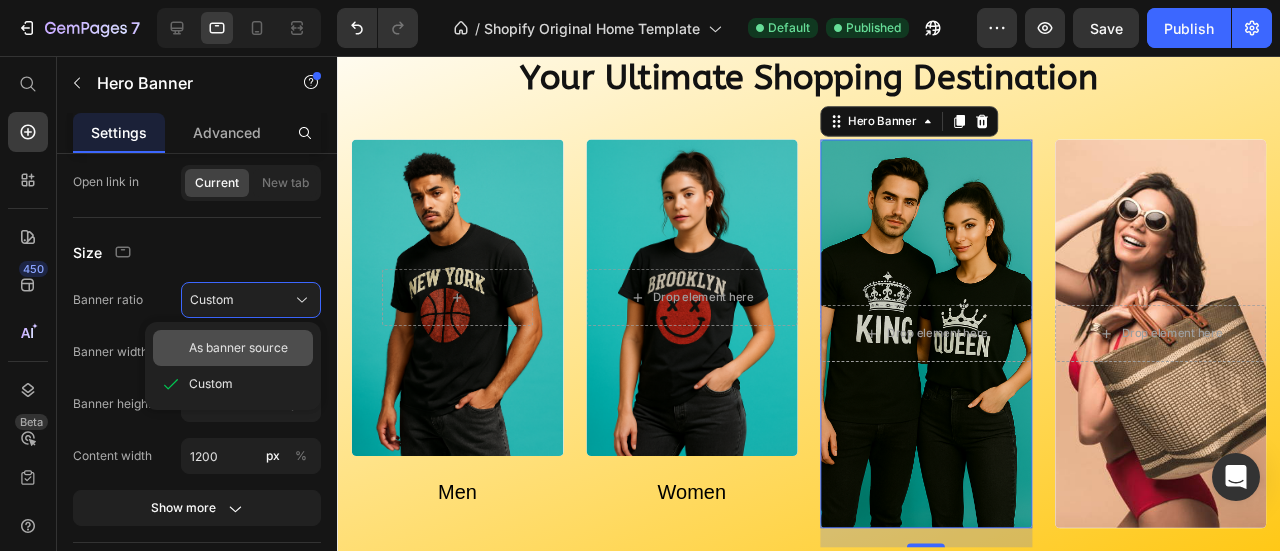 click on "As banner source" at bounding box center [238, 348] 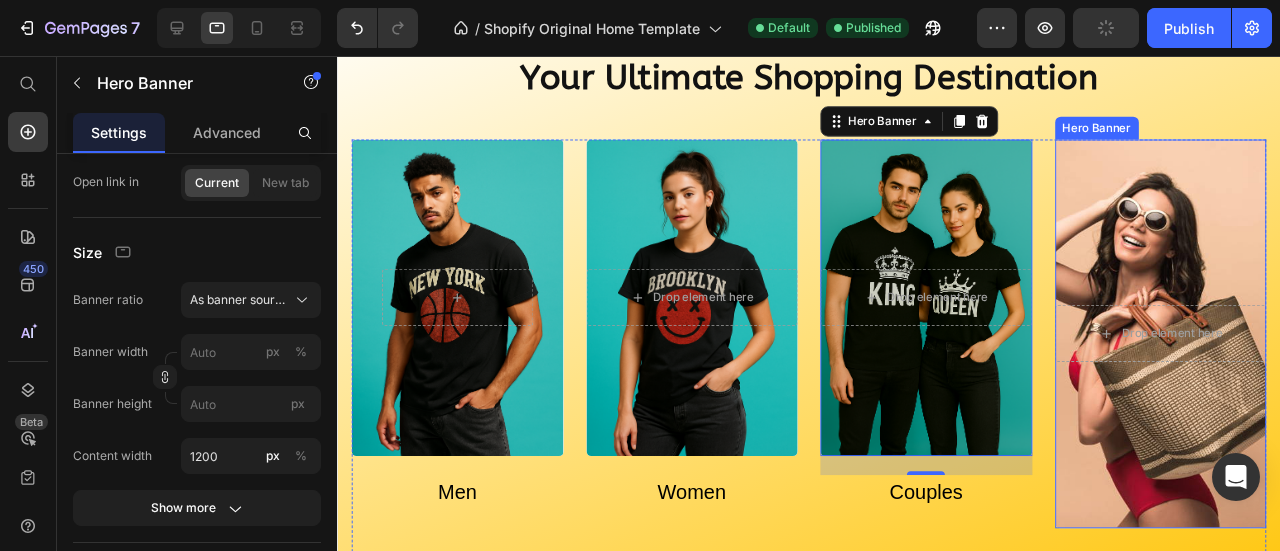 click at bounding box center (1203, 348) 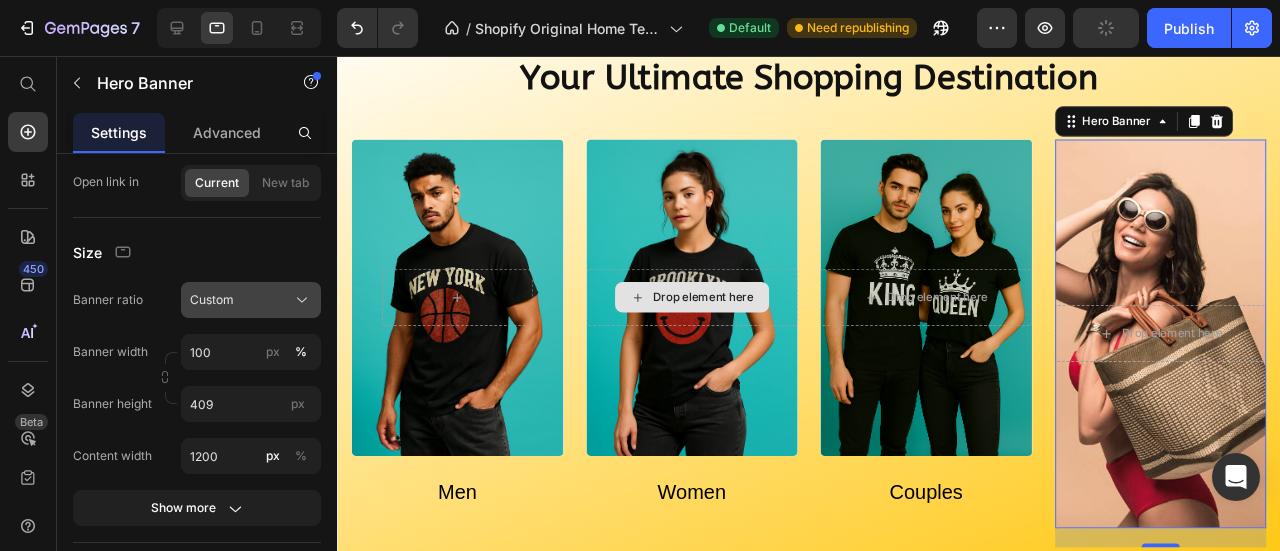click on "Custom" at bounding box center [212, 300] 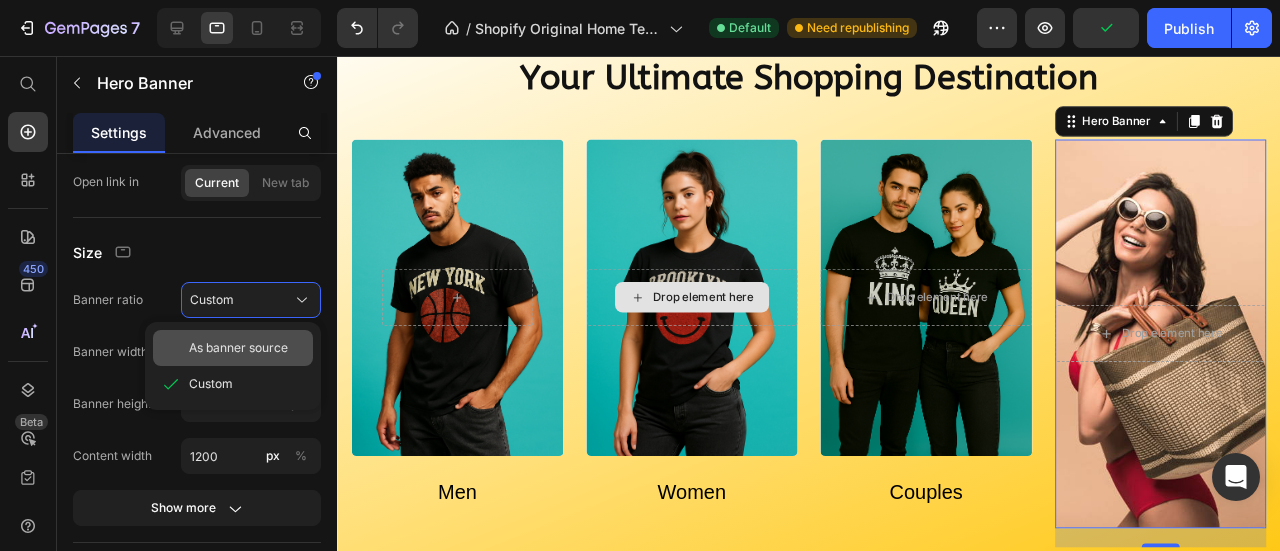 drag, startPoint x: 224, startPoint y: 343, endPoint x: 313, endPoint y: 161, distance: 202.59566 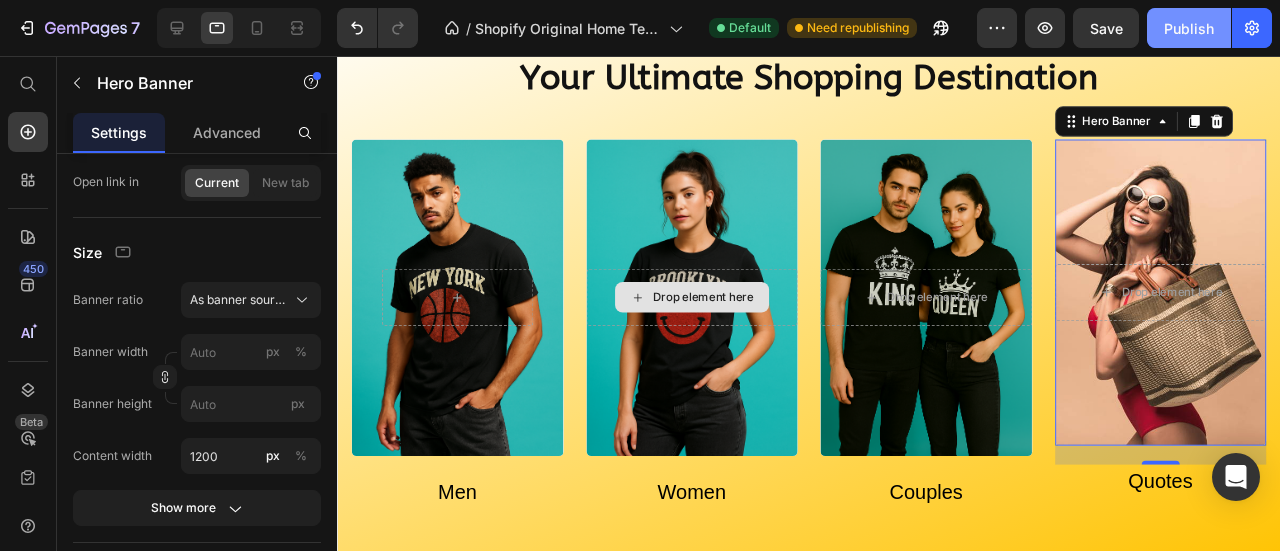 click on "Publish" 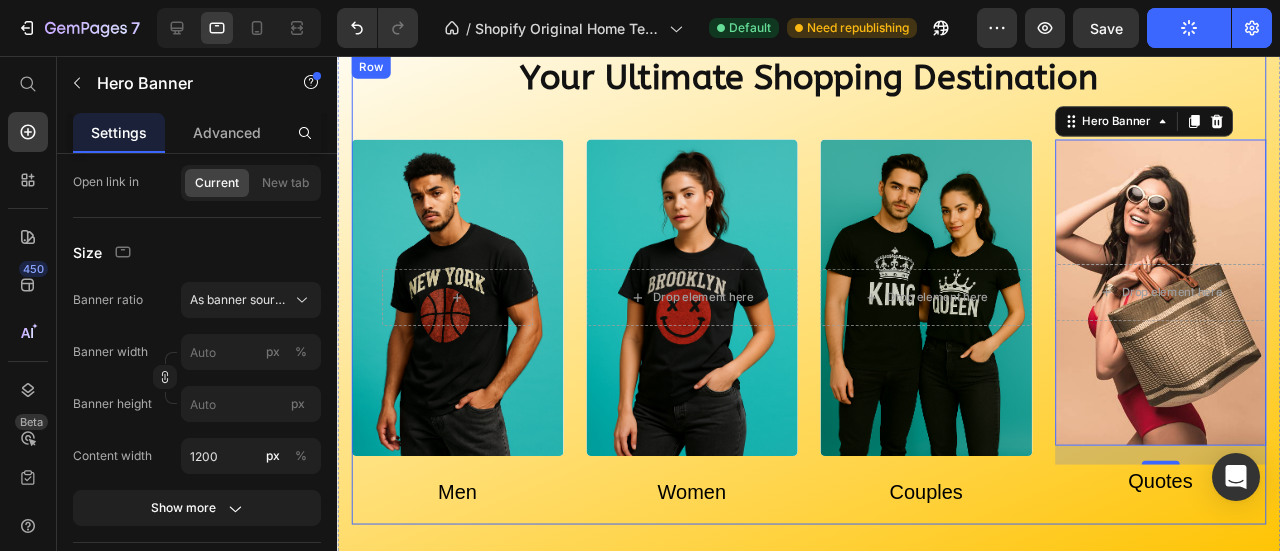 type 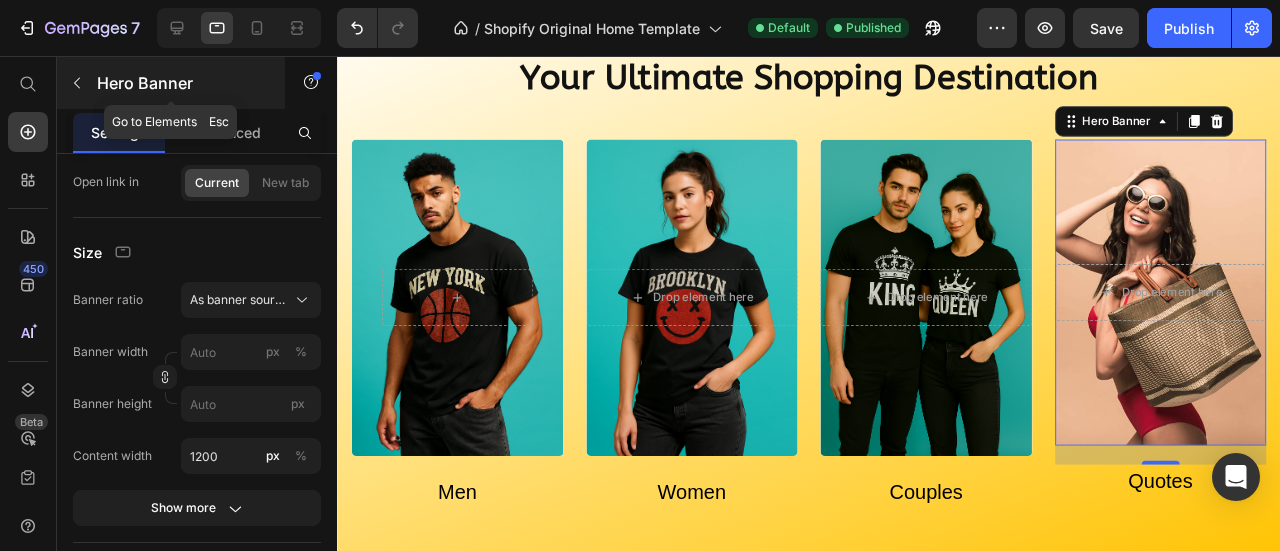click 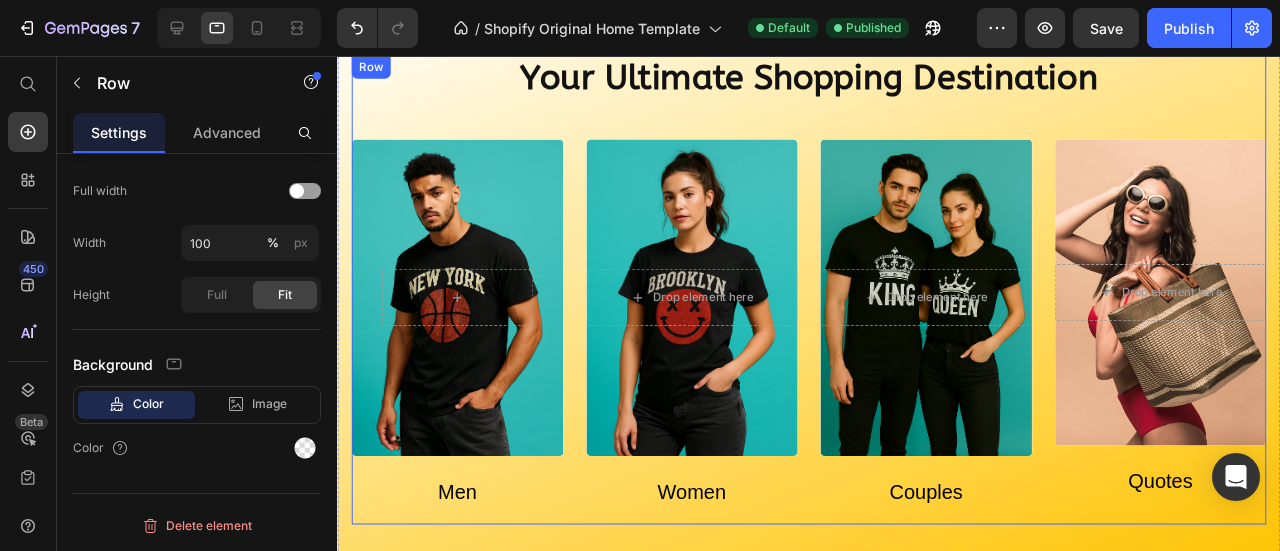 click at bounding box center (1203, 305) 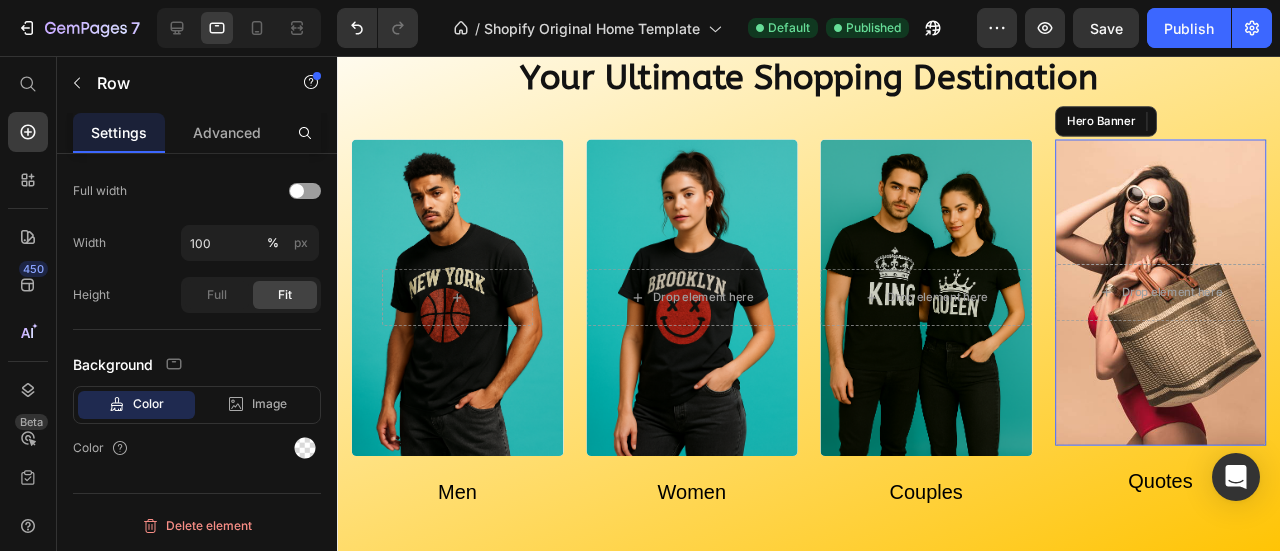 click at bounding box center (1203, 305) 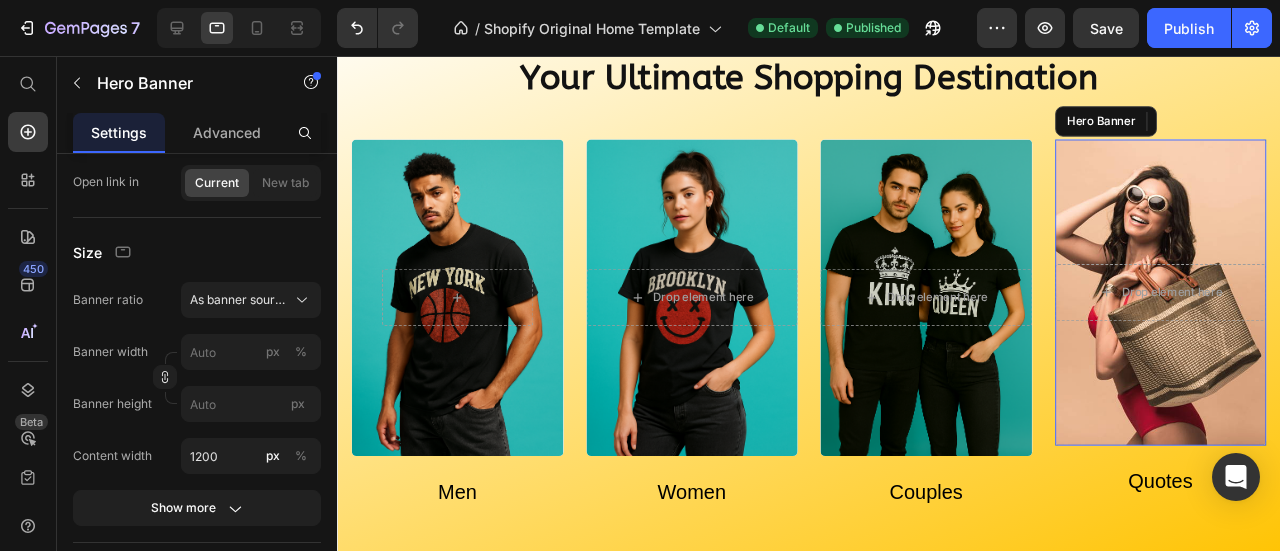 scroll, scrollTop: 0, scrollLeft: 0, axis: both 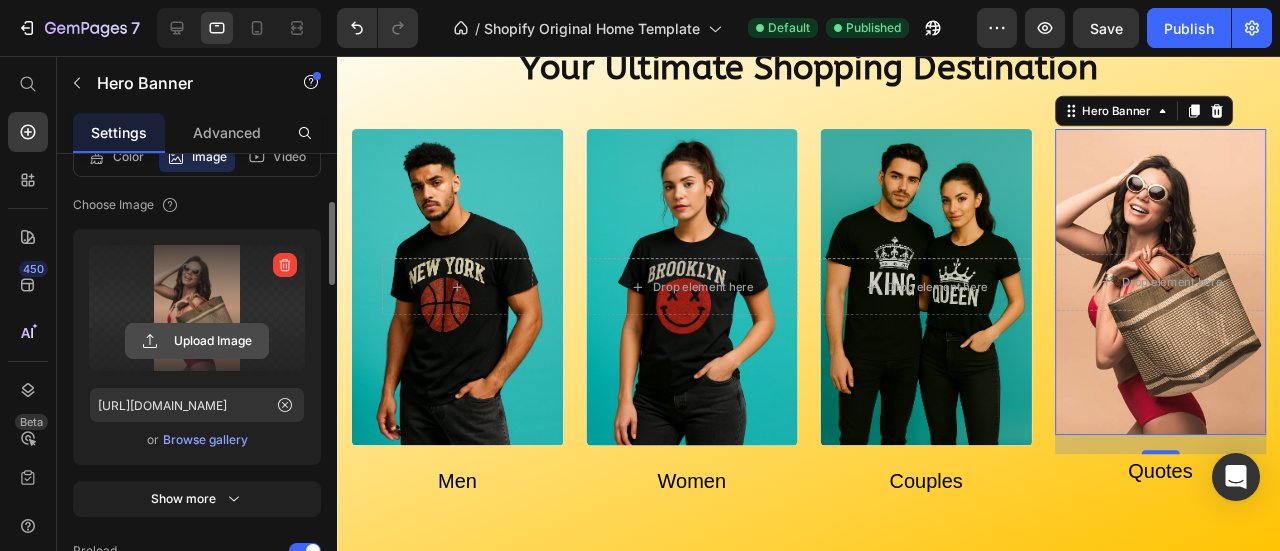 click 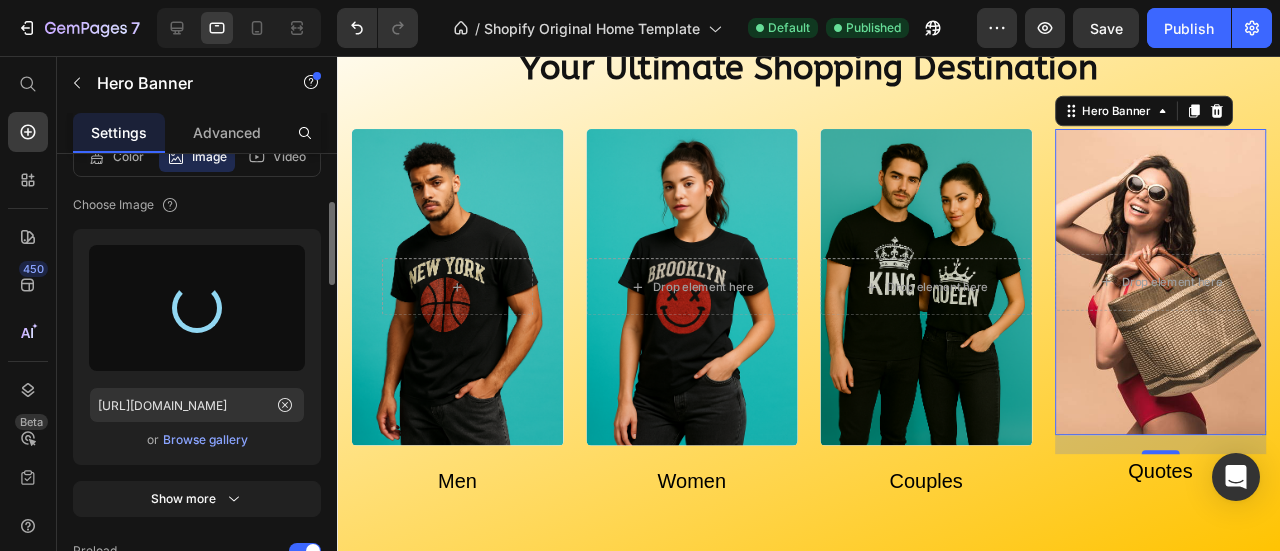 type on "[URL][DOMAIN_NAME]" 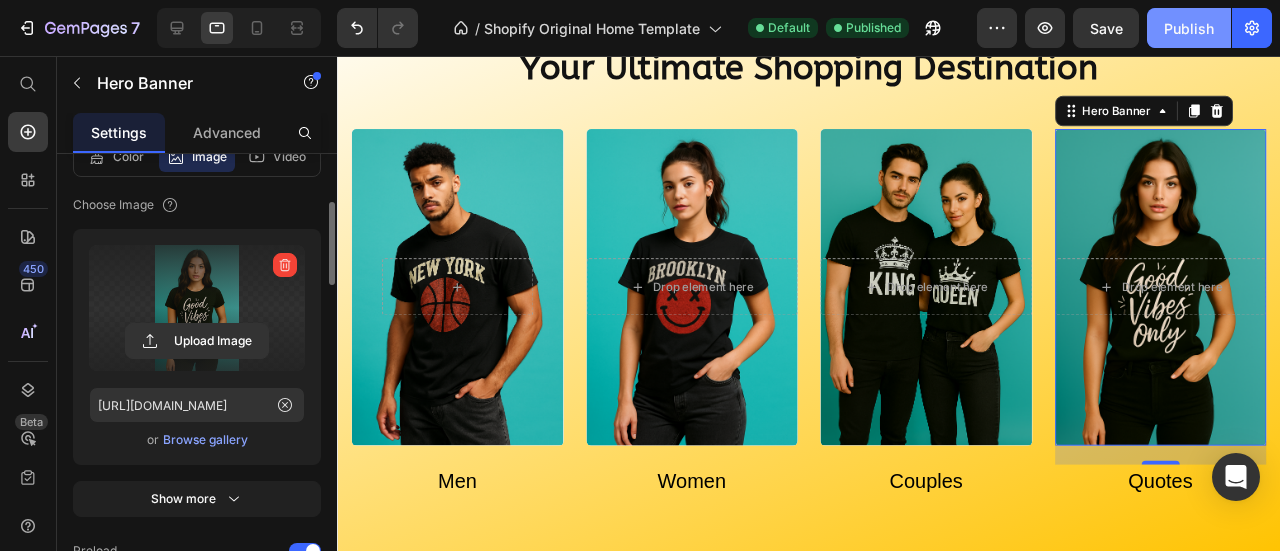 click on "Publish" at bounding box center [1189, 28] 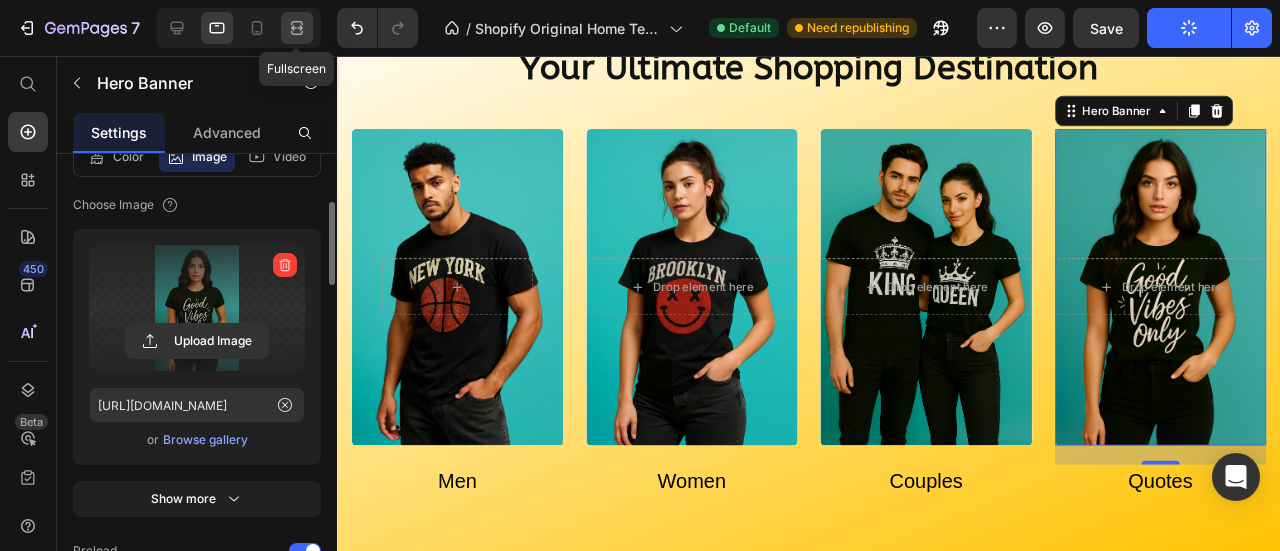 click 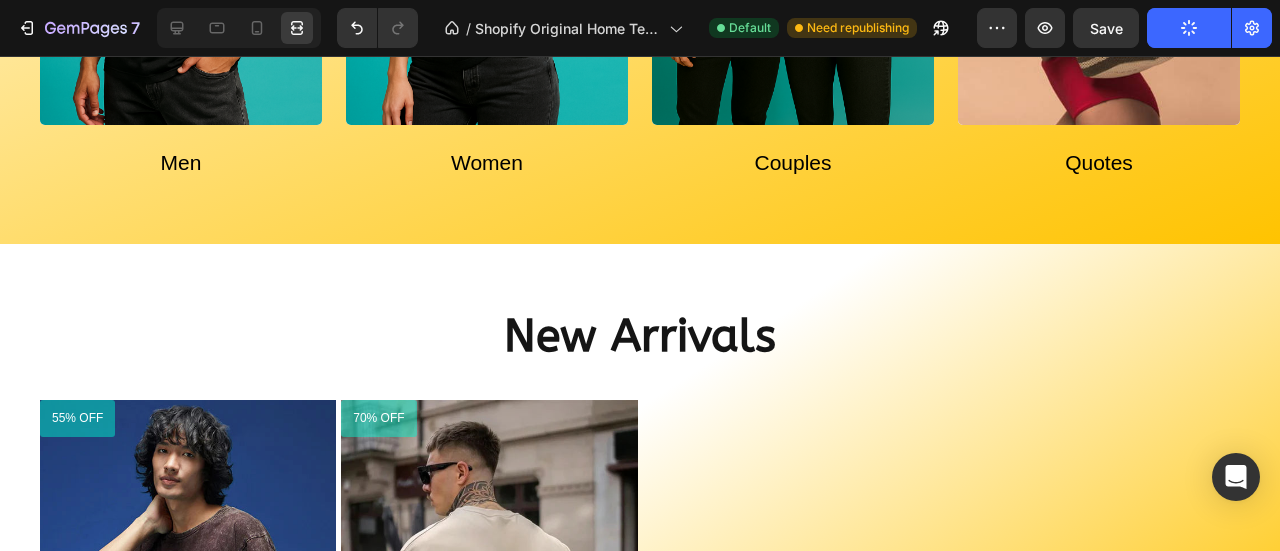 scroll, scrollTop: 724, scrollLeft: 0, axis: vertical 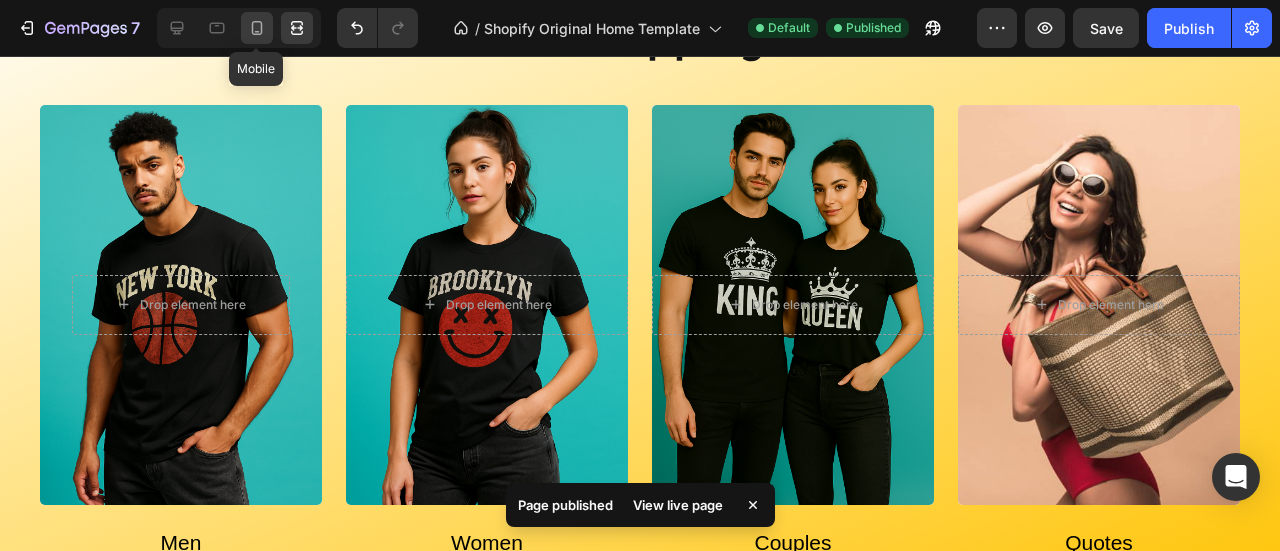 click 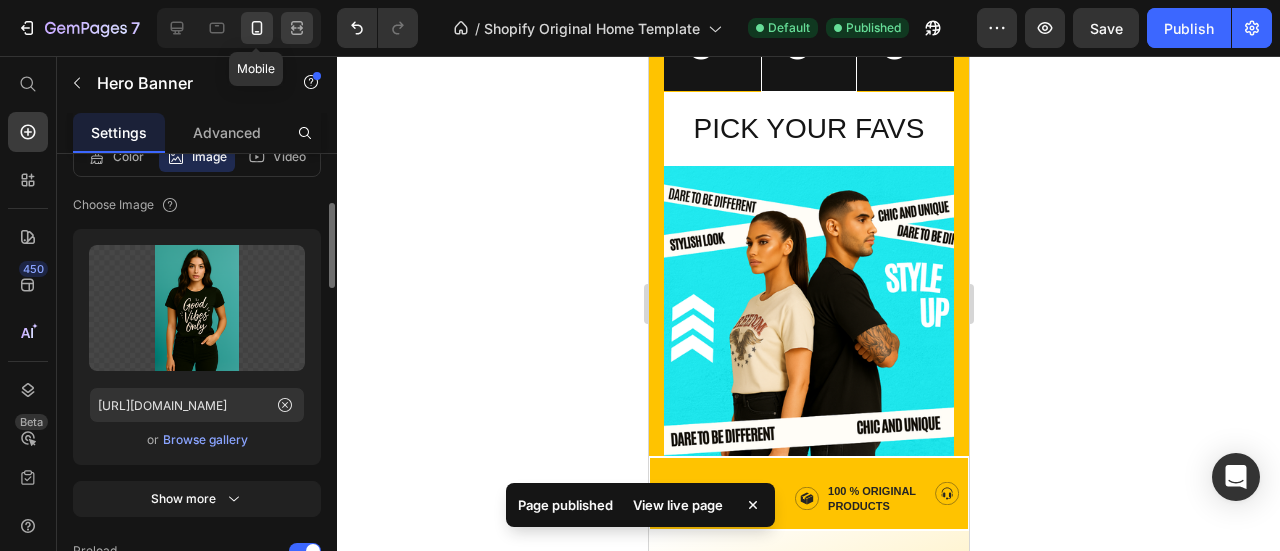 click 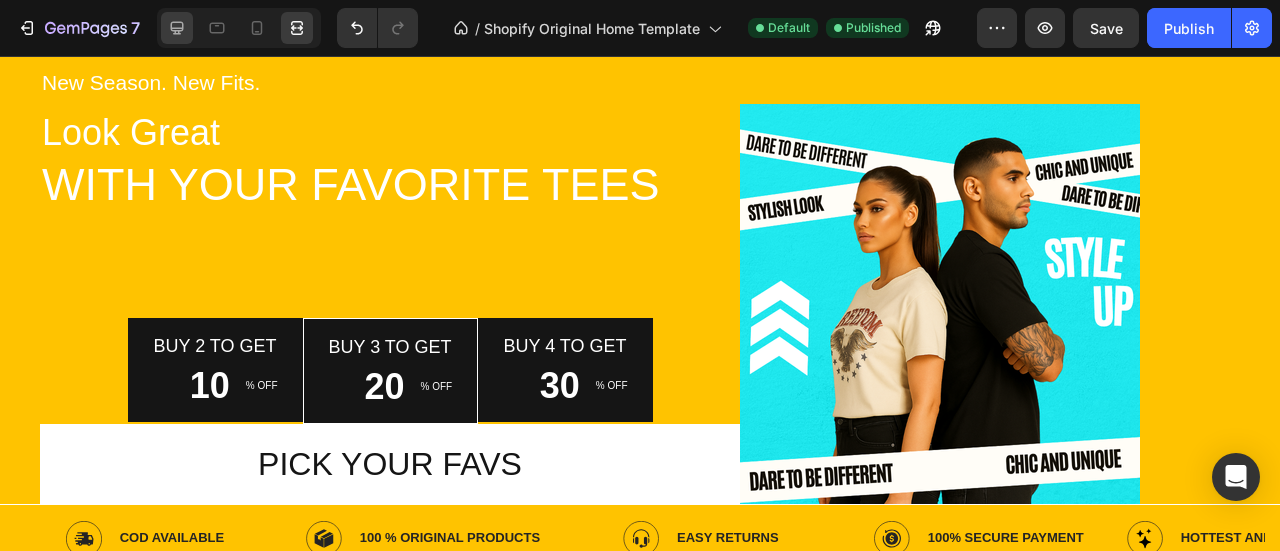 scroll, scrollTop: 720, scrollLeft: 0, axis: vertical 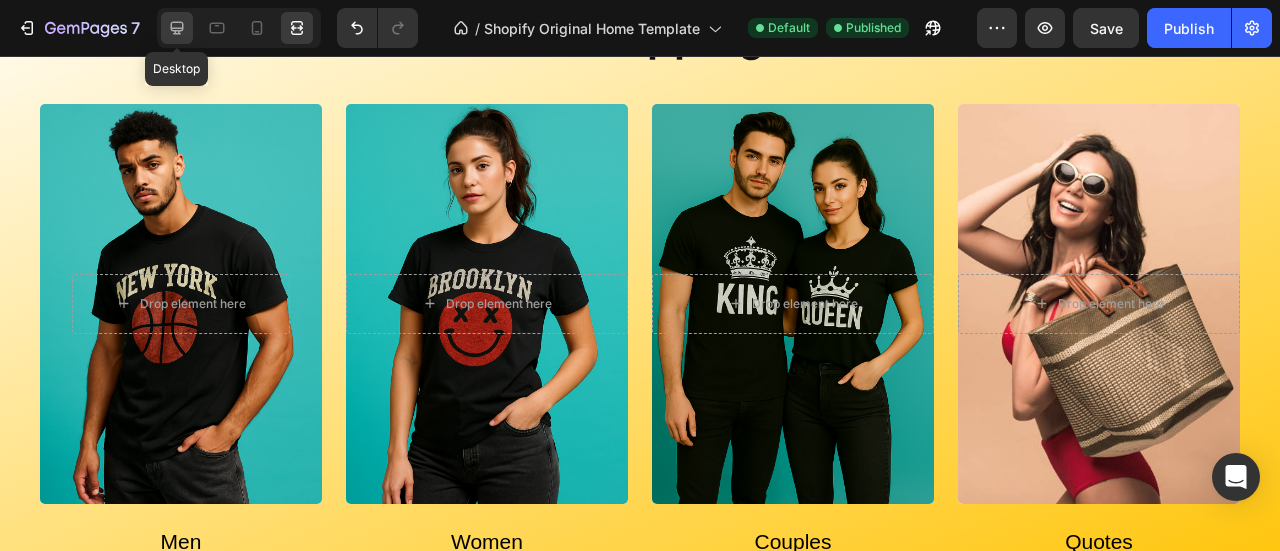 click 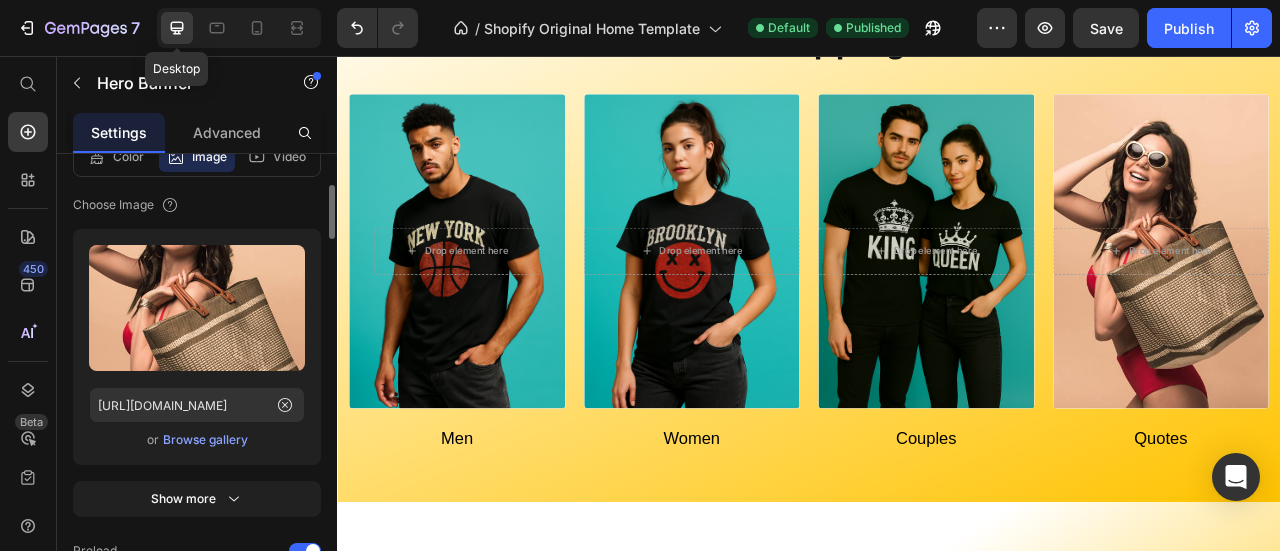 scroll, scrollTop: 722, scrollLeft: 0, axis: vertical 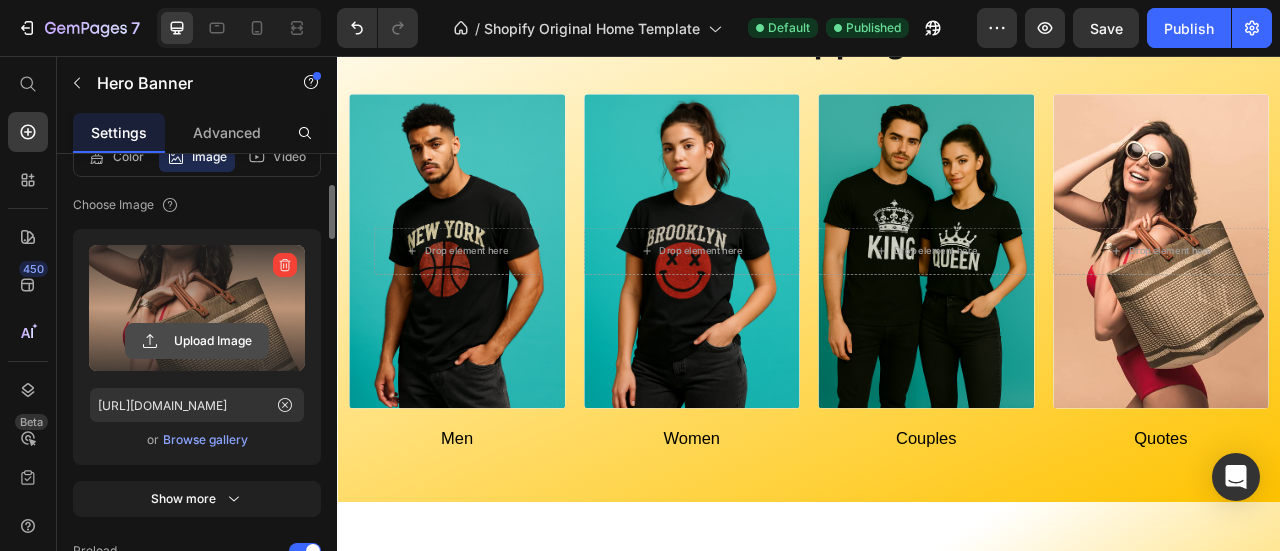 click 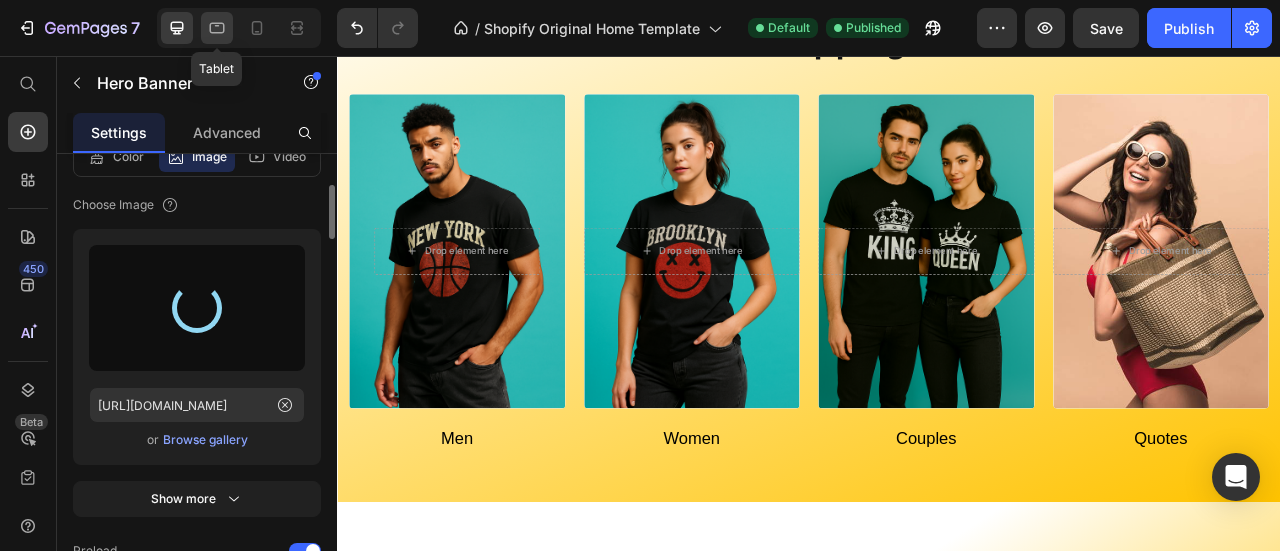 type on "[URL][DOMAIN_NAME]" 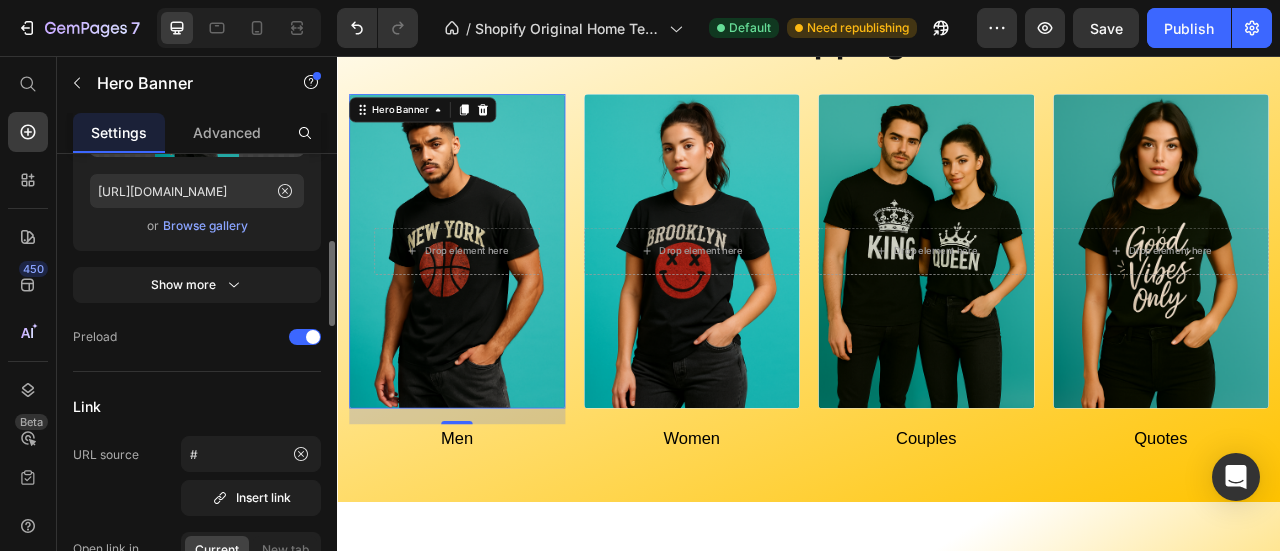 scroll, scrollTop: 0, scrollLeft: 0, axis: both 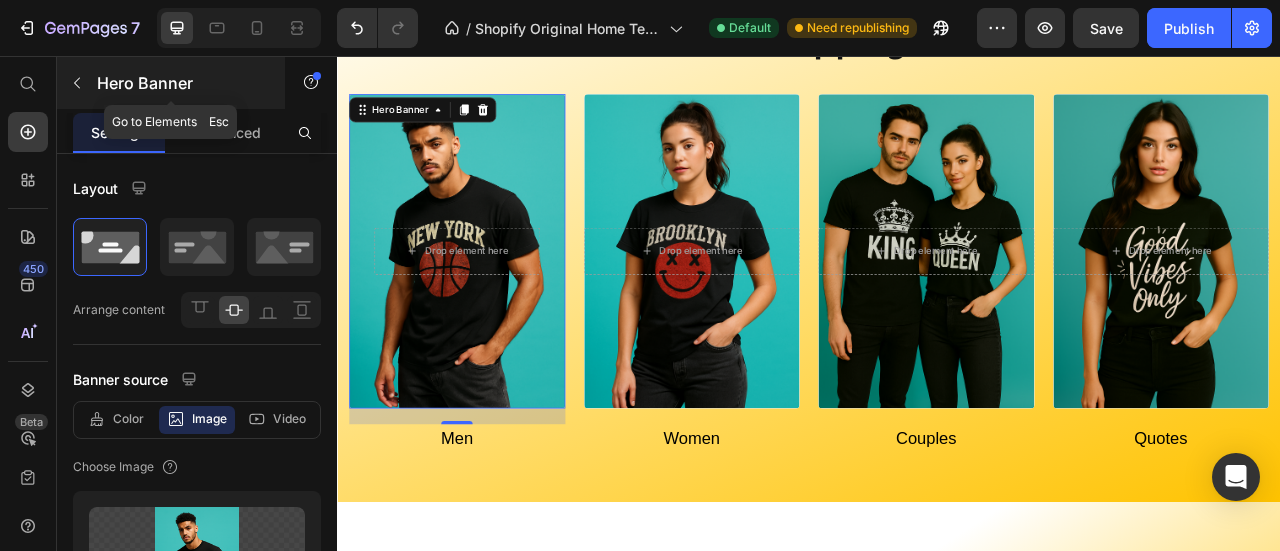 click 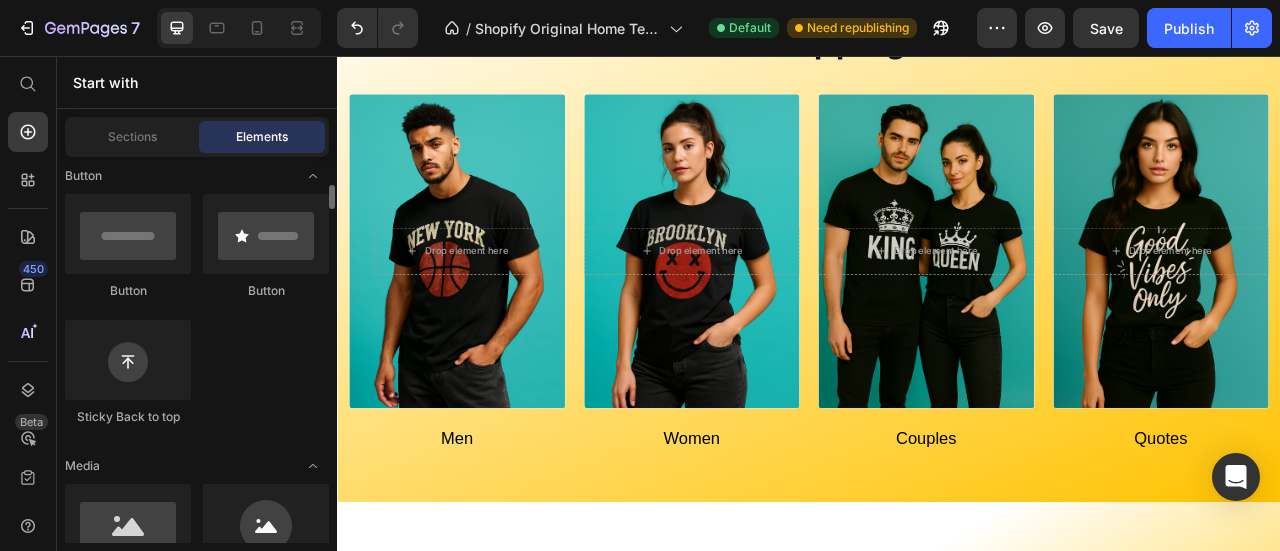 scroll, scrollTop: 457, scrollLeft: 0, axis: vertical 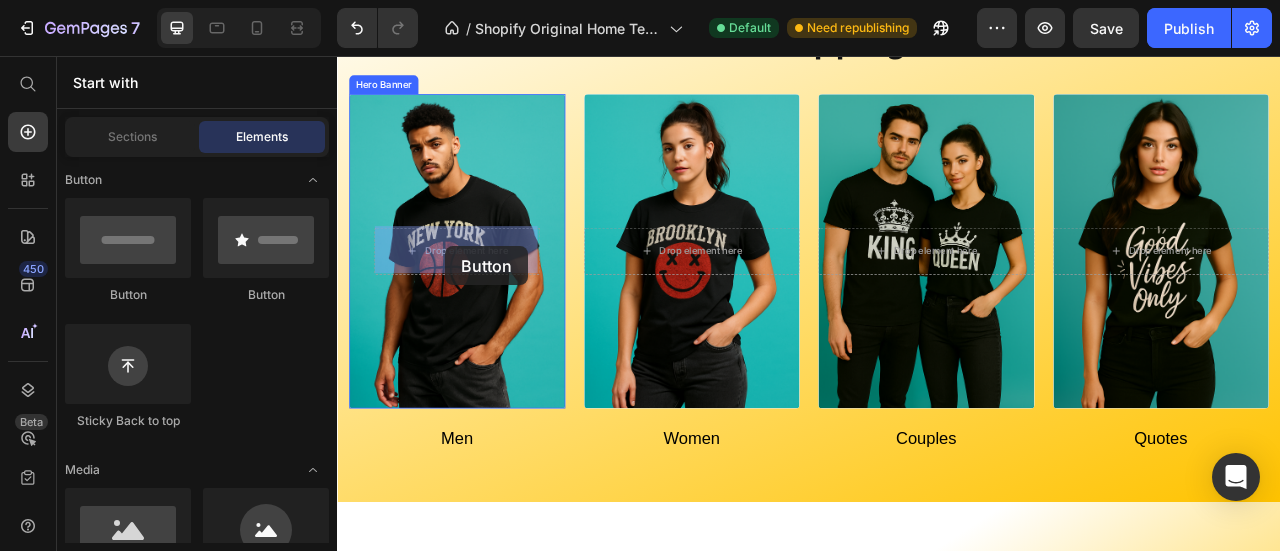 drag, startPoint x: 474, startPoint y: 315, endPoint x: 475, endPoint y: 298, distance: 17.029387 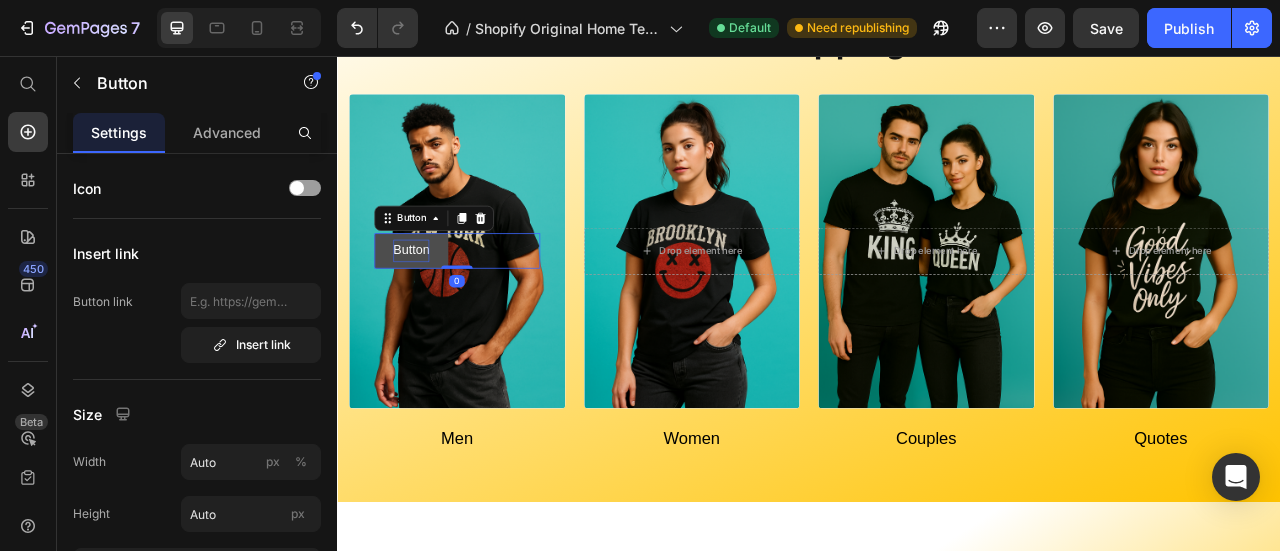 click on "Button" at bounding box center [431, 303] 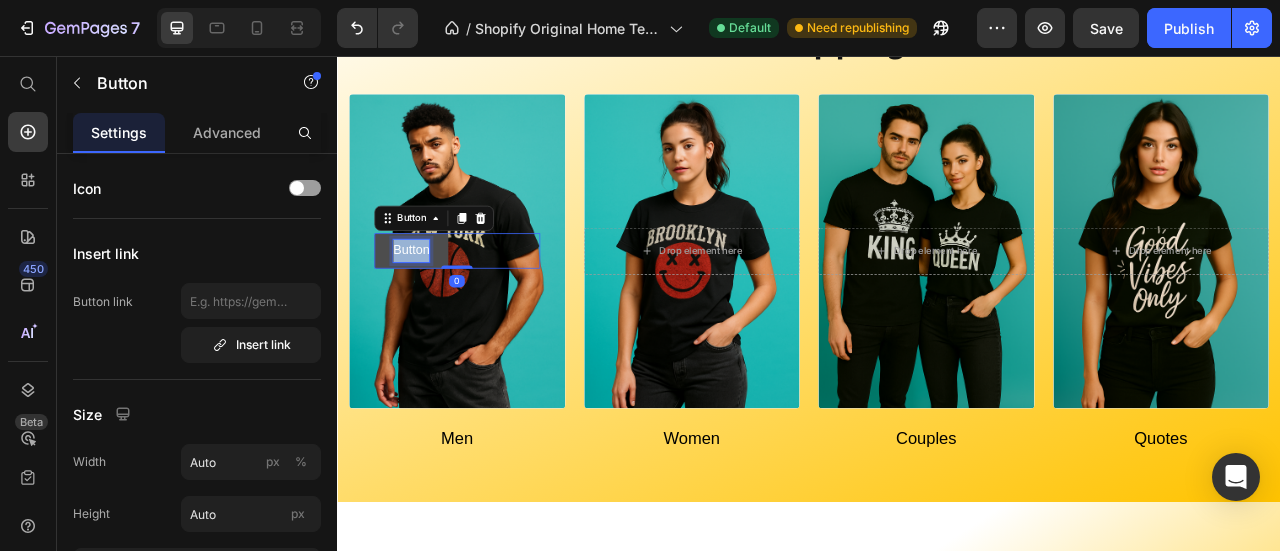 click on "Button" at bounding box center (431, 303) 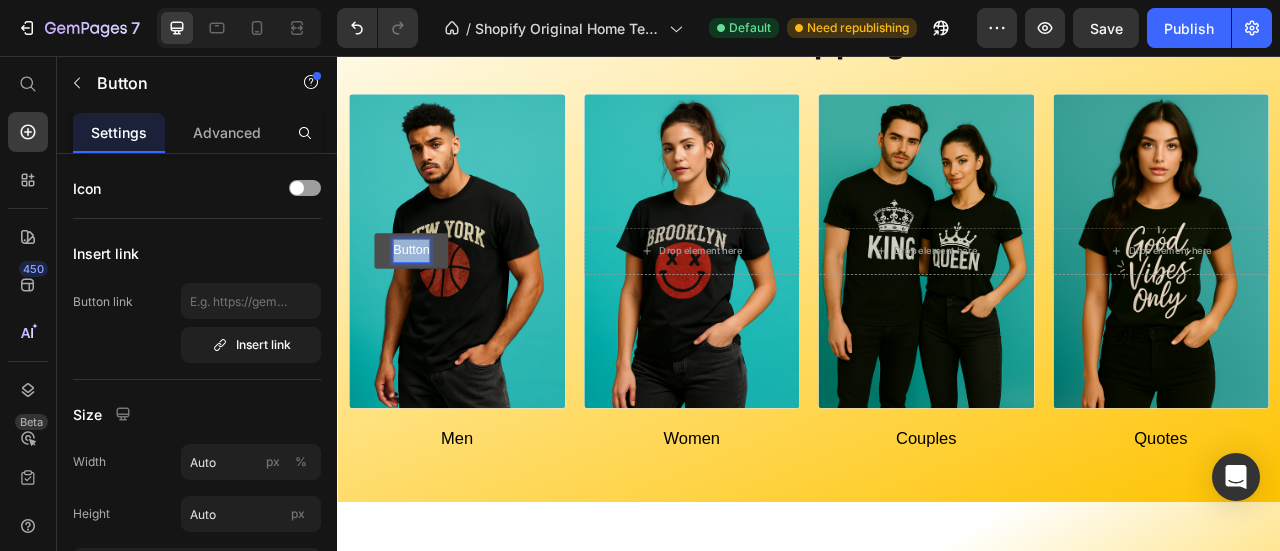 click on "Button" at bounding box center (431, 303) 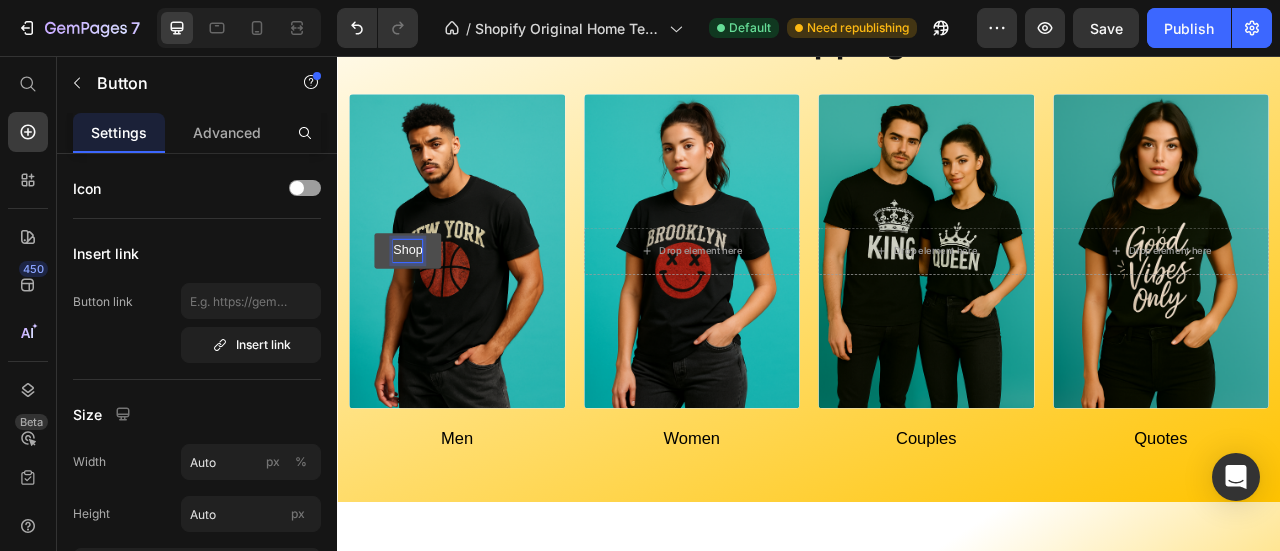 click on "Shop" at bounding box center (426, 303) 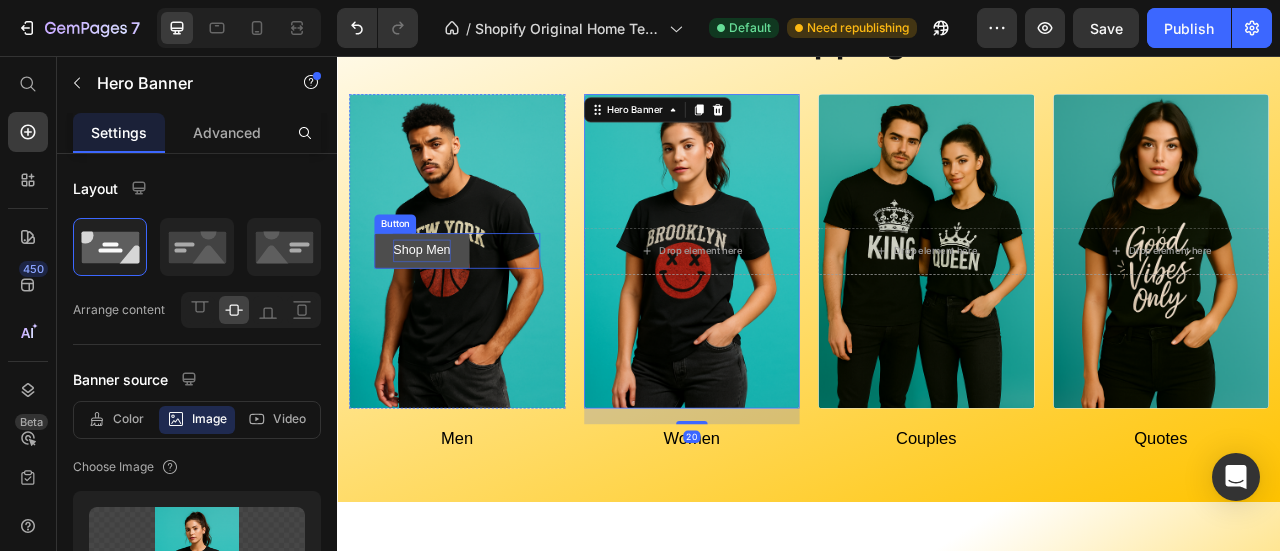 click on "Shop Men Button" at bounding box center [489, 303] 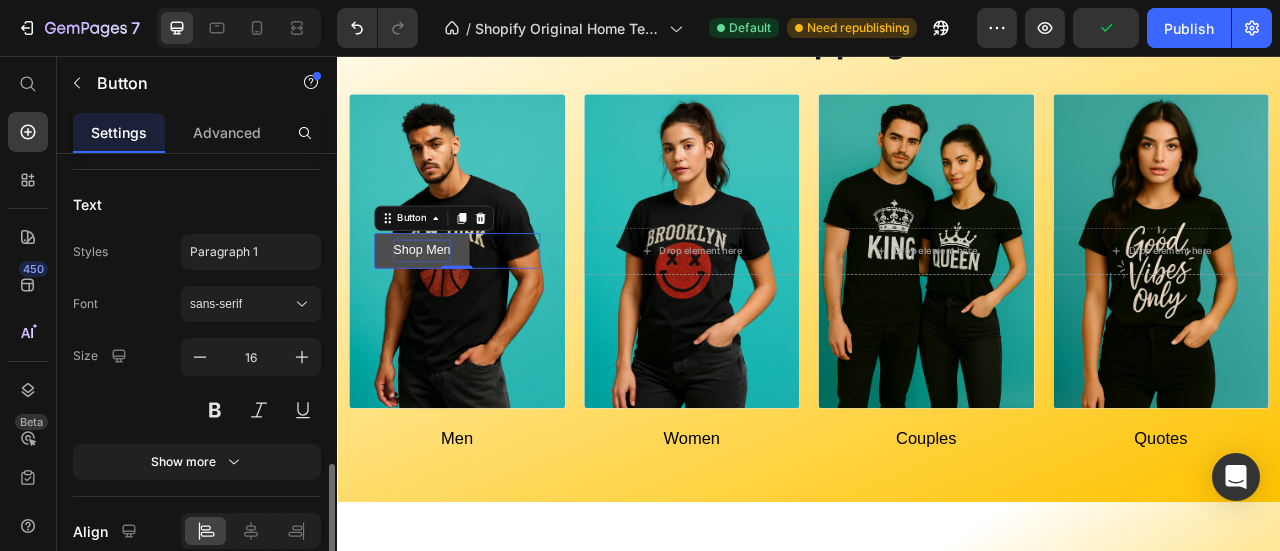 scroll, scrollTop: 987, scrollLeft: 0, axis: vertical 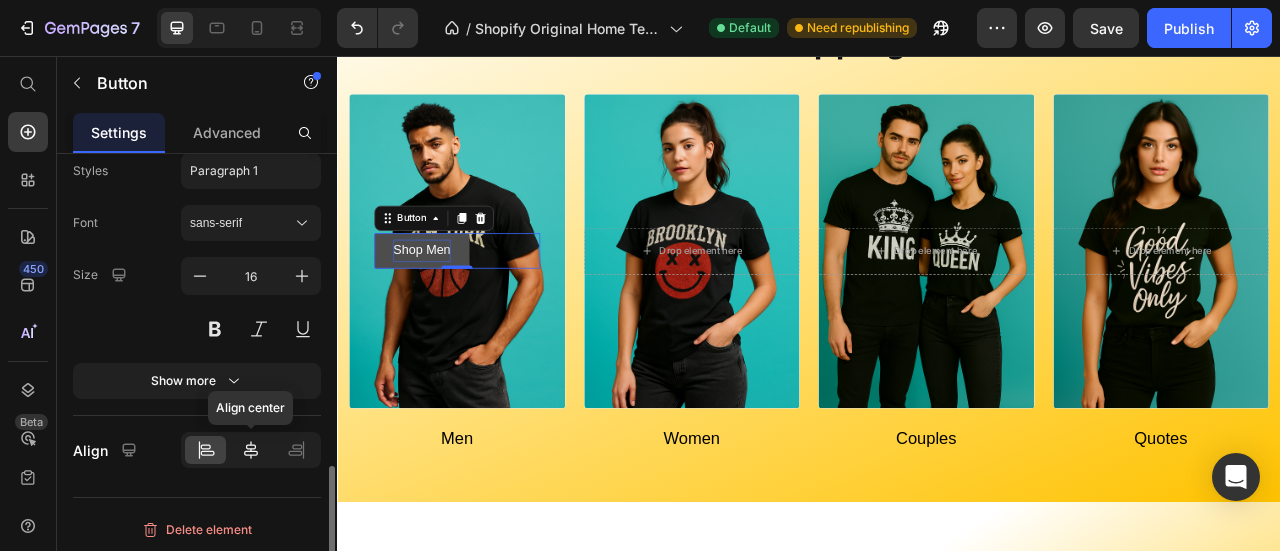 click 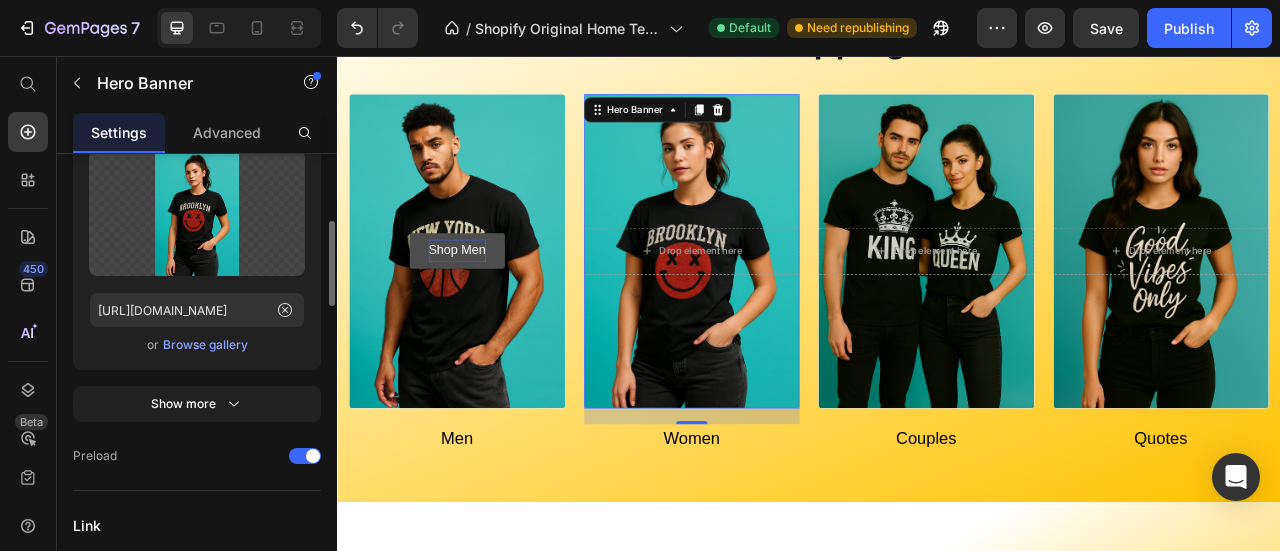 scroll, scrollTop: 0, scrollLeft: 0, axis: both 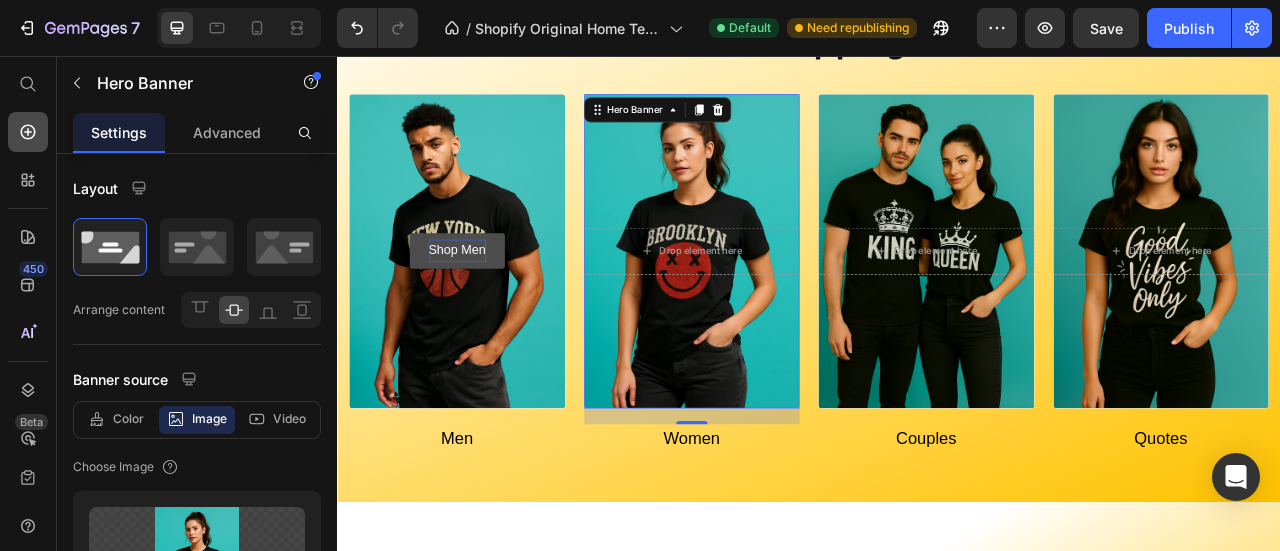 click 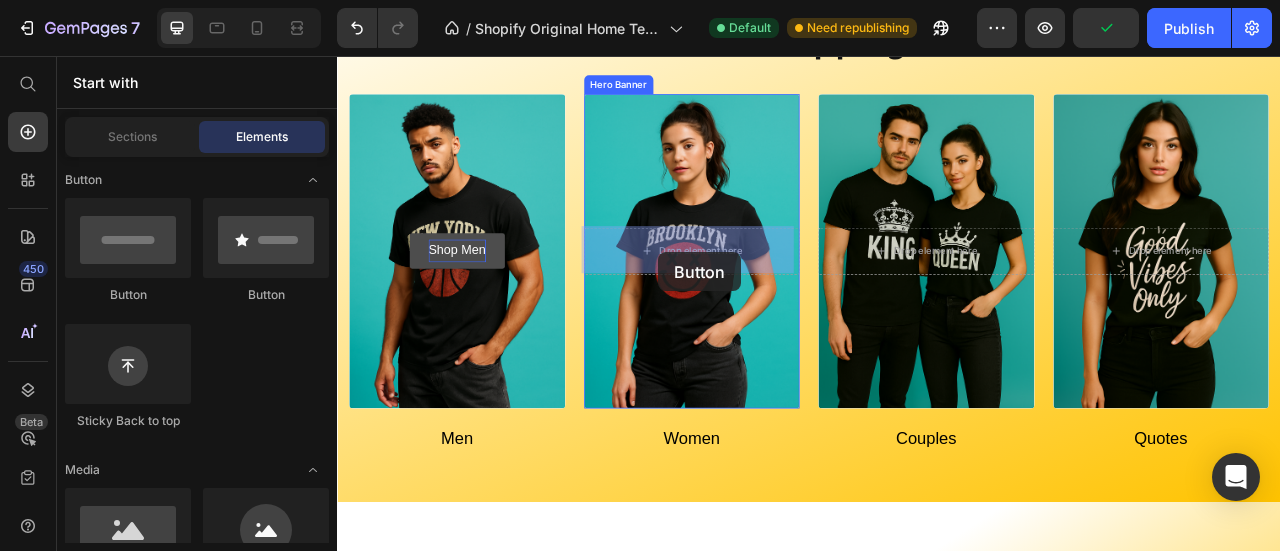 drag, startPoint x: 465, startPoint y: 319, endPoint x: 745, endPoint y: 306, distance: 280.30164 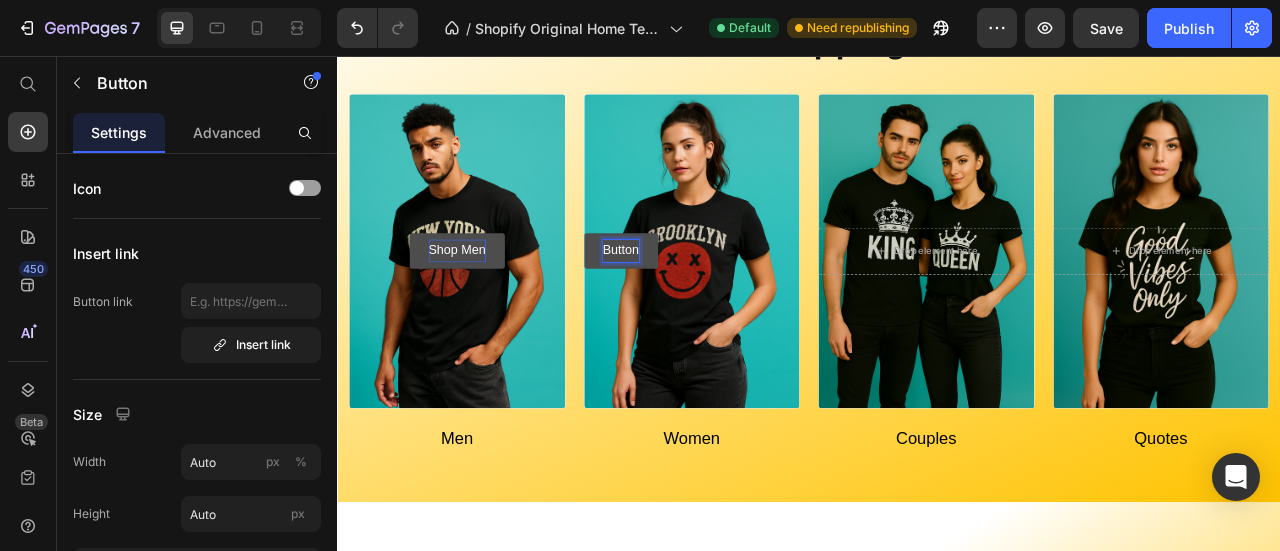 click on "Button" at bounding box center (698, 303) 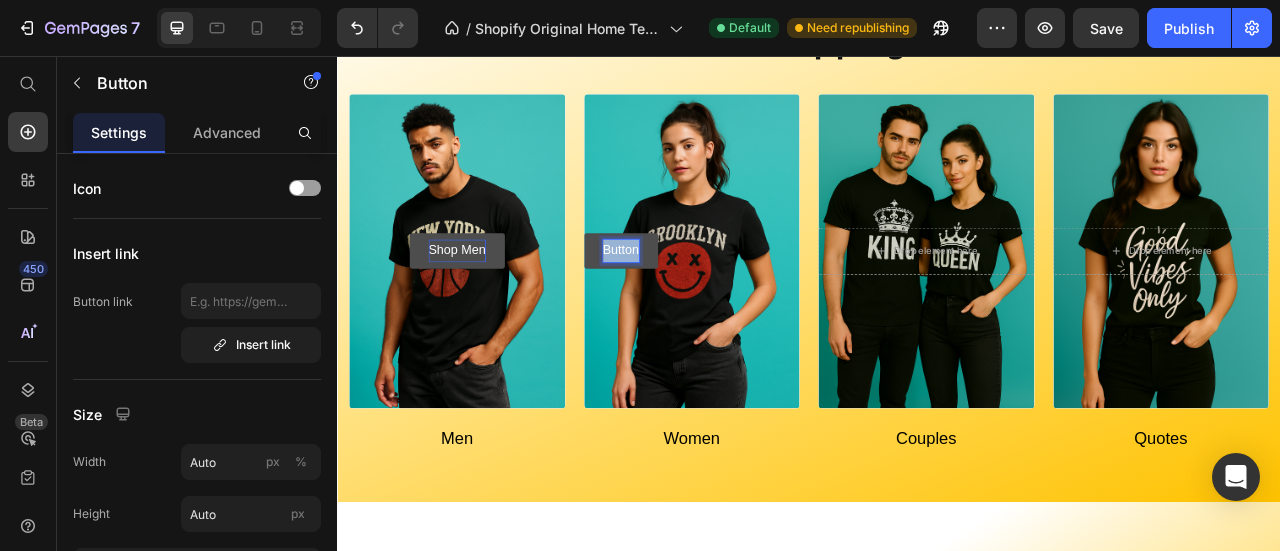 click on "Button" at bounding box center [698, 303] 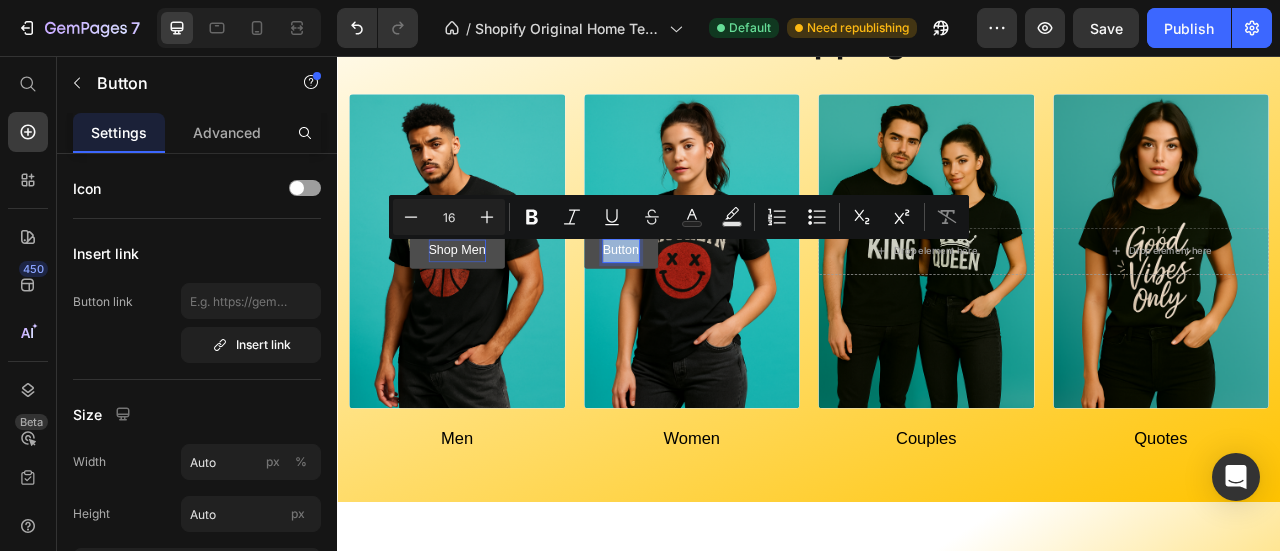 click on "Button" at bounding box center (698, 303) 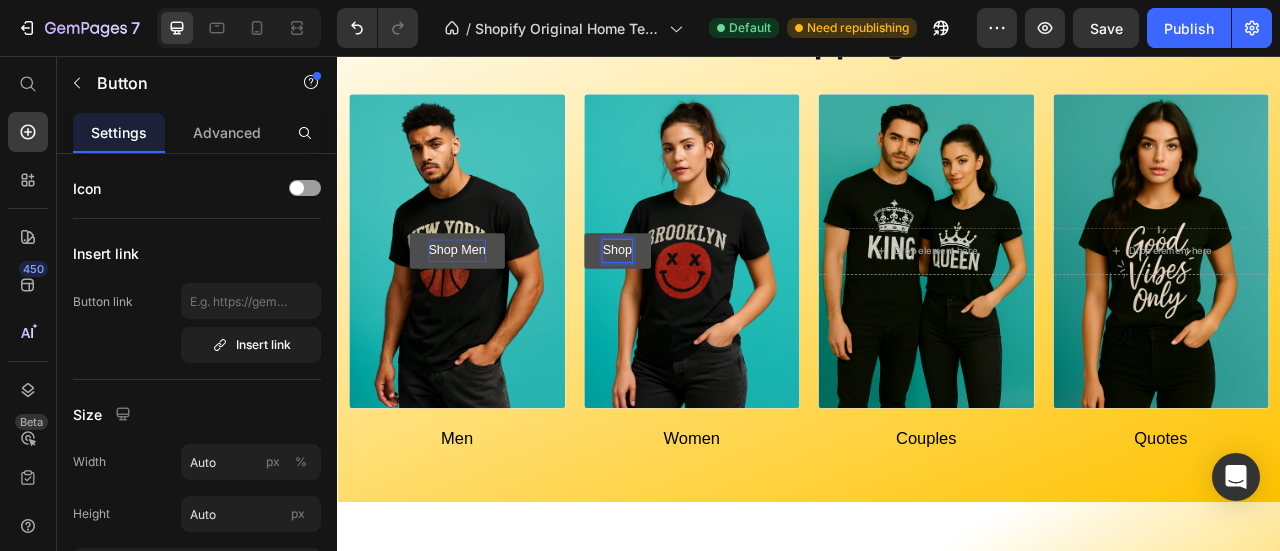 click on "Shop" at bounding box center [693, 303] 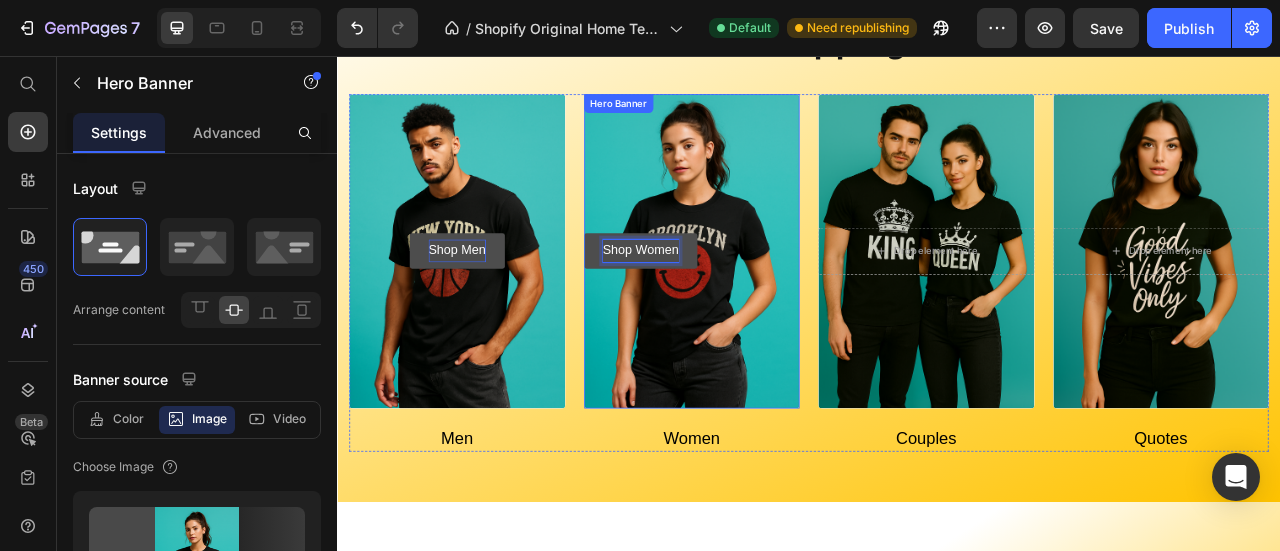 click at bounding box center (788, 304) 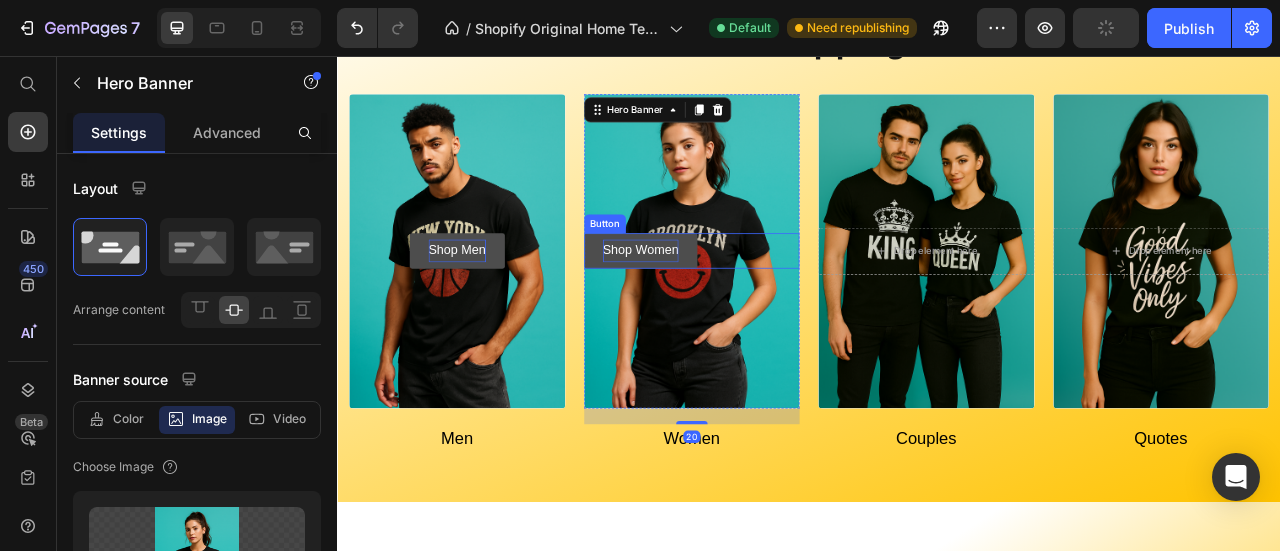 click on "Shop Women Button" at bounding box center (788, 303) 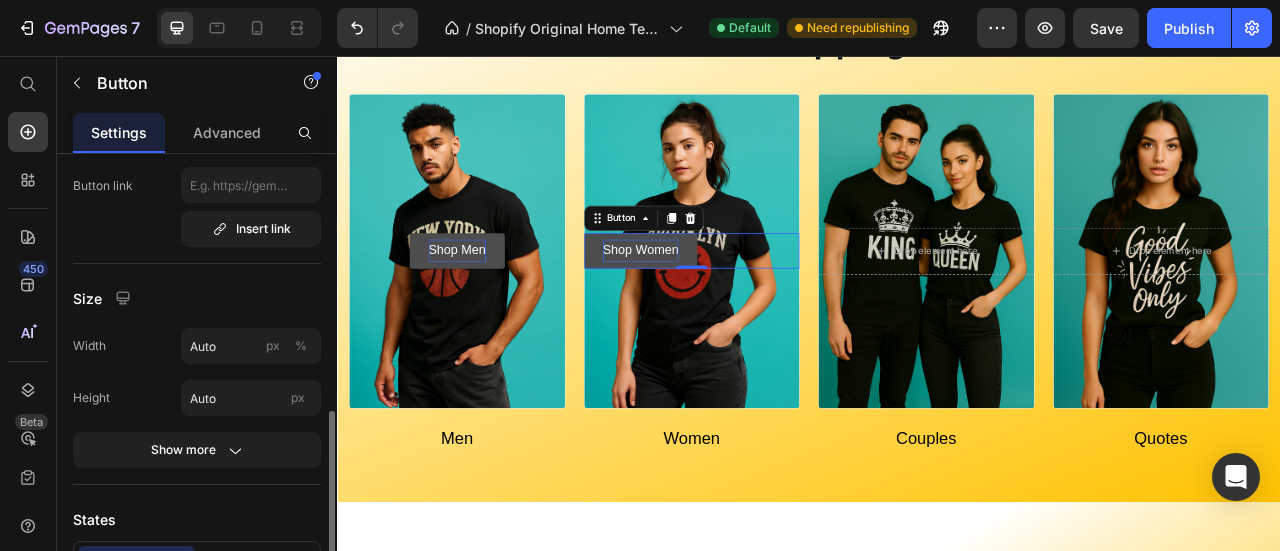 scroll, scrollTop: 987, scrollLeft: 0, axis: vertical 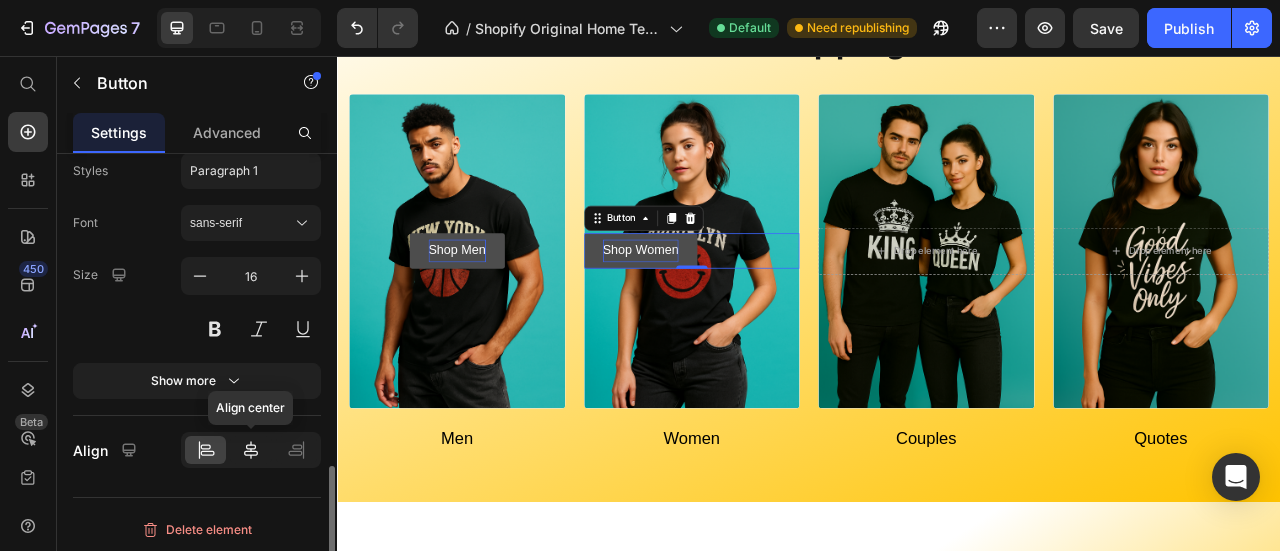 click 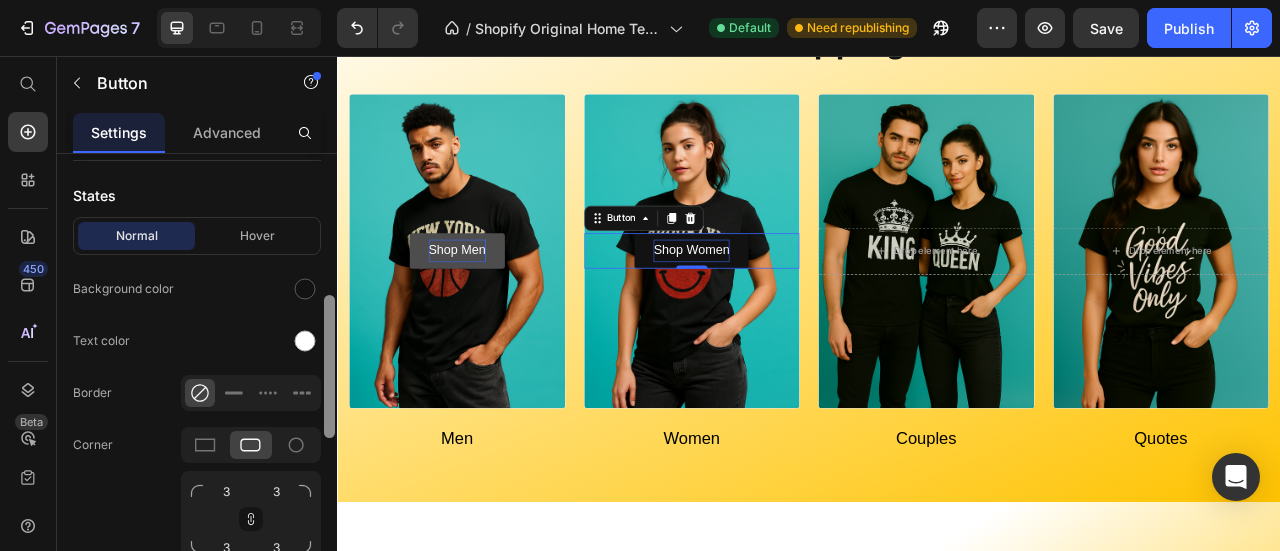 scroll, scrollTop: 442, scrollLeft: 0, axis: vertical 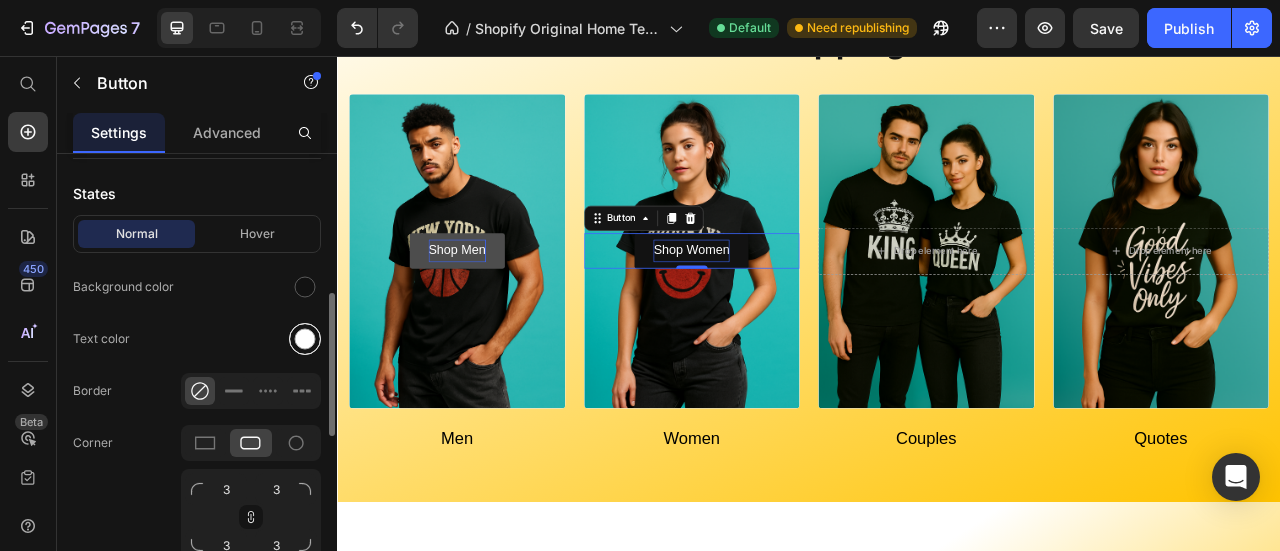 click at bounding box center (305, 339) 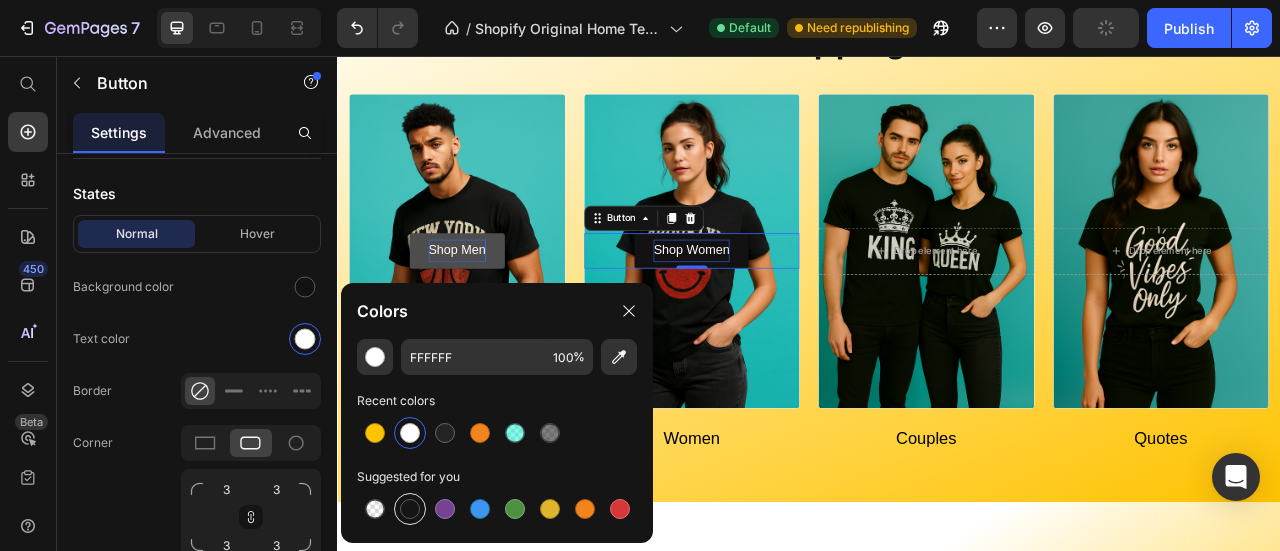 click at bounding box center [410, 509] 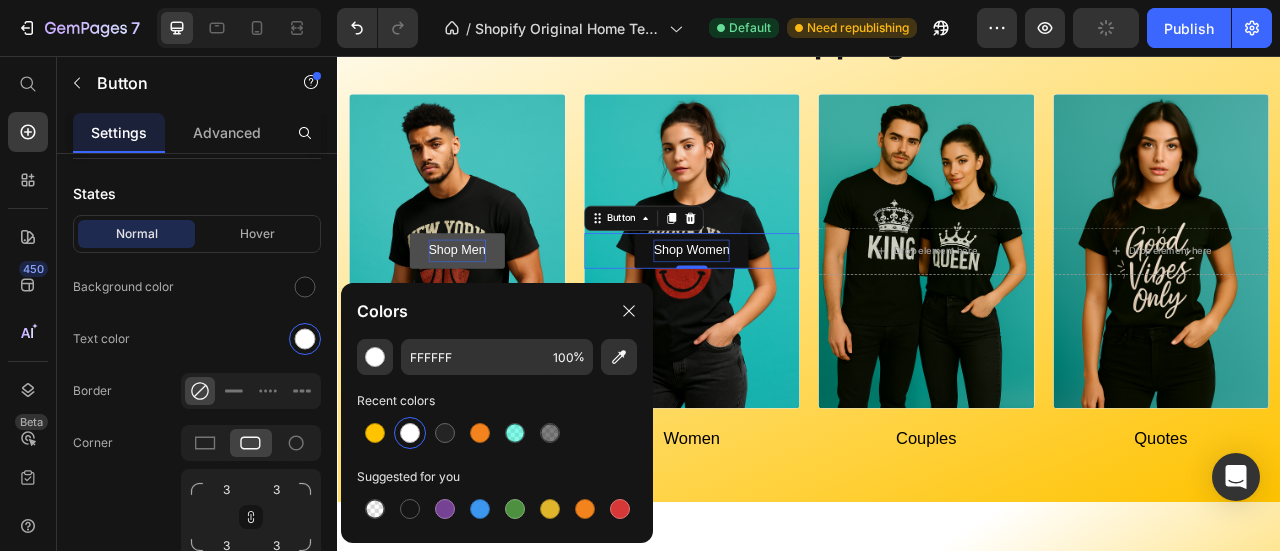 type on "151515" 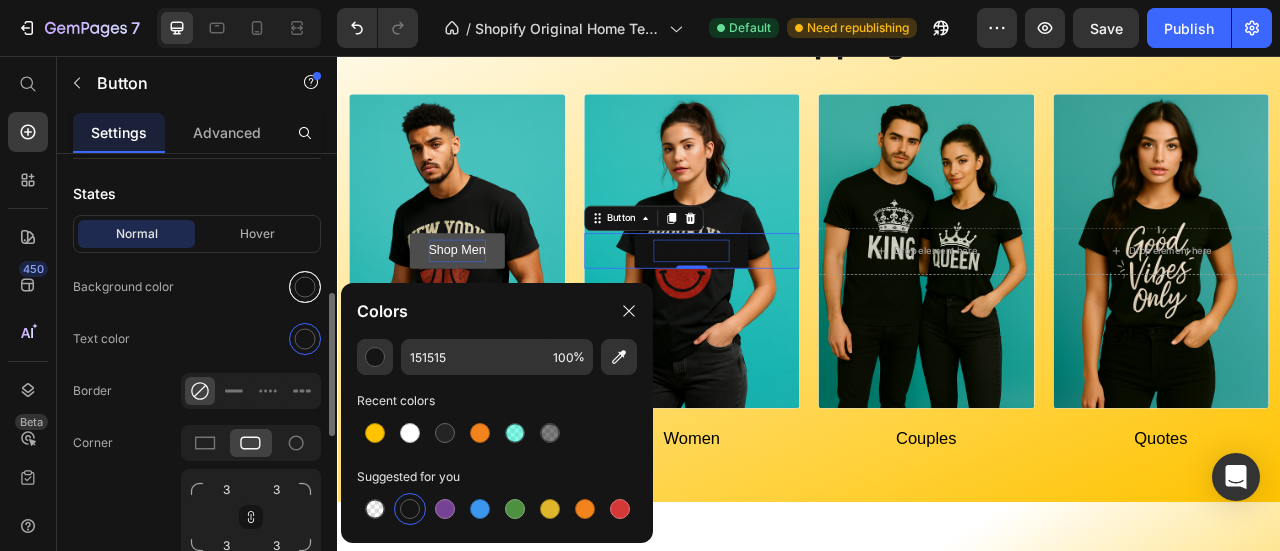 click at bounding box center [305, 287] 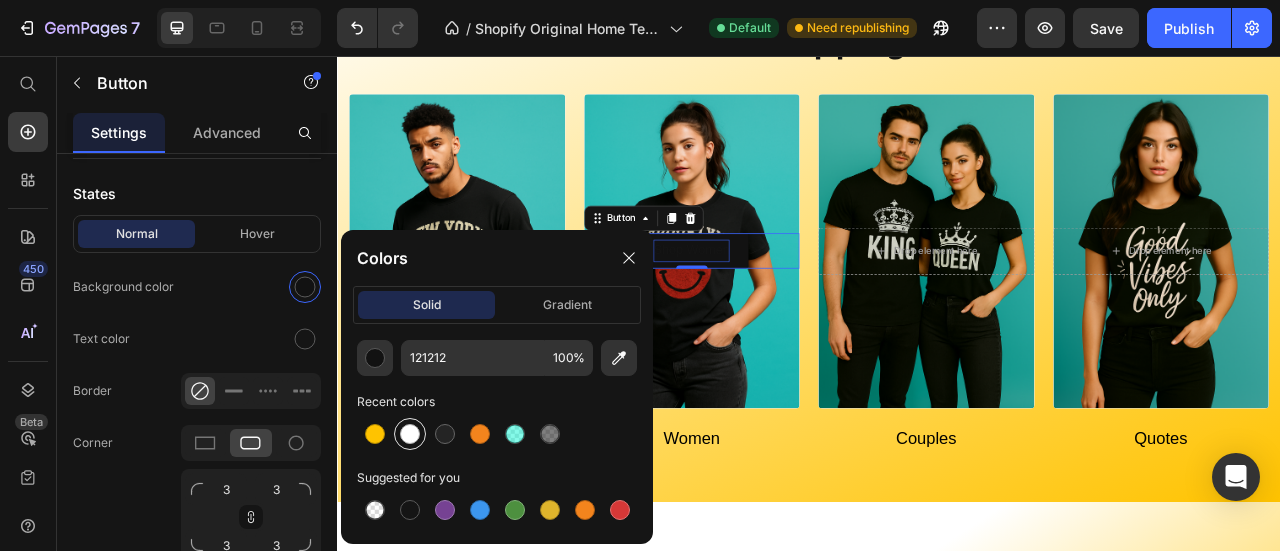 click at bounding box center [410, 434] 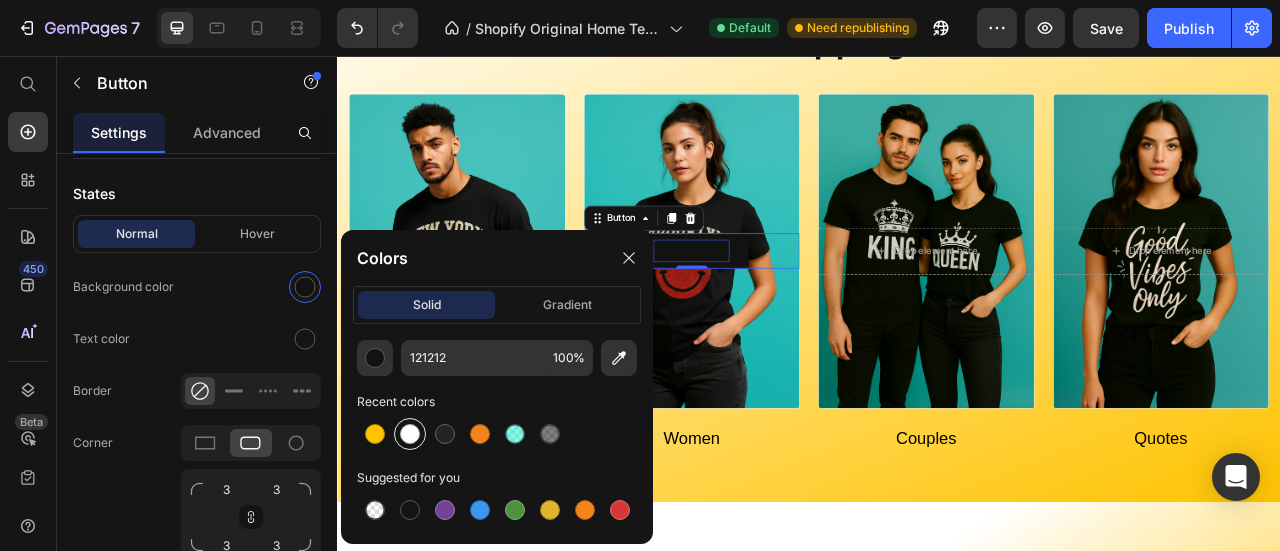 type on "FFFFFF" 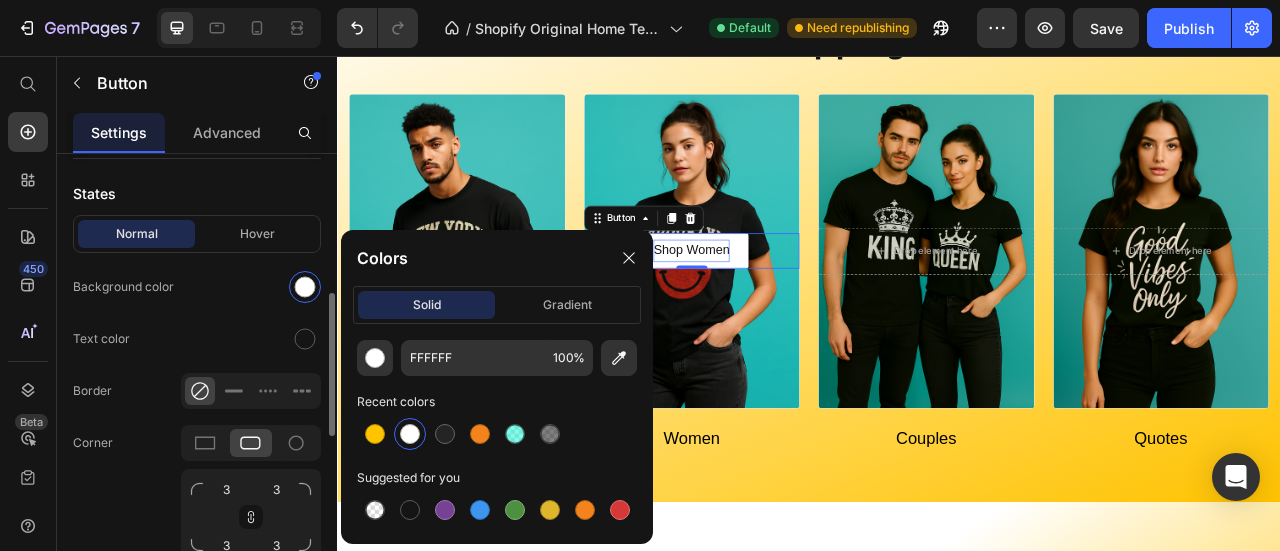 click on "Normal Hover Background color Text color Border Corner 3 3 3 3 Shadow" 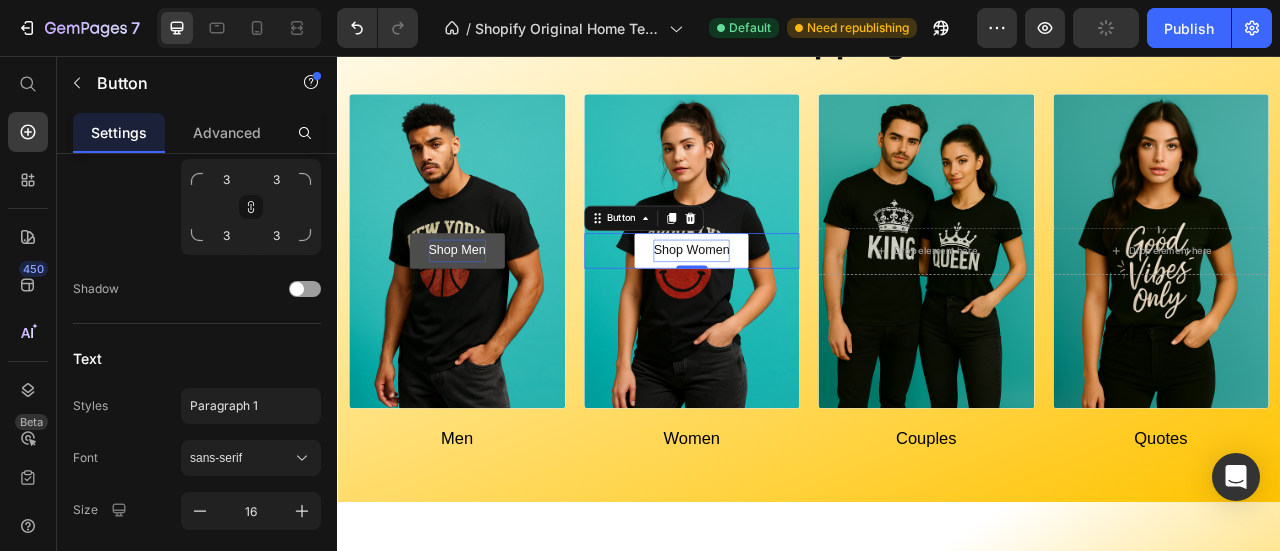 scroll, scrollTop: 987, scrollLeft: 0, axis: vertical 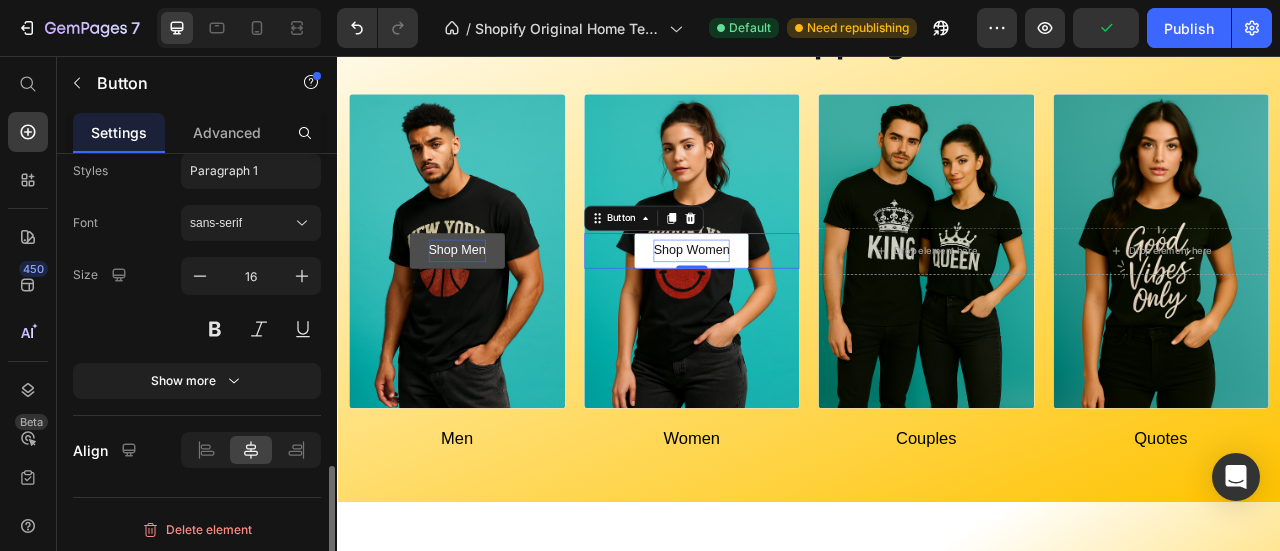 click on "Show more" at bounding box center (197, 381) 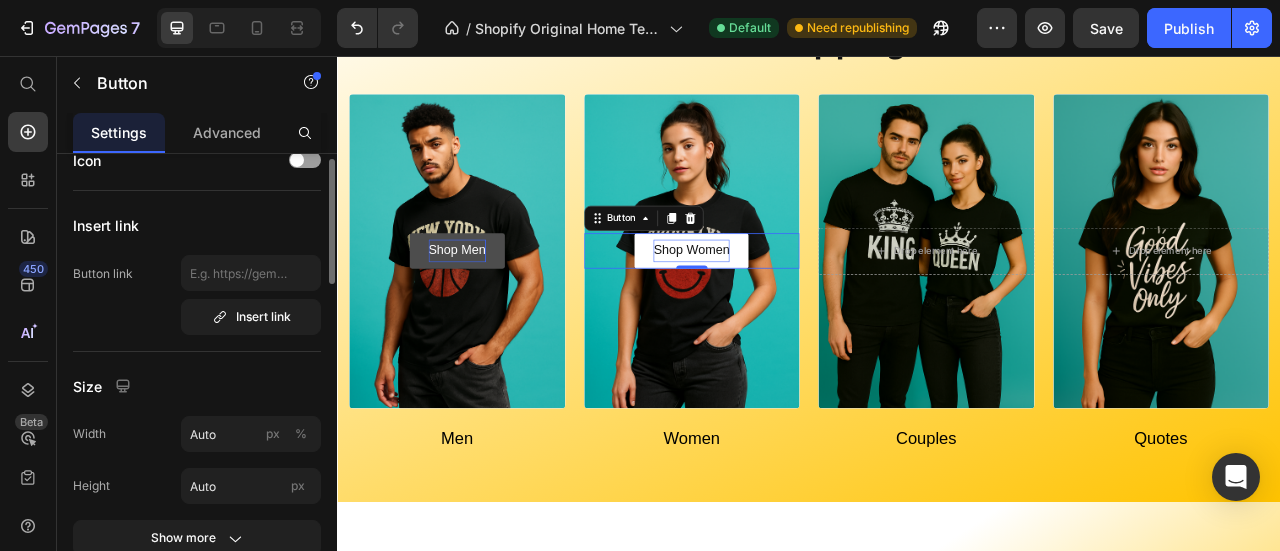 scroll, scrollTop: 26, scrollLeft: 0, axis: vertical 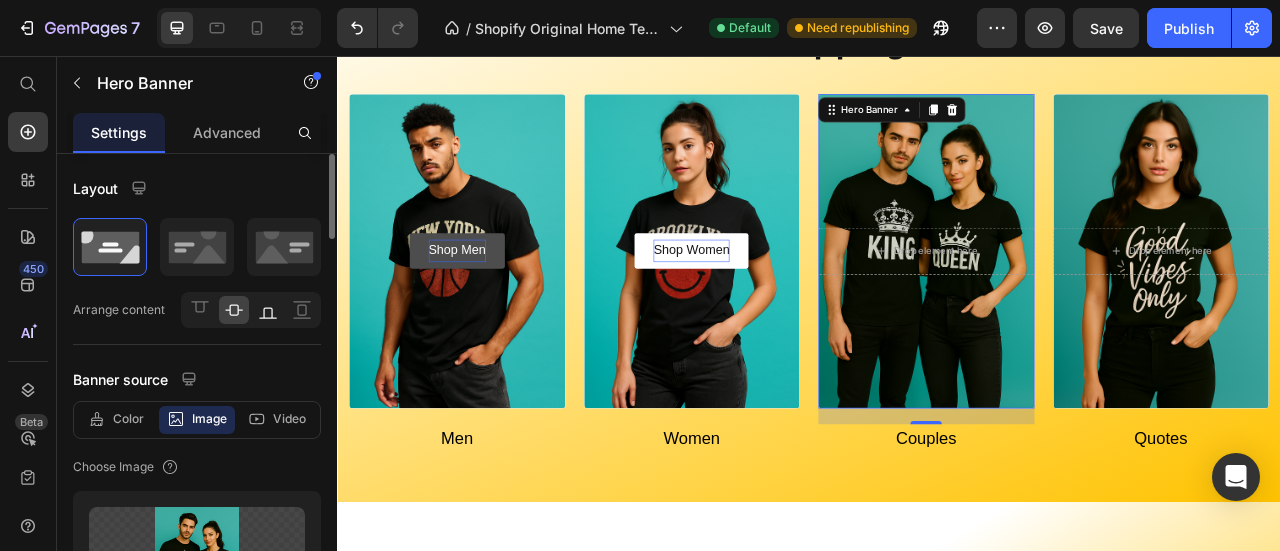 click 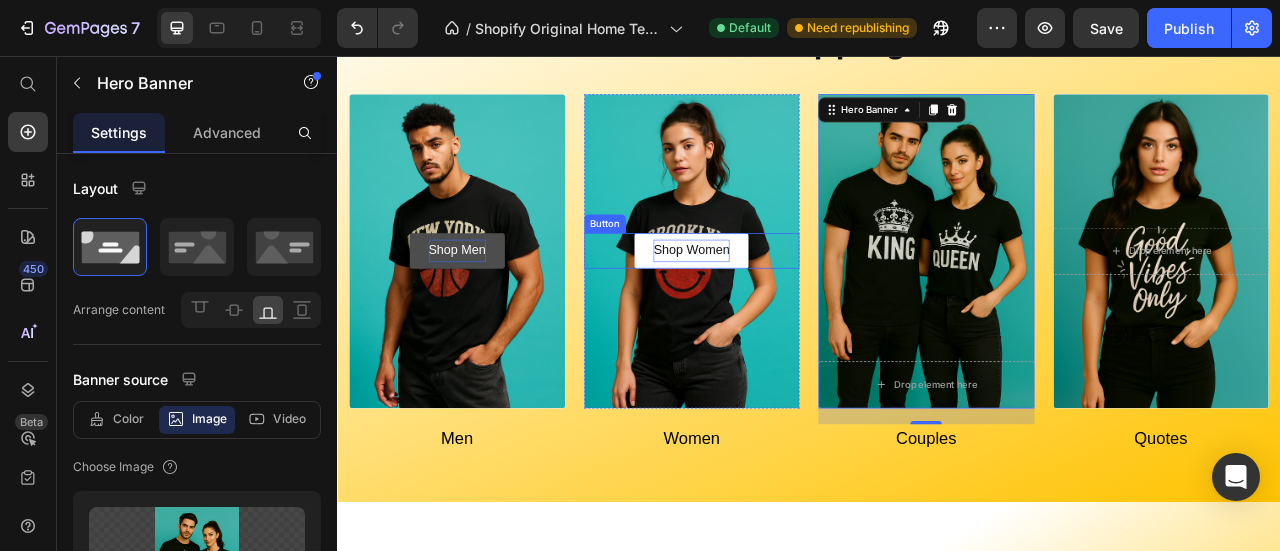 click on "Shop Women Button" at bounding box center (788, 303) 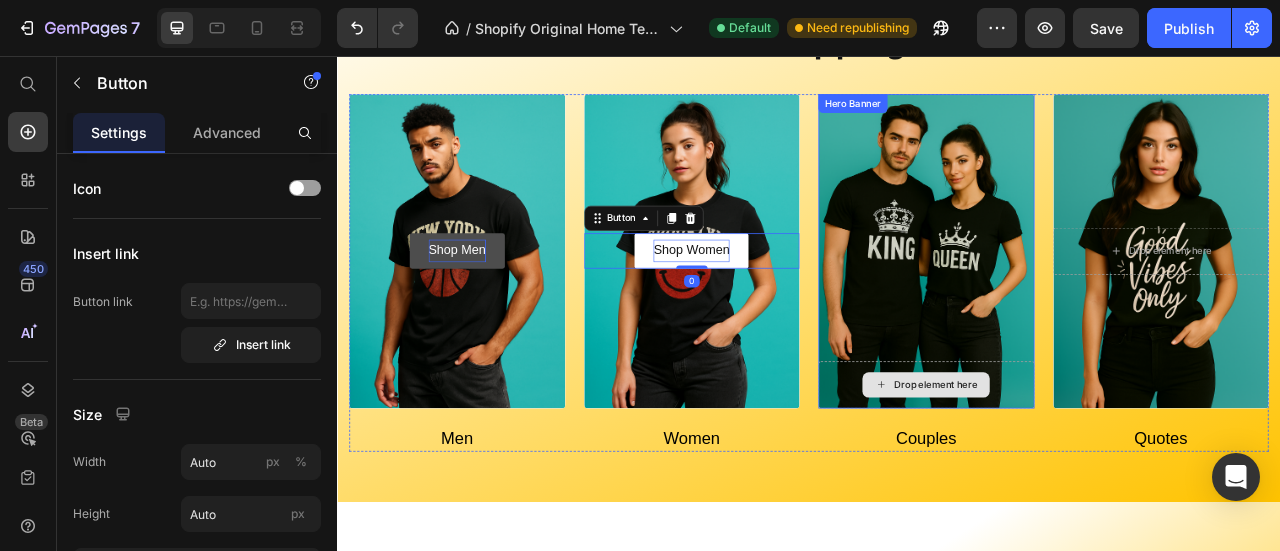 click on "Drop element here" at bounding box center [1086, 474] 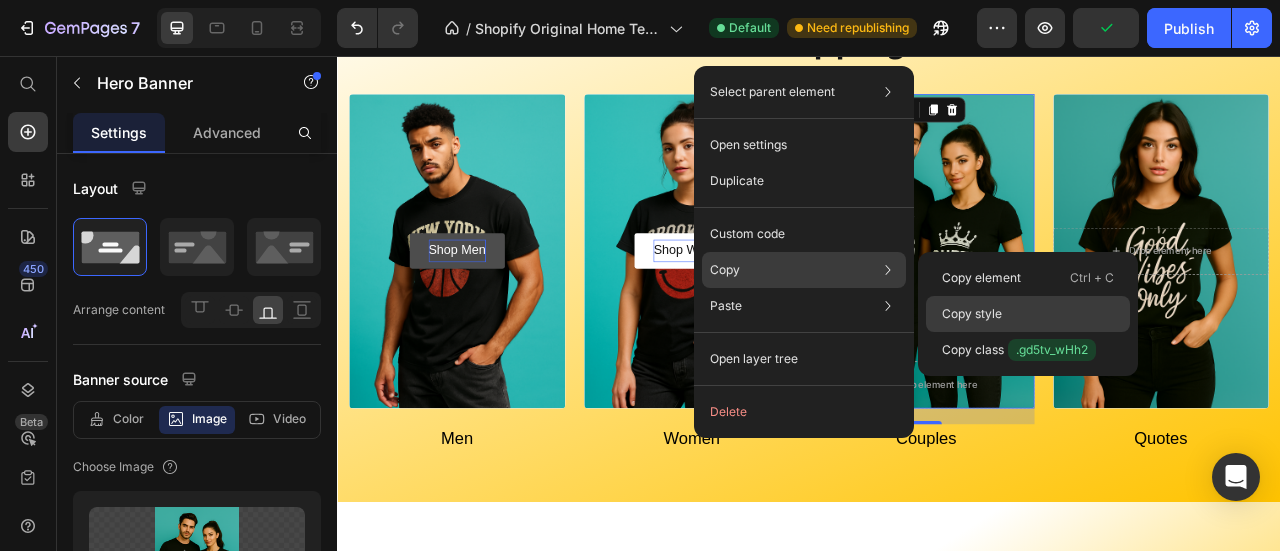 click on "Copy style" at bounding box center (972, 314) 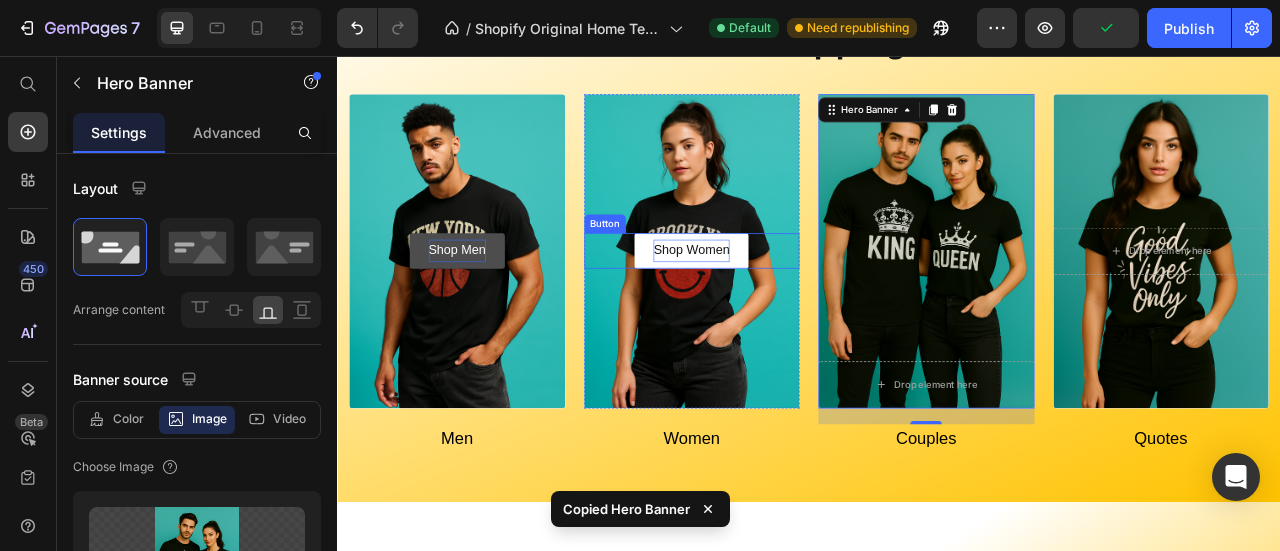 click on "Shop Women Button" at bounding box center [788, 303] 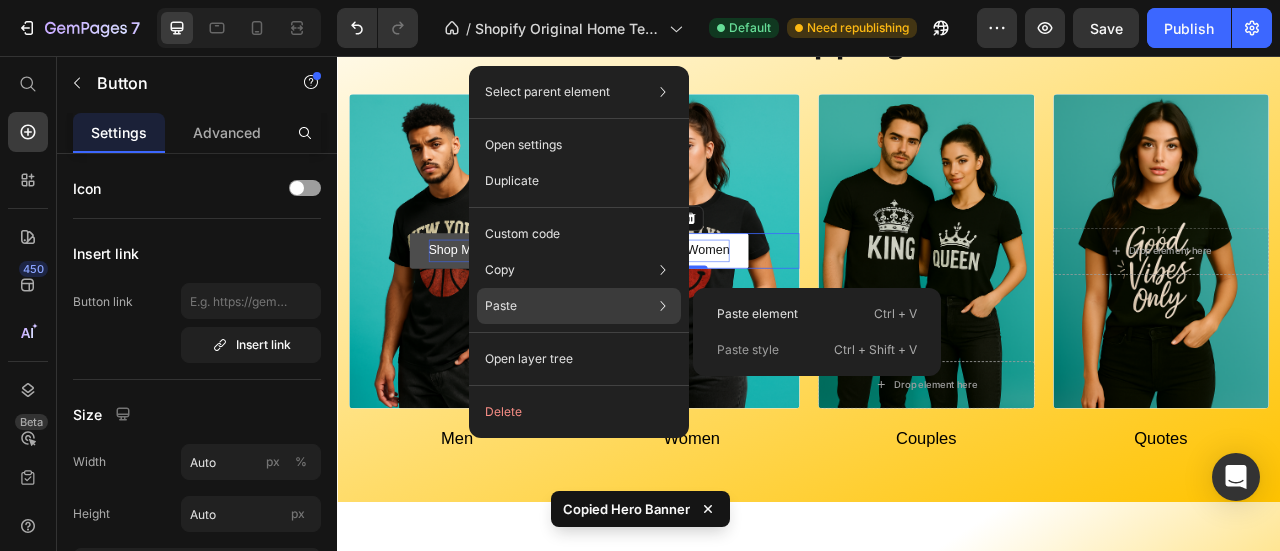 click on "Paste style" at bounding box center [748, 350] 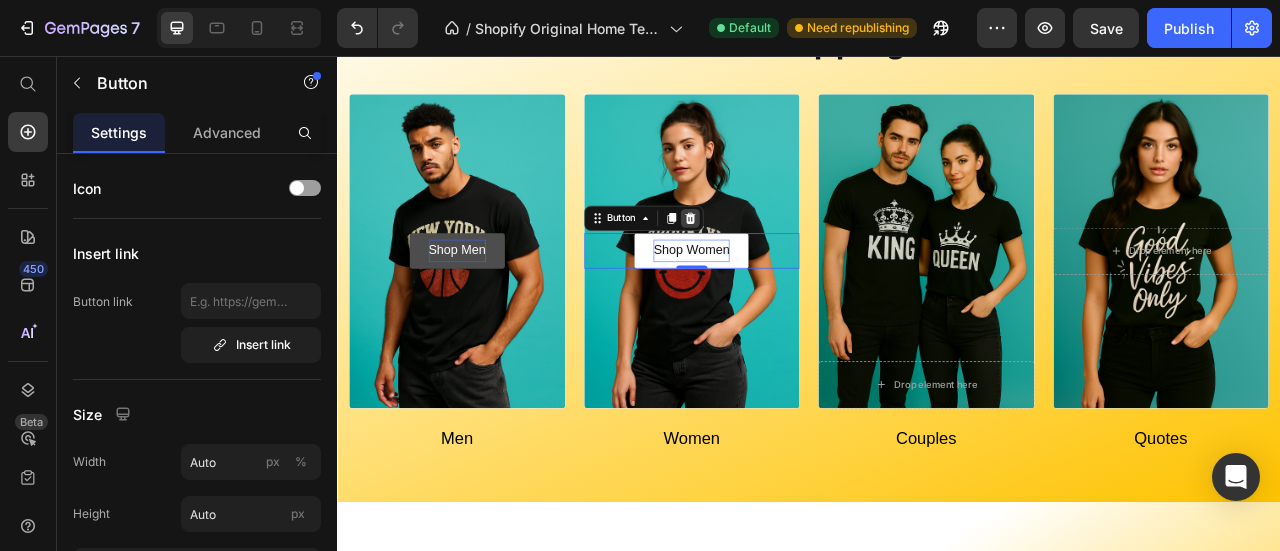 click 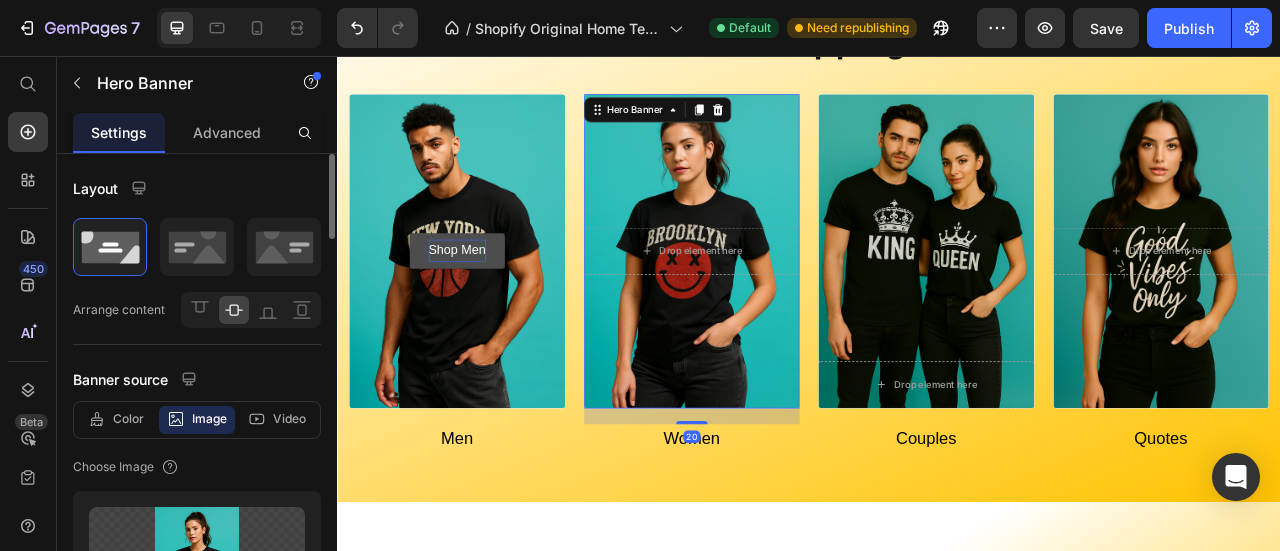 click 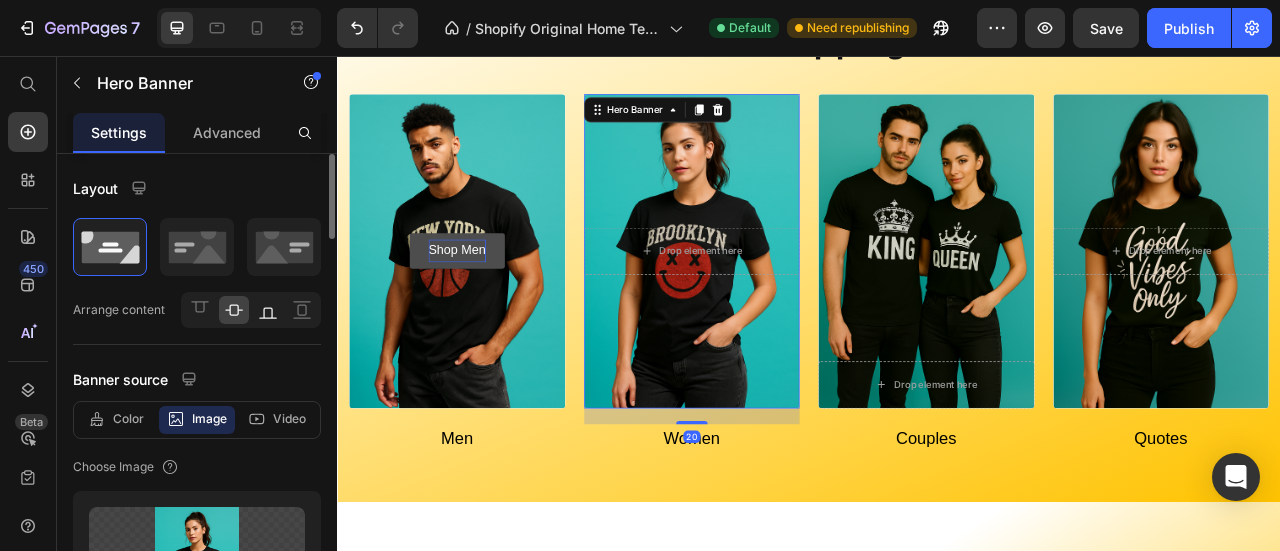 click 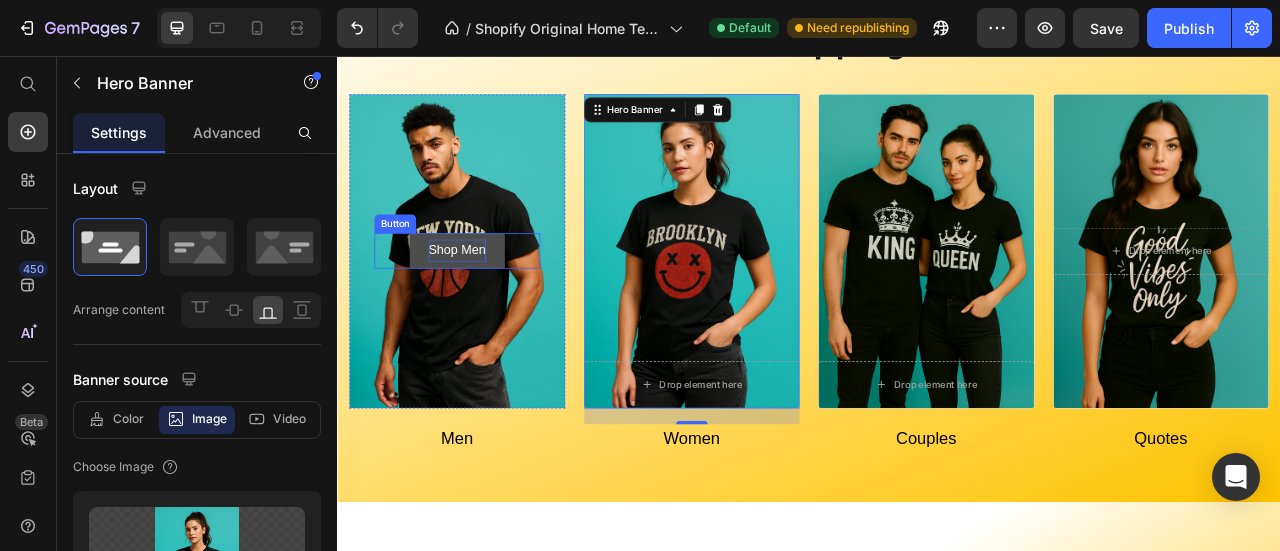 click on "Shop Men" at bounding box center [489, 303] 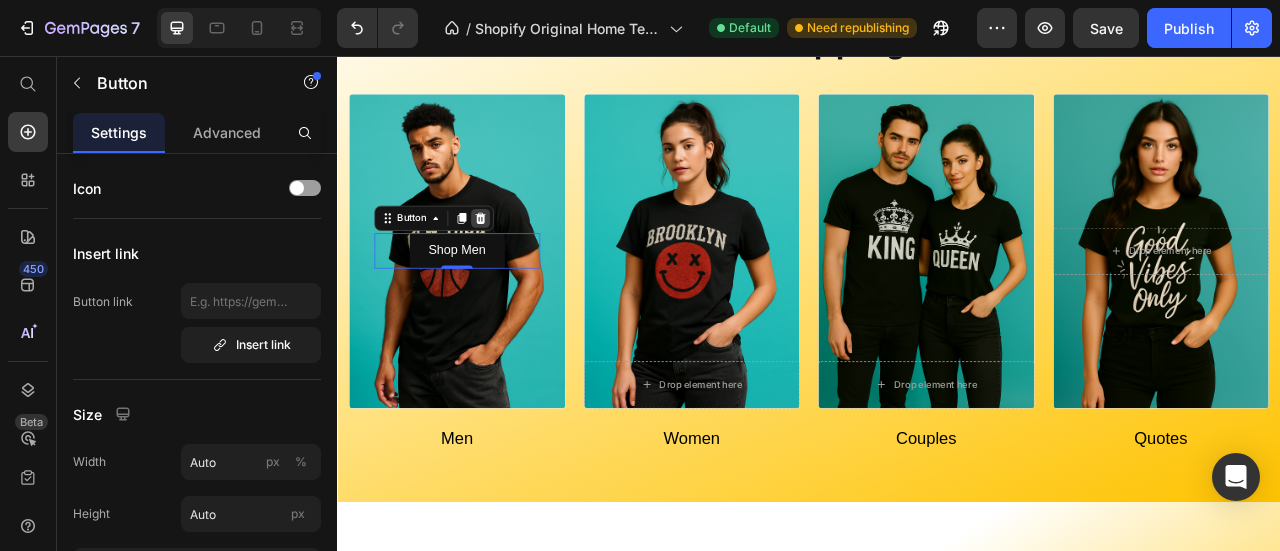 click 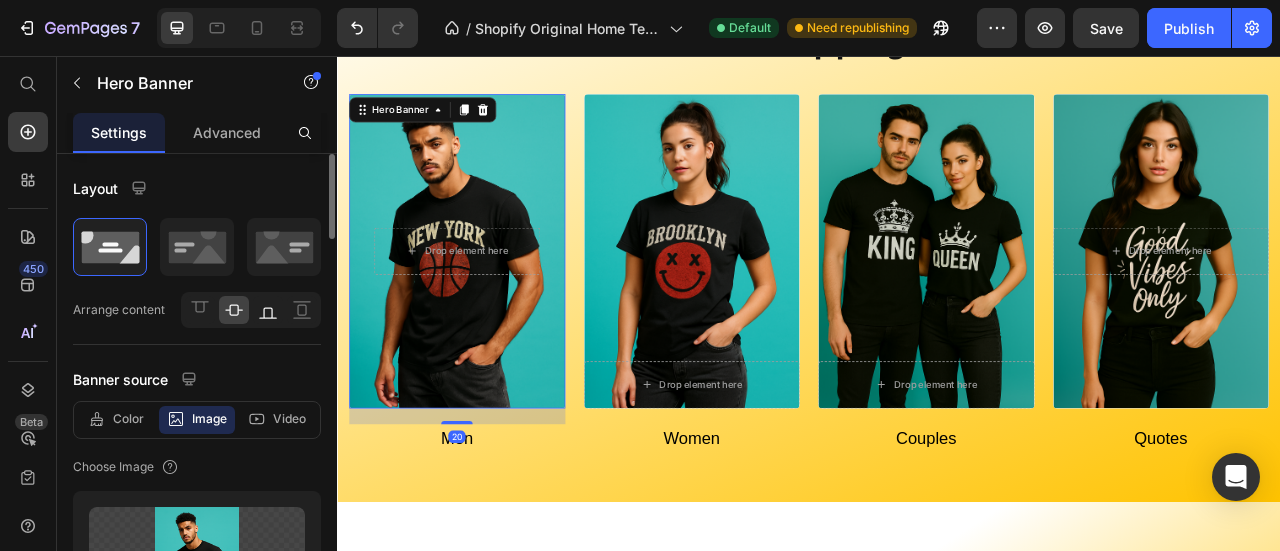 click 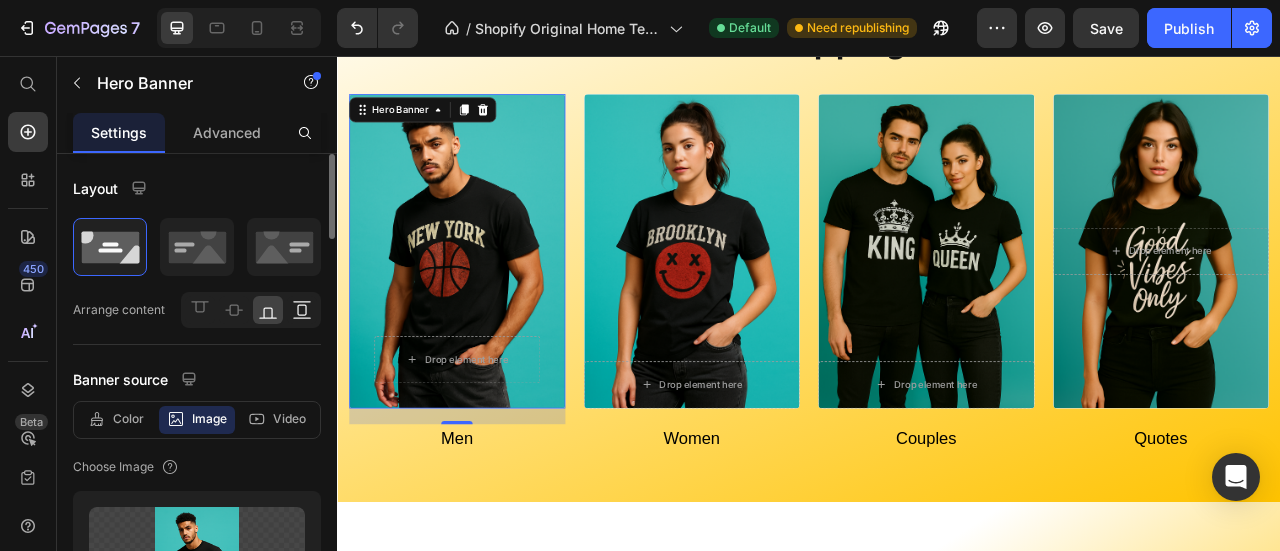 click 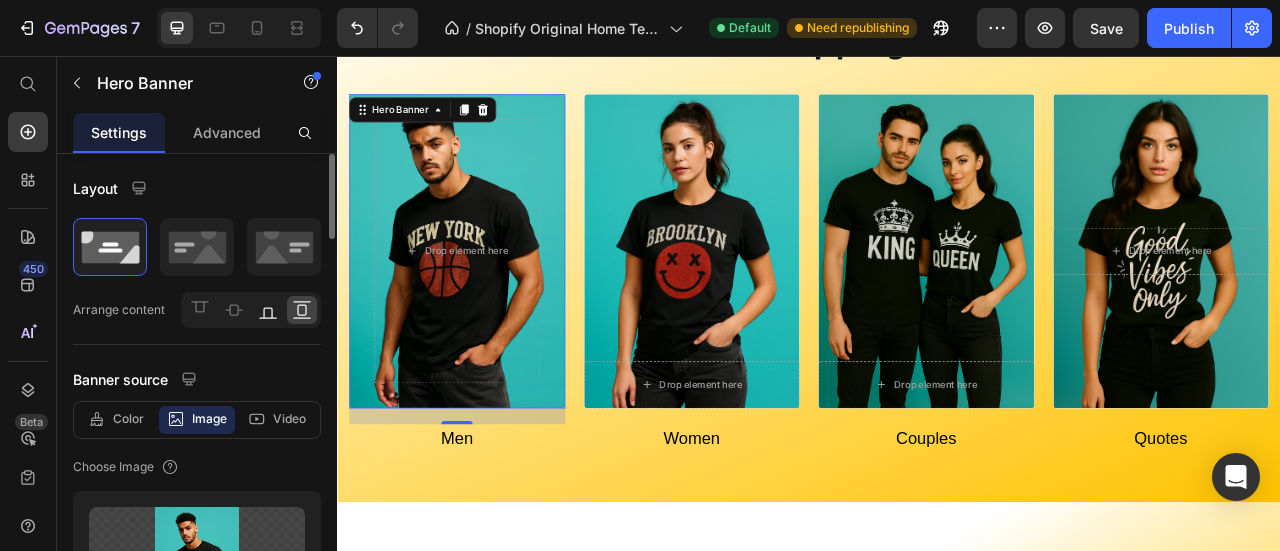click 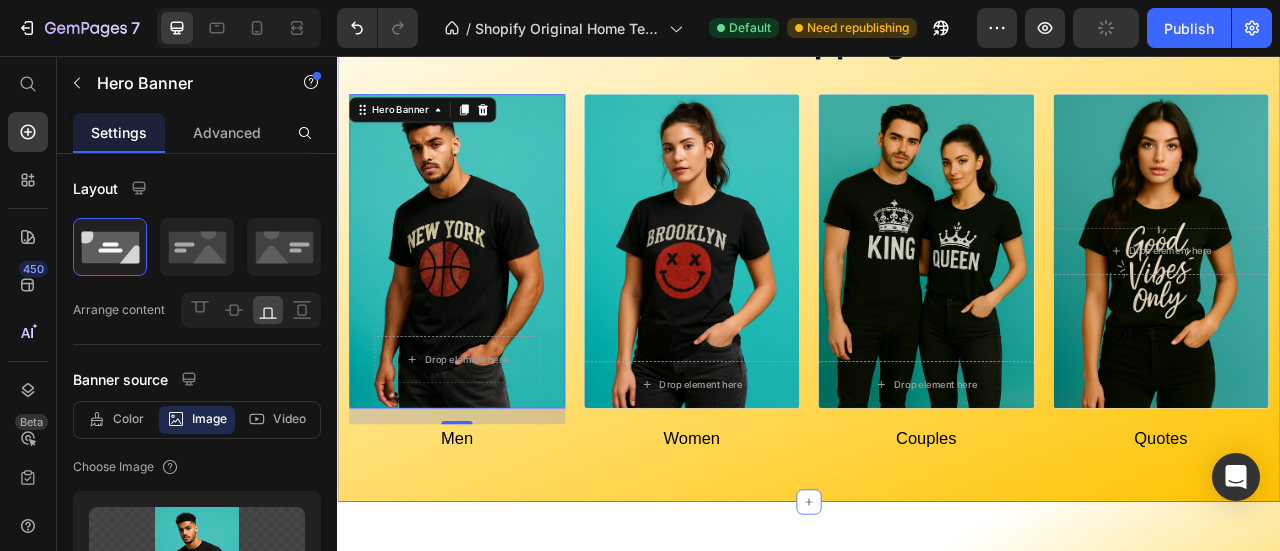 click on "Your Ultimate Shopping Destination Heading
Drop element here Hero Banner   20 Men Text block
Drop element here Hero Banner Women Text block
Drop element here Hero Banner Couples Text block
Drop element here Hero Banner Quotes Text block Row Row Section 4" at bounding box center (937, 283) 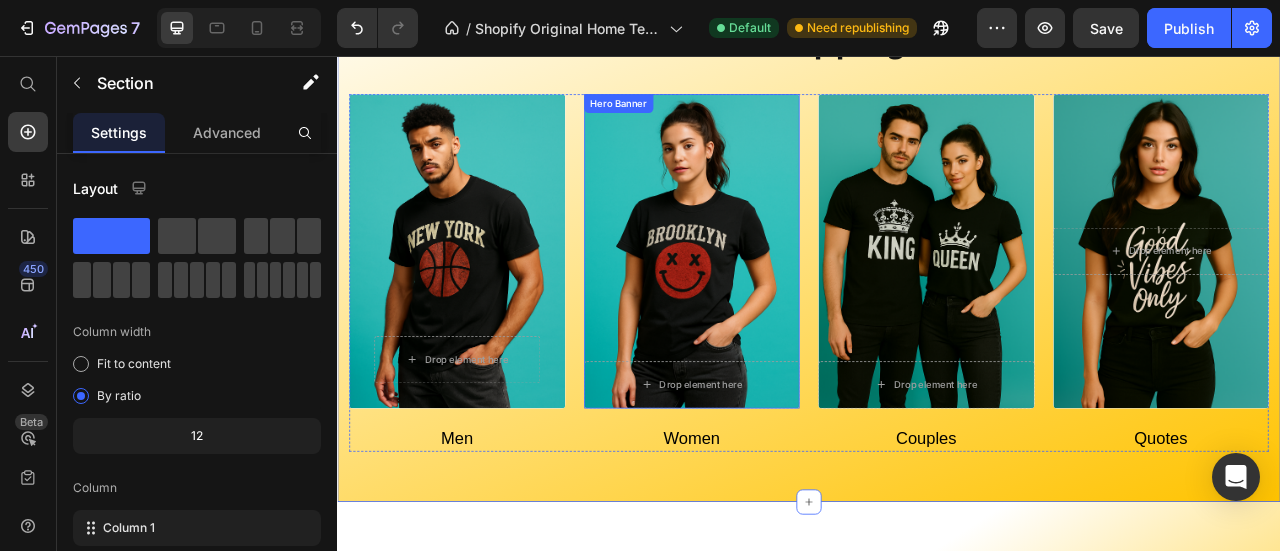 click at bounding box center [788, 304] 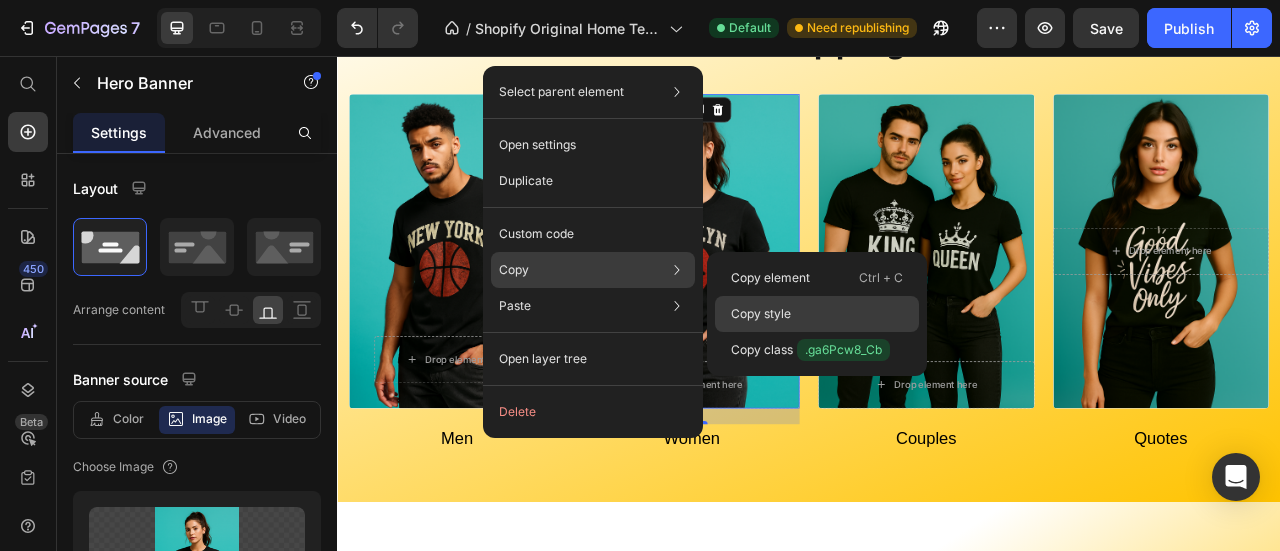 click on "Copy style" at bounding box center [761, 314] 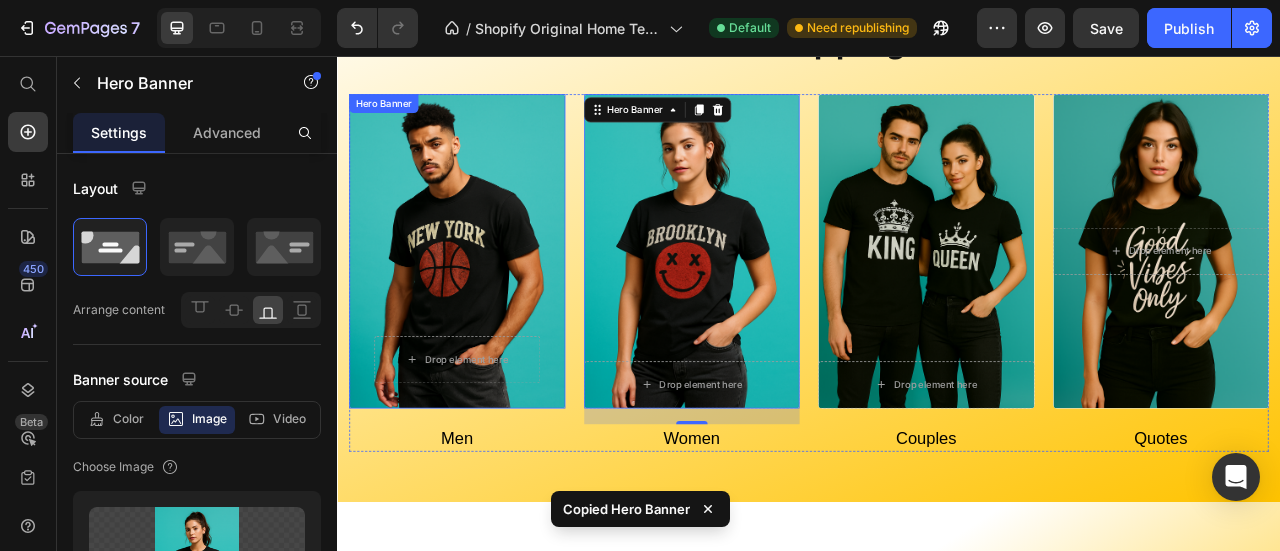 click at bounding box center [489, 304] 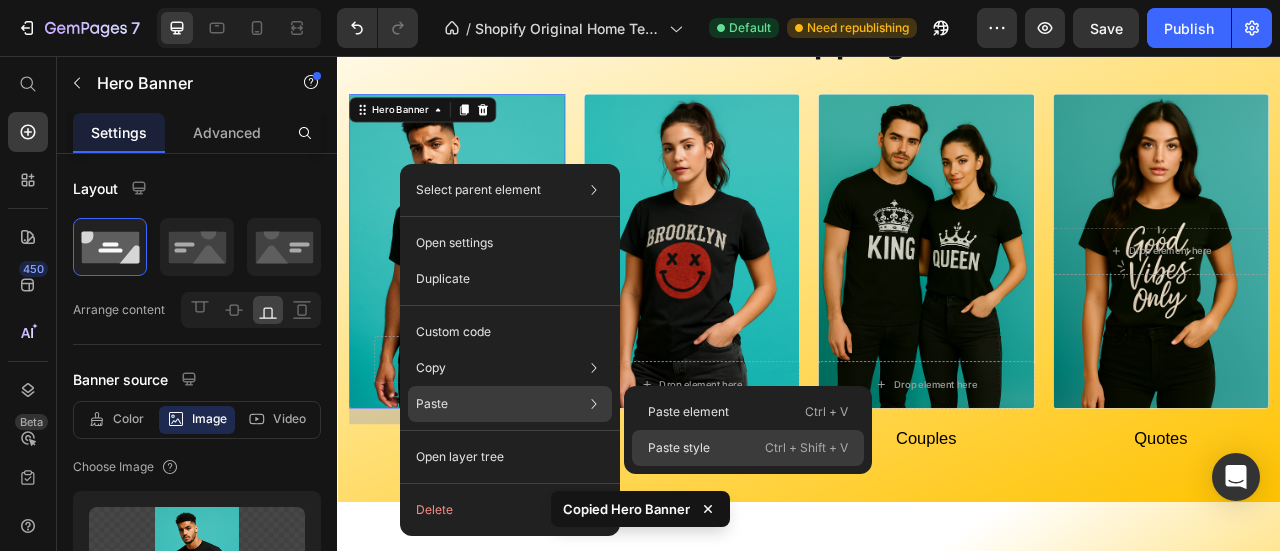 click on "Paste style" at bounding box center (679, 448) 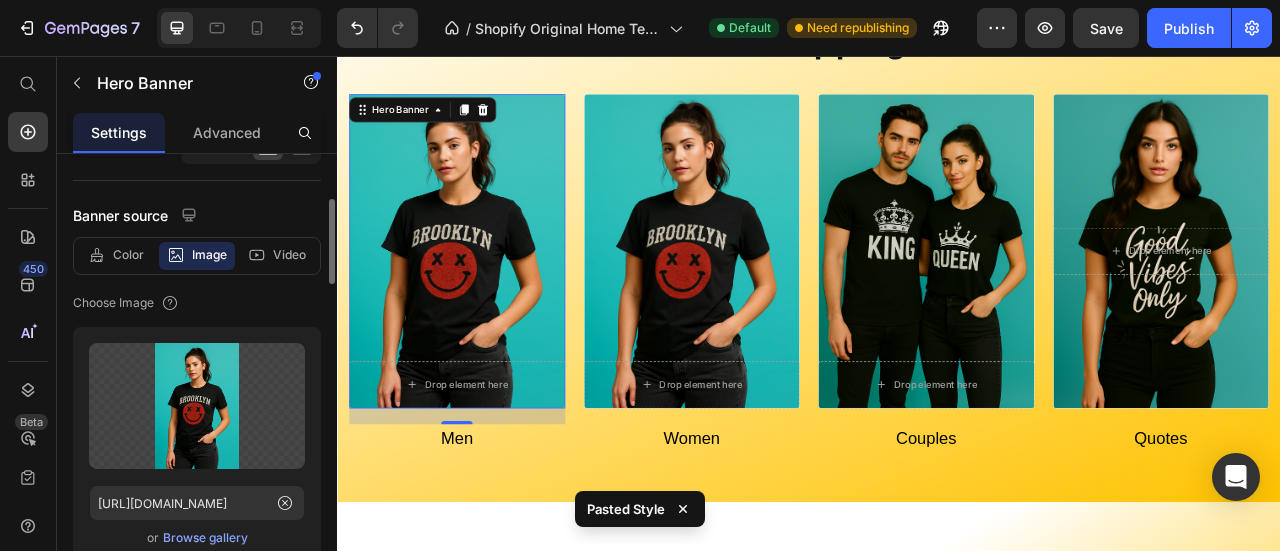 scroll, scrollTop: 181, scrollLeft: 0, axis: vertical 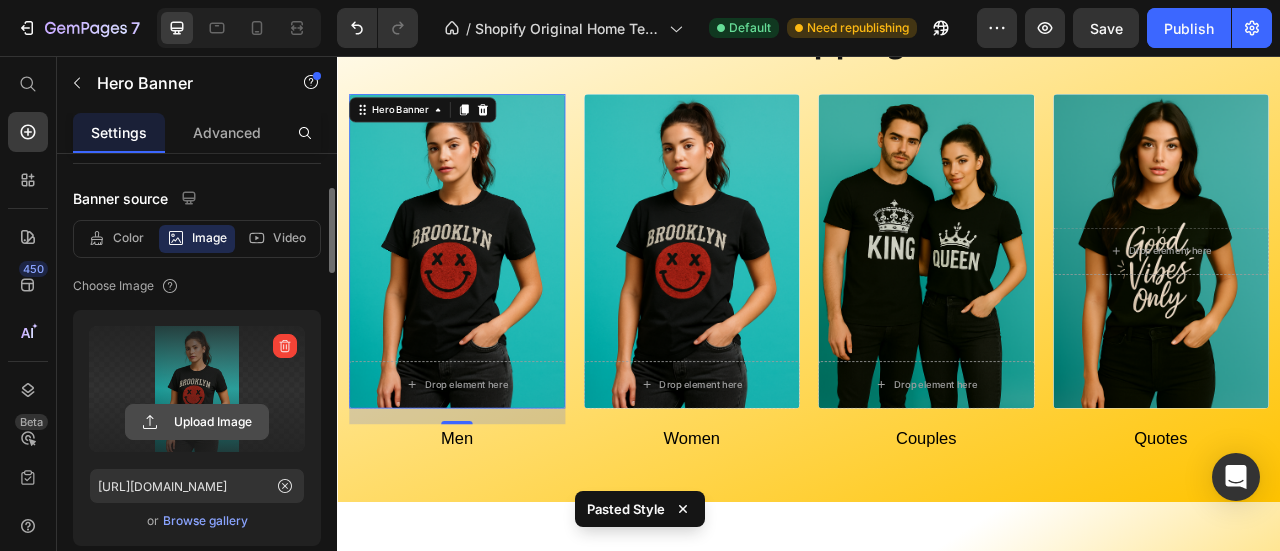 click 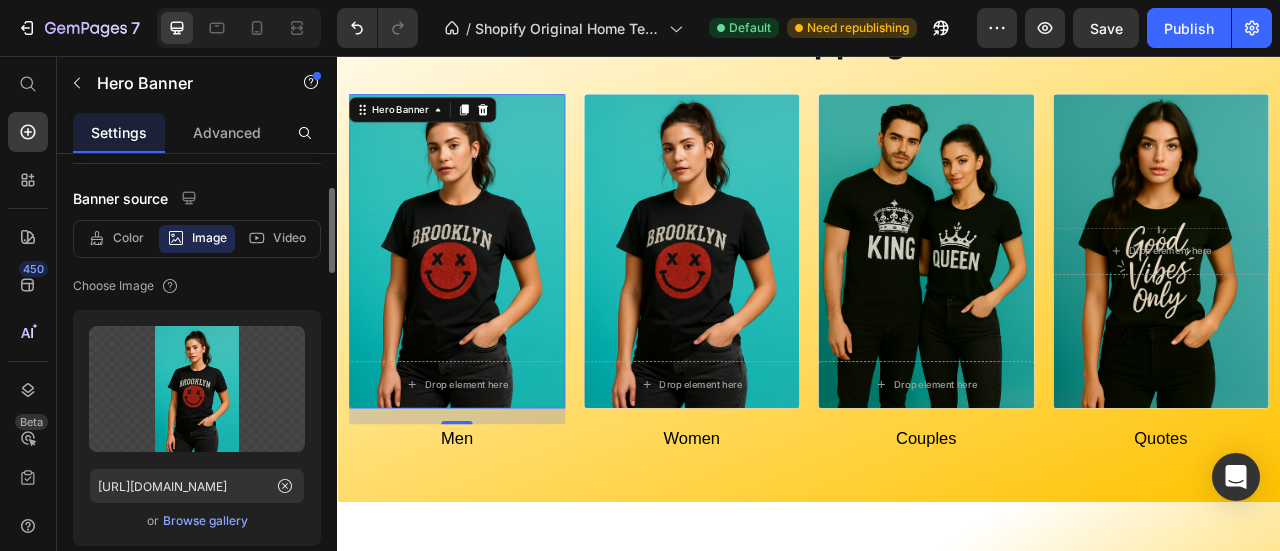 click on "Browse gallery" at bounding box center [205, 521] 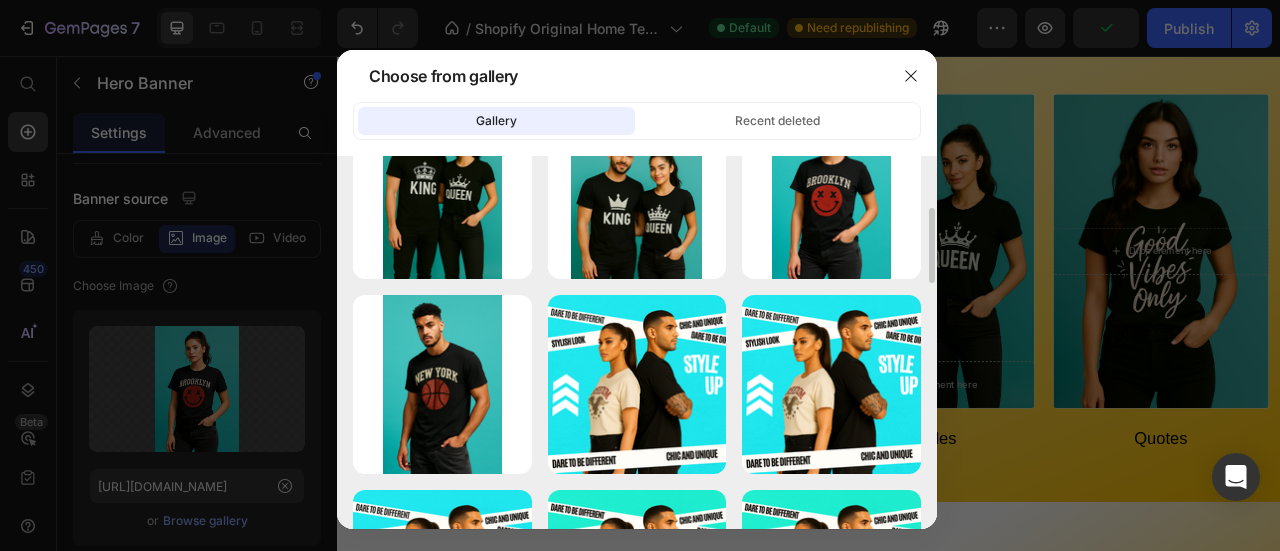 scroll, scrollTop: 268, scrollLeft: 0, axis: vertical 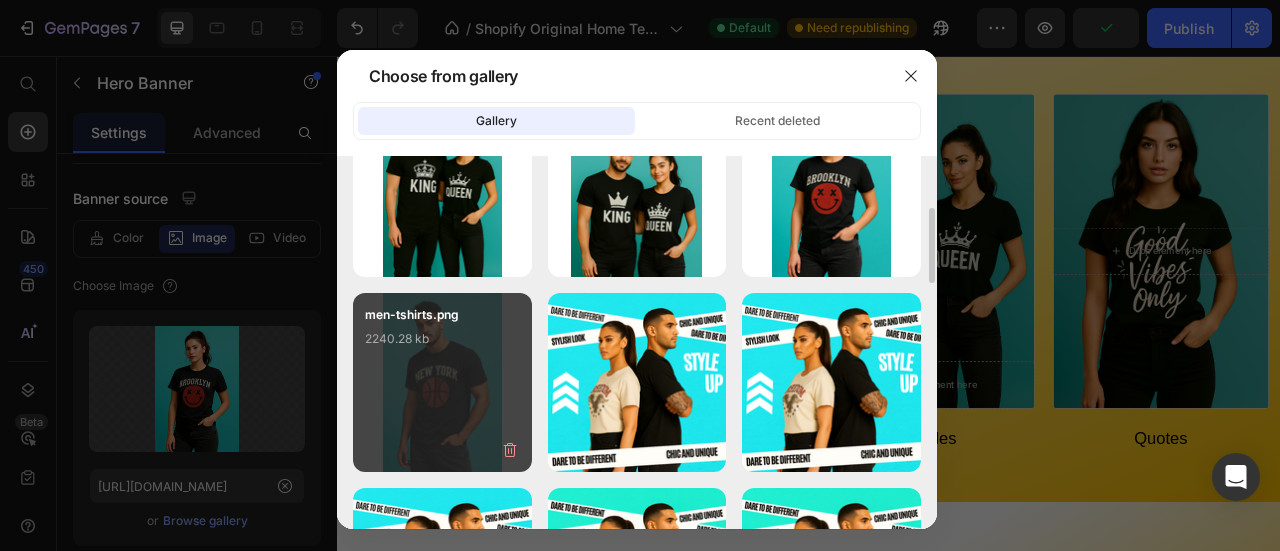 click on "men-tshirts.png 2240.28 kb" at bounding box center [442, 345] 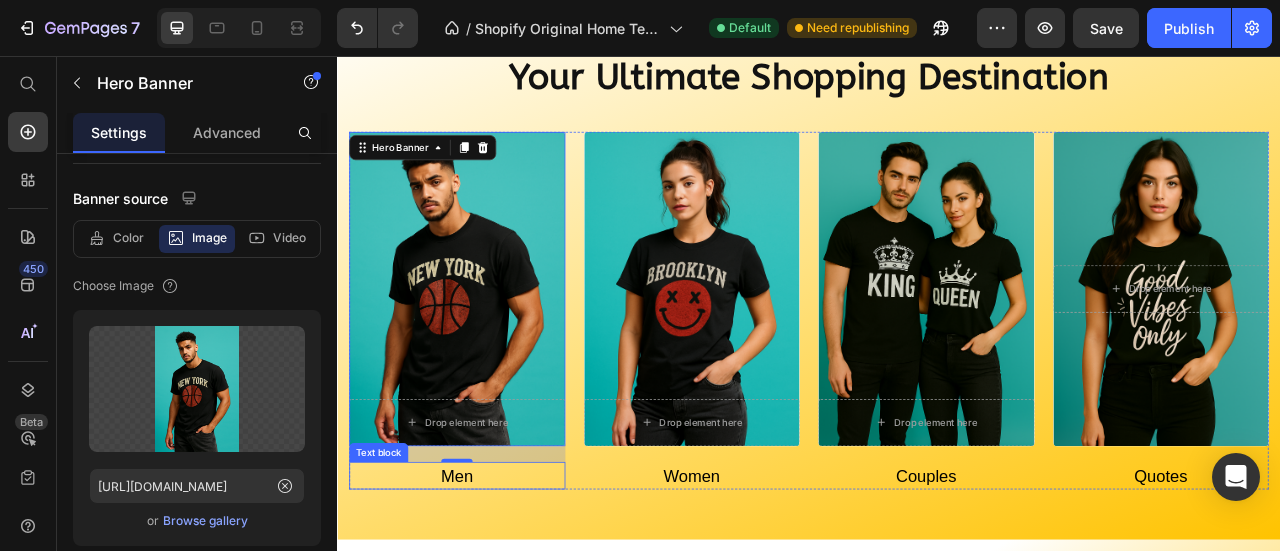 scroll, scrollTop: 672, scrollLeft: 0, axis: vertical 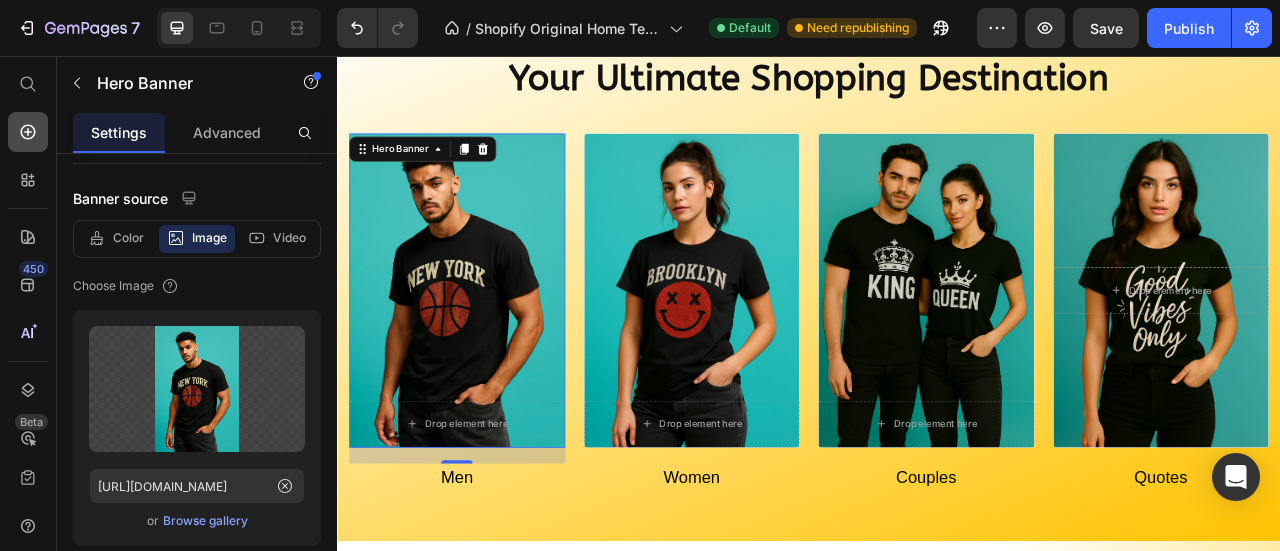 click 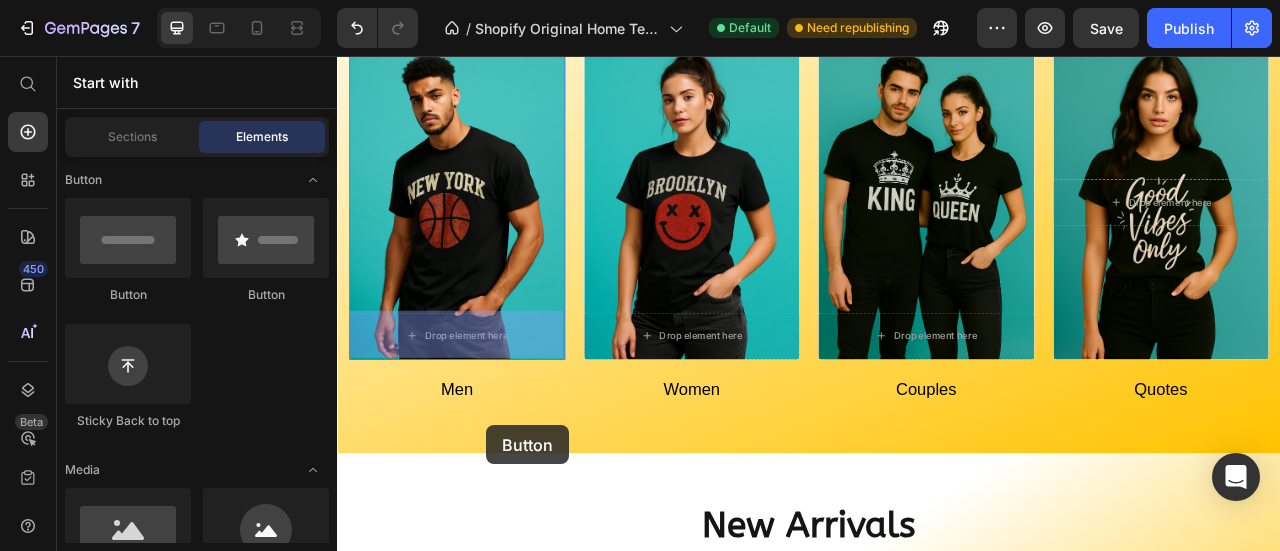 scroll, scrollTop: 882, scrollLeft: 0, axis: vertical 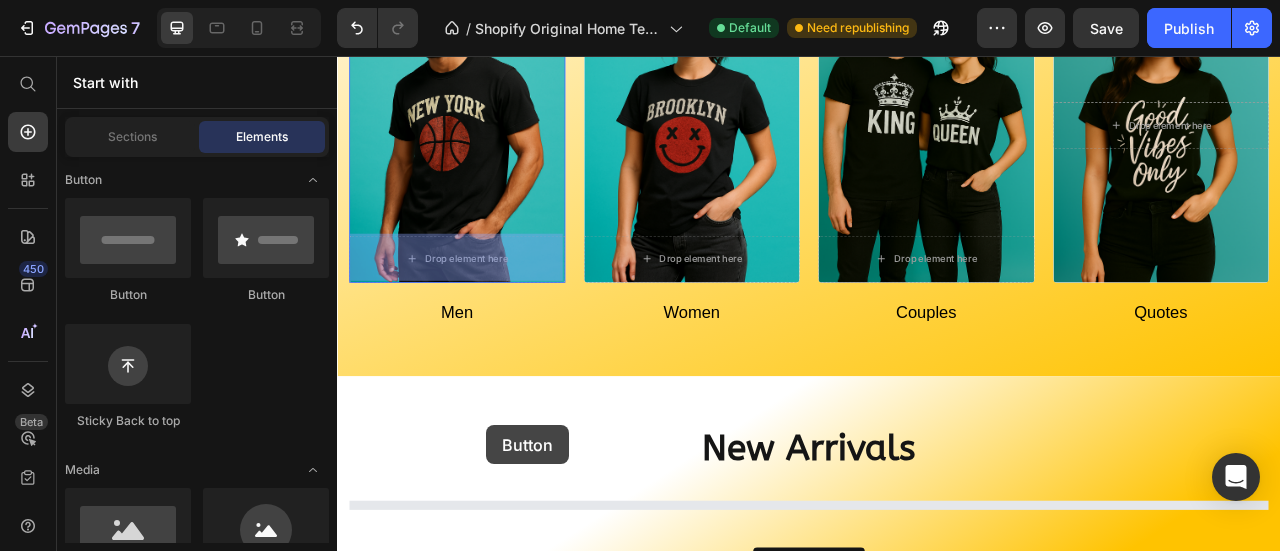 drag, startPoint x: 469, startPoint y: 317, endPoint x: 468, endPoint y: 254, distance: 63.007935 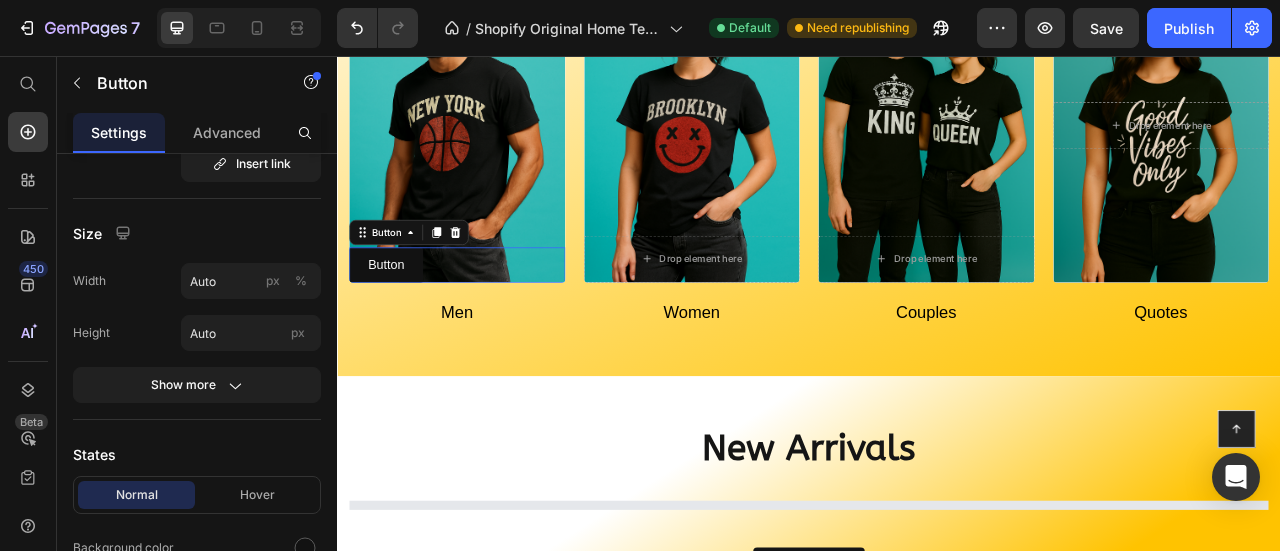 scroll, scrollTop: 938, scrollLeft: 0, axis: vertical 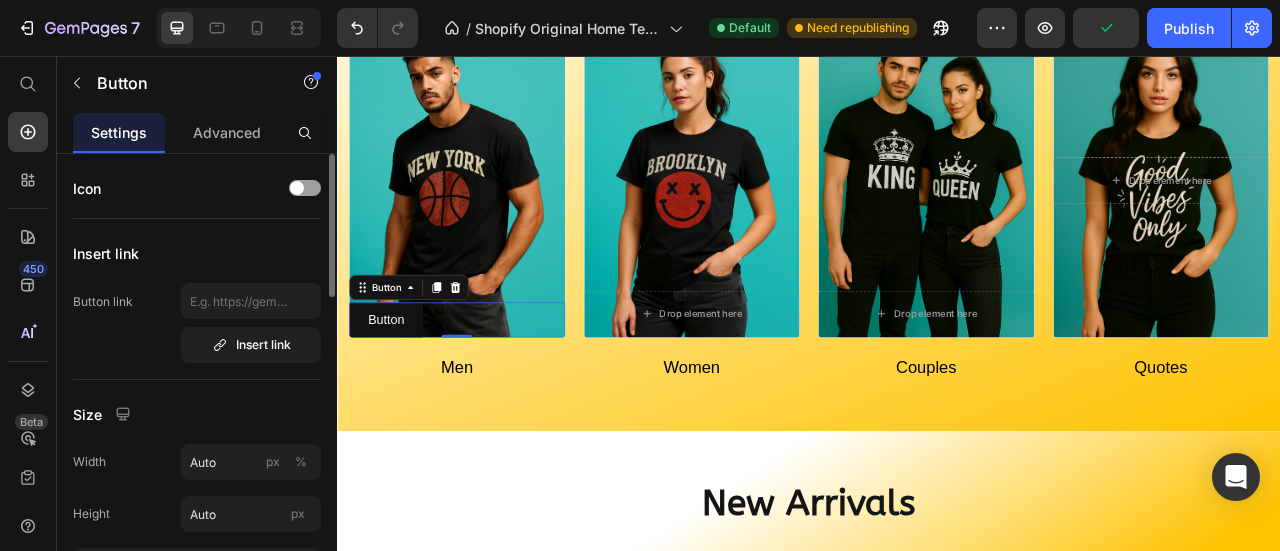 click on "Button Button   0" at bounding box center [489, 391] 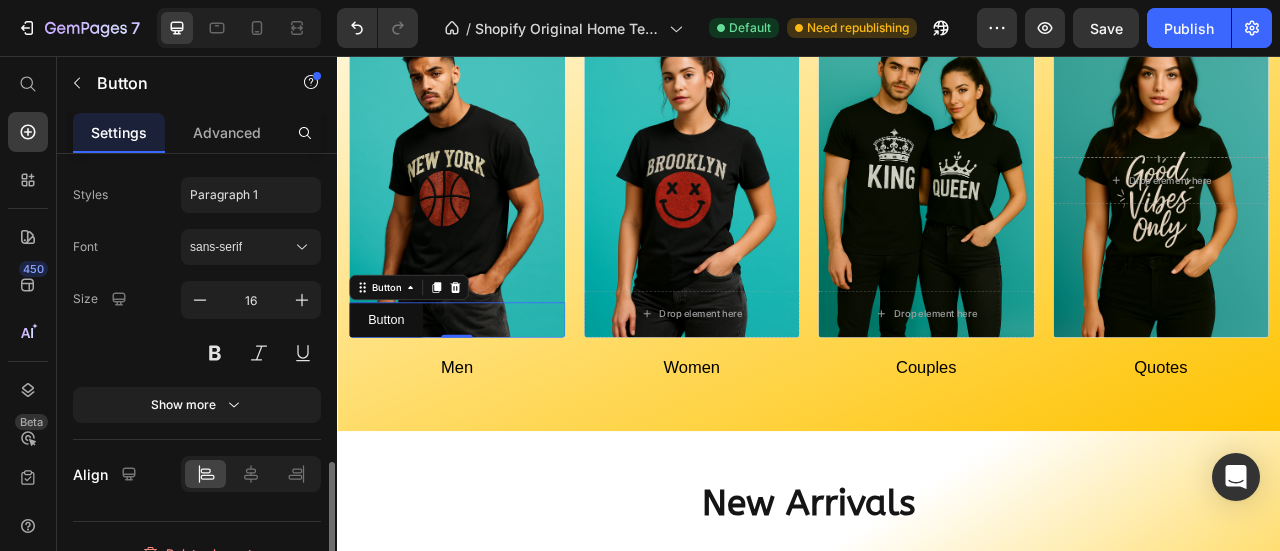 scroll, scrollTop: 968, scrollLeft: 0, axis: vertical 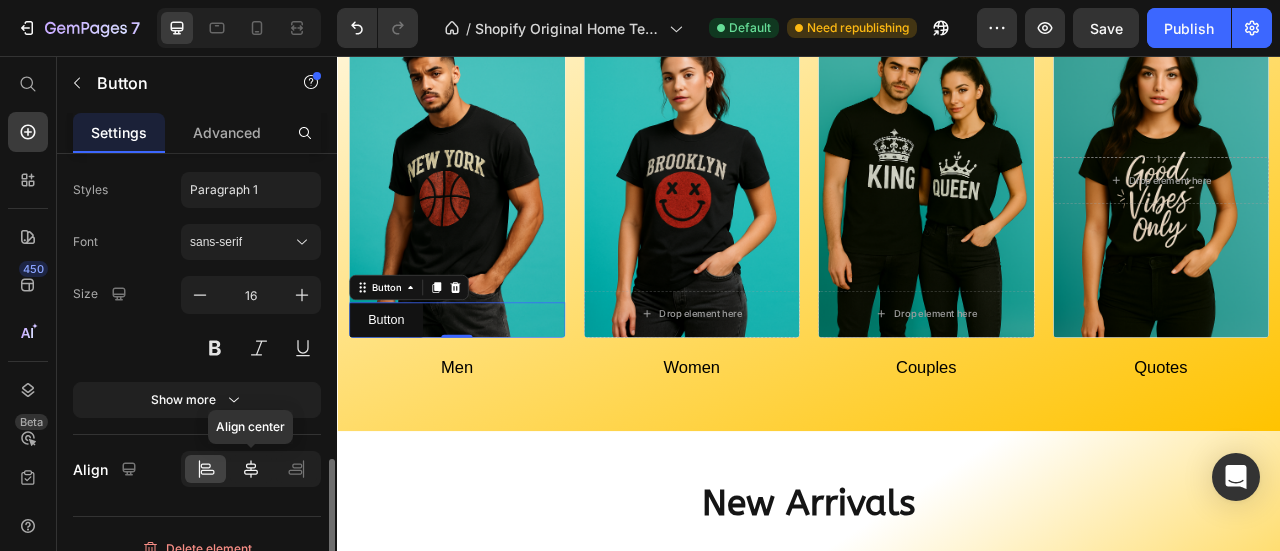click 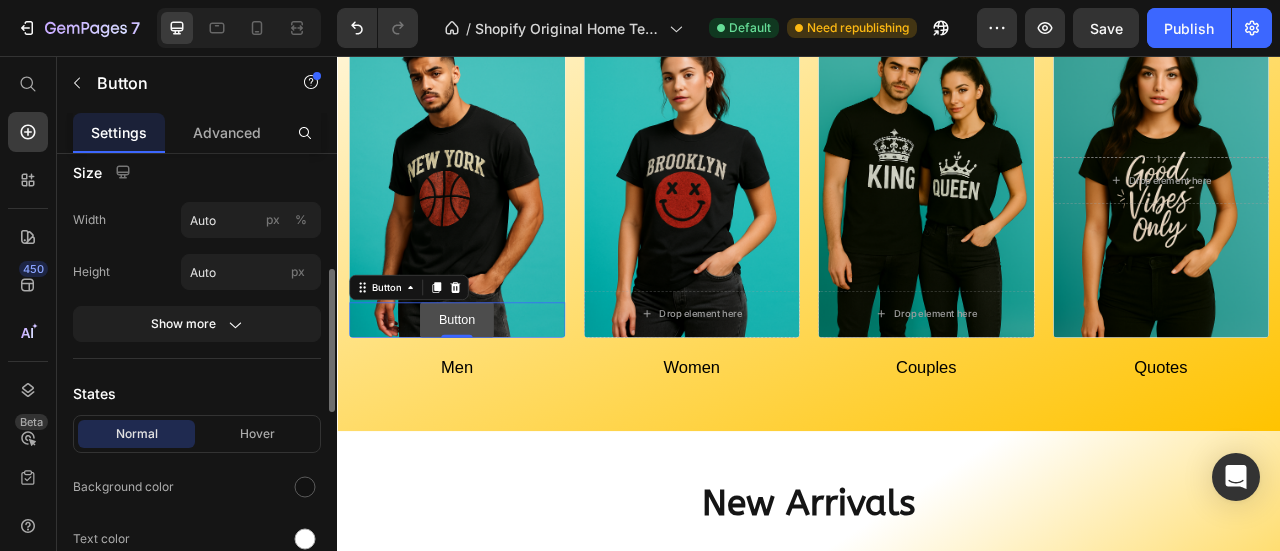 scroll, scrollTop: 272, scrollLeft: 0, axis: vertical 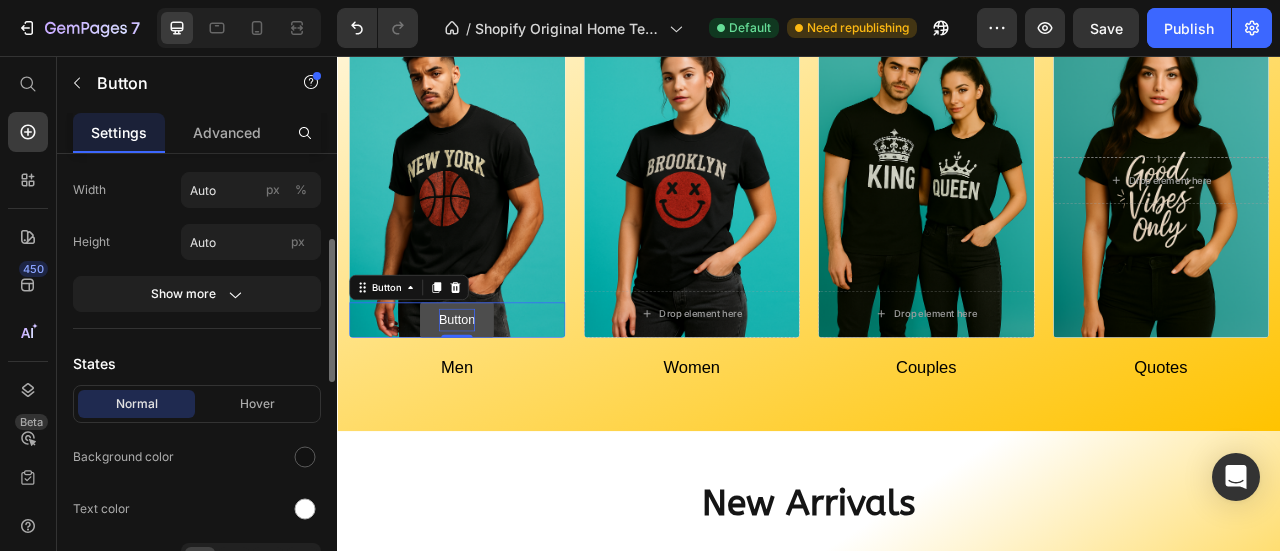click on "Button" at bounding box center [489, 391] 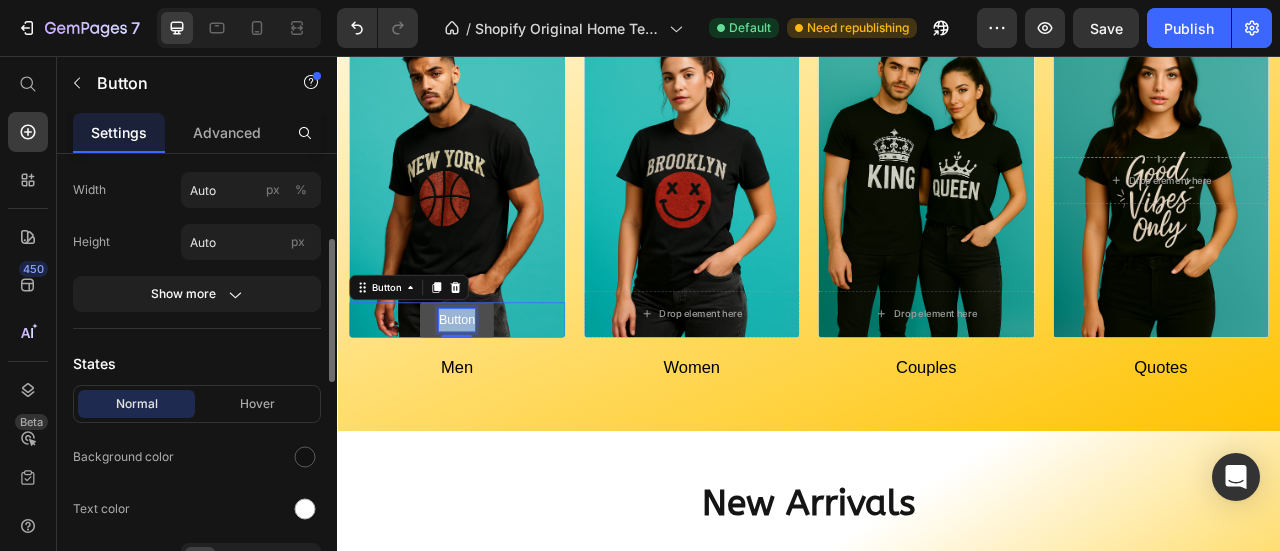 click on "Button" at bounding box center [489, 391] 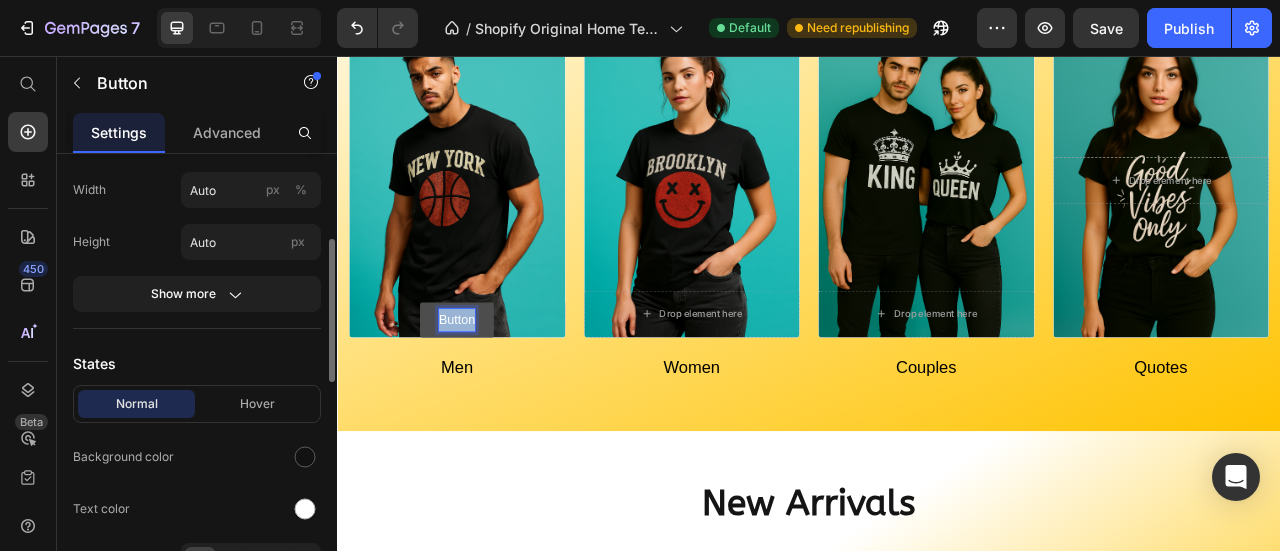 click on "Button" at bounding box center [489, 391] 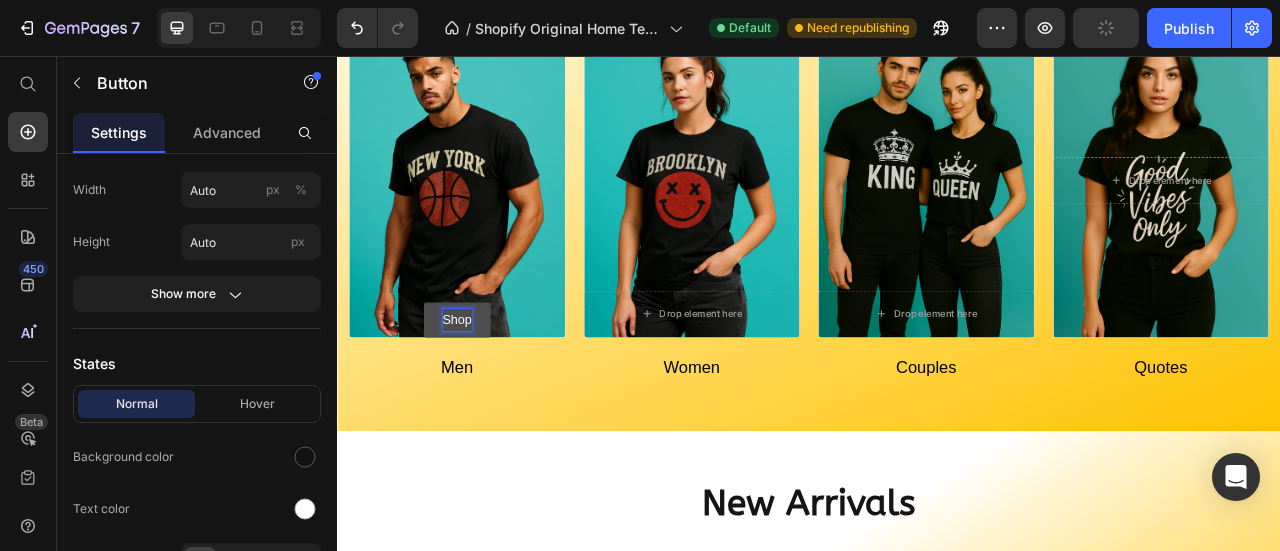 click on "Shop" at bounding box center [489, 391] 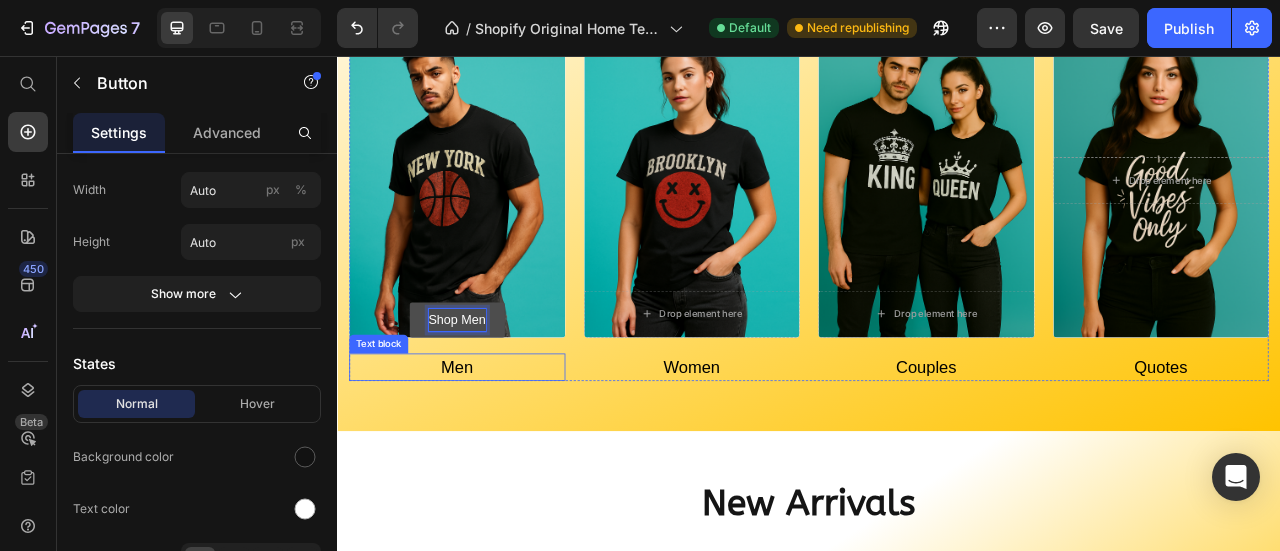 click on "Men" at bounding box center [489, 452] 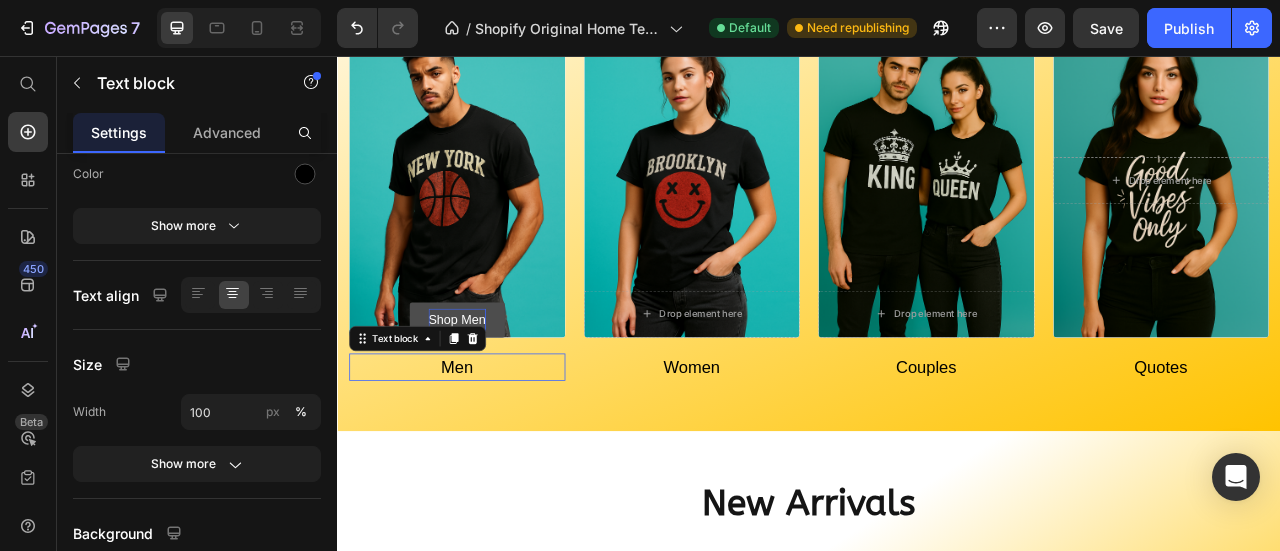 scroll, scrollTop: 0, scrollLeft: 0, axis: both 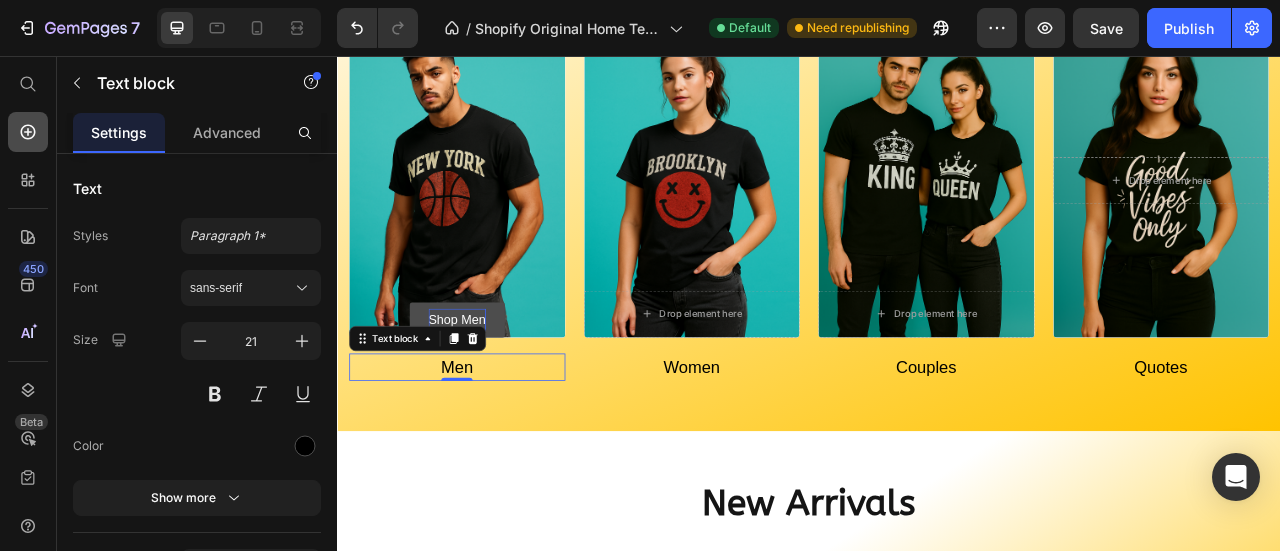 click 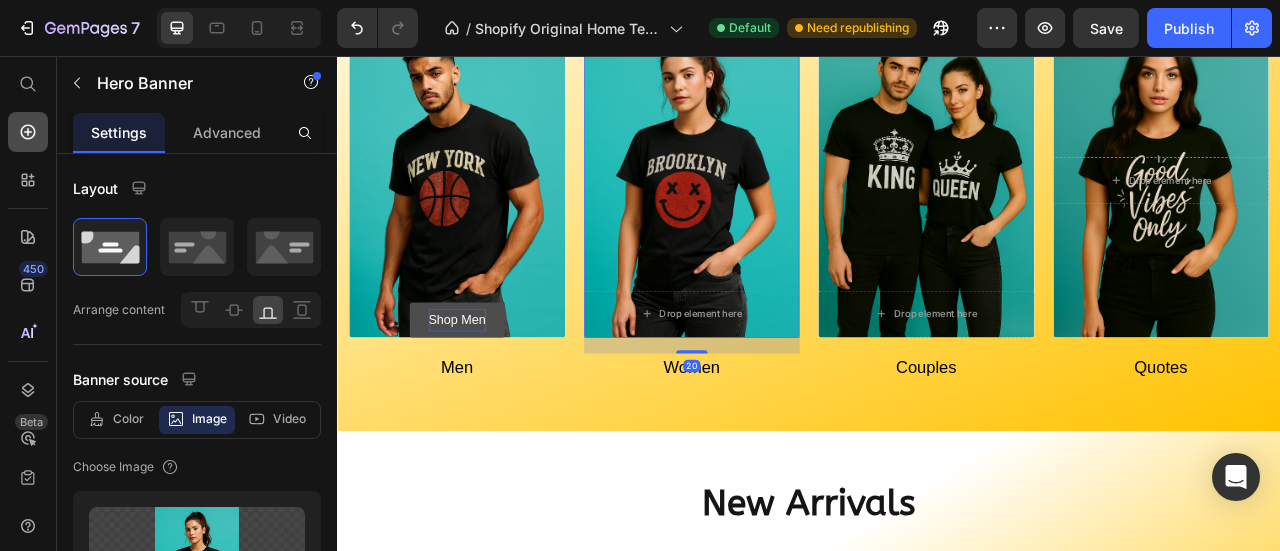 click 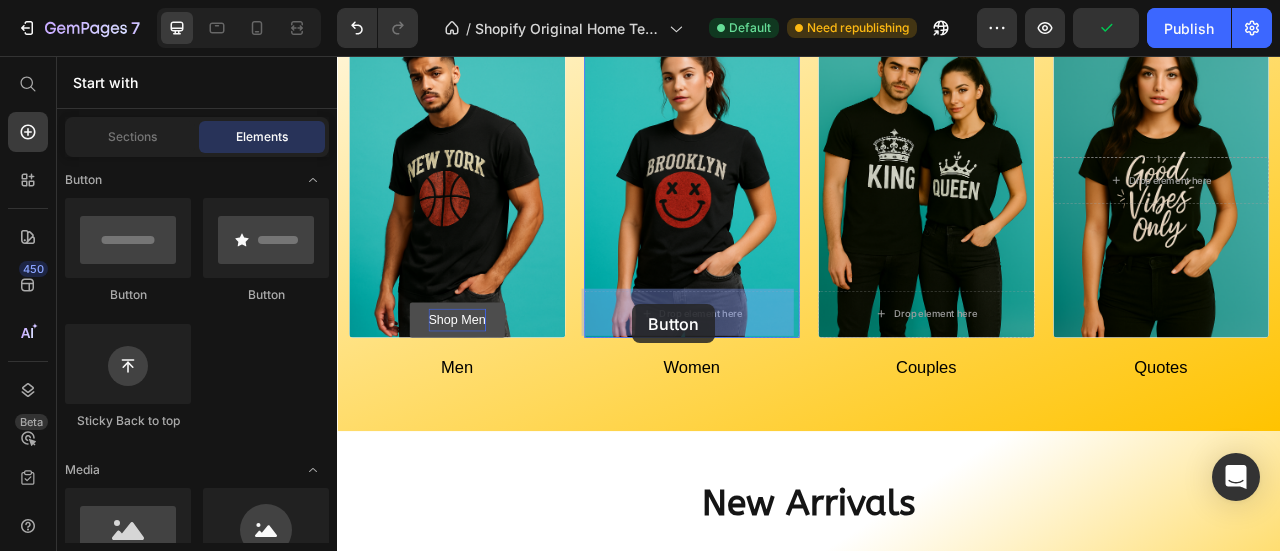 drag, startPoint x: 475, startPoint y: 316, endPoint x: 712, endPoint y: 372, distance: 243.52618 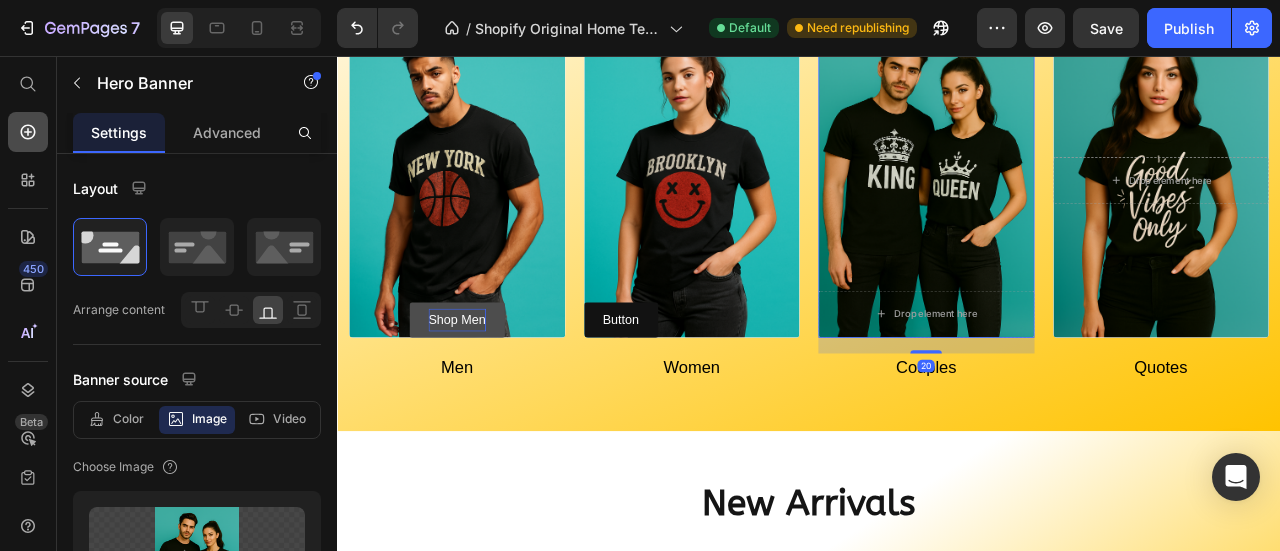 click 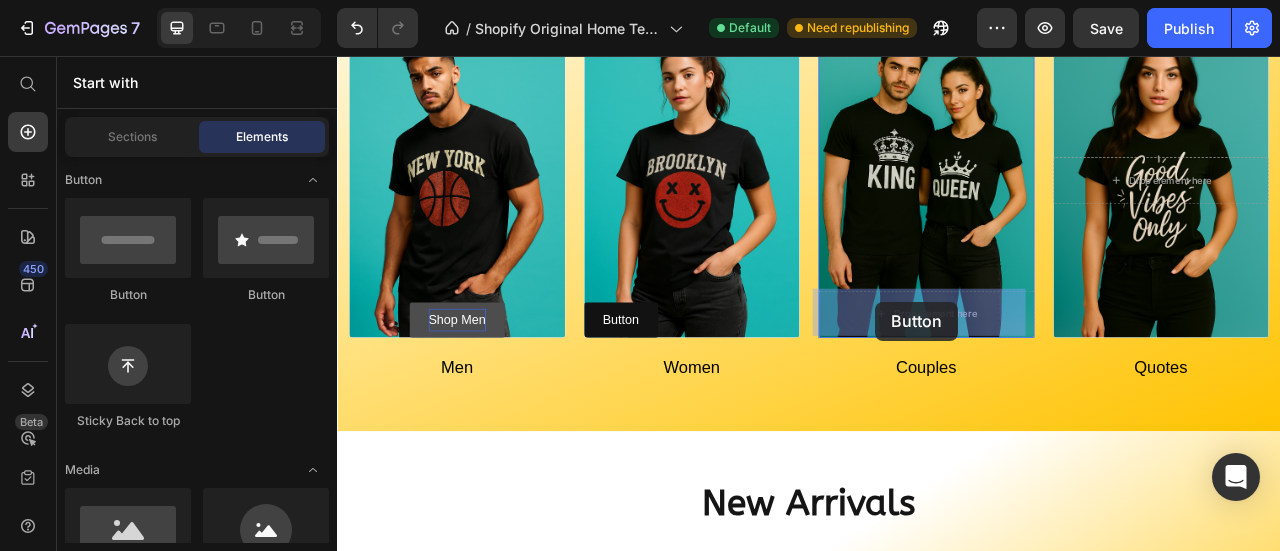 drag, startPoint x: 469, startPoint y: 308, endPoint x: 1020, endPoint y: 370, distance: 554.47723 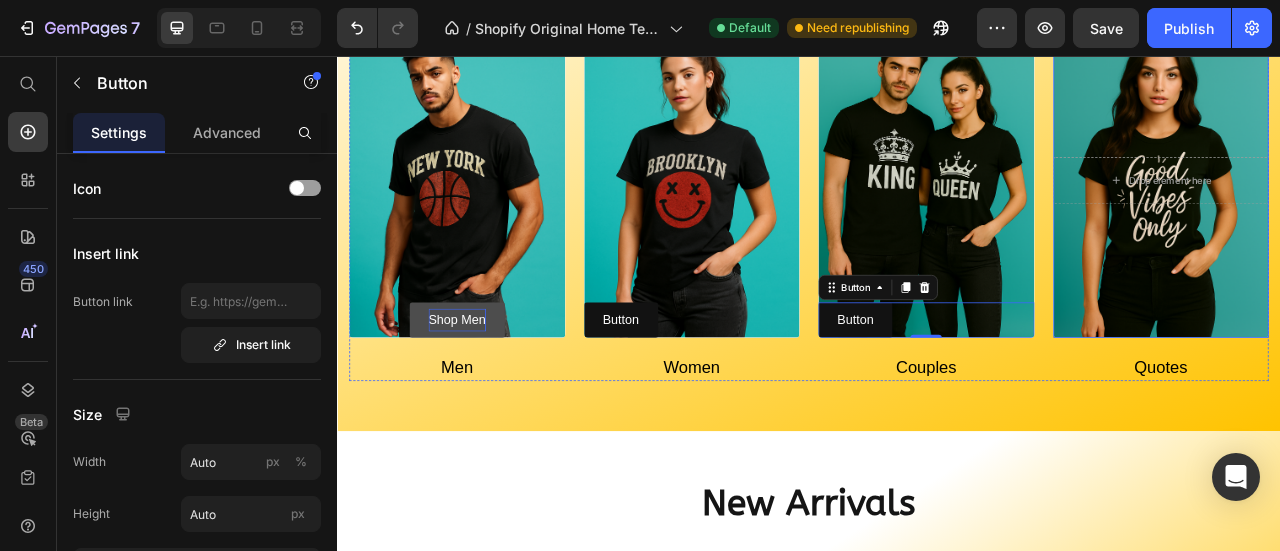 click at bounding box center (1385, 214) 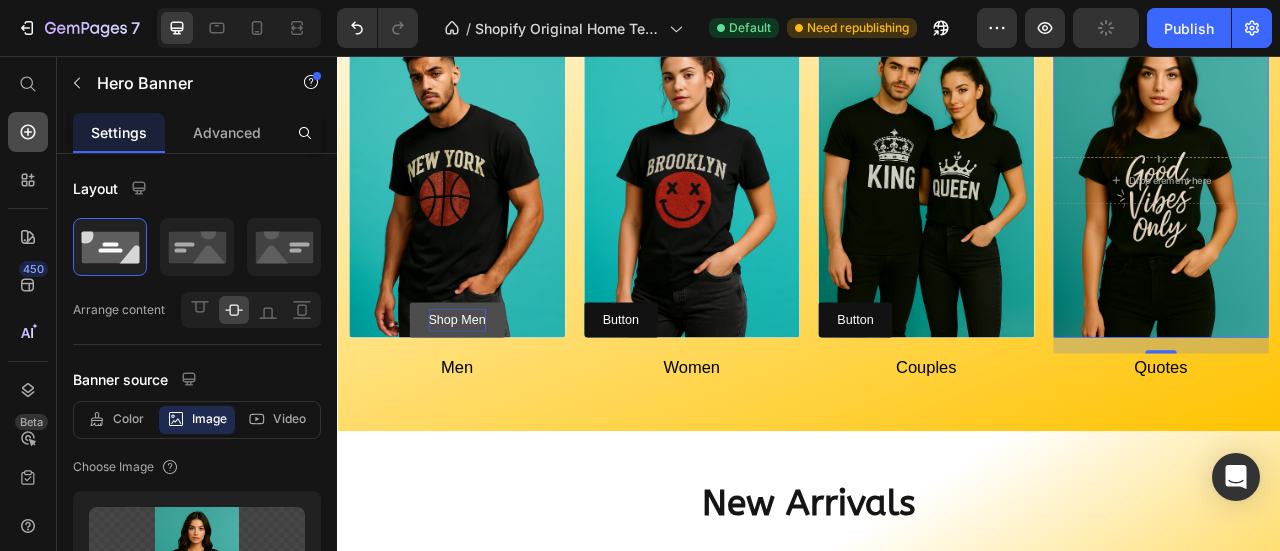 click 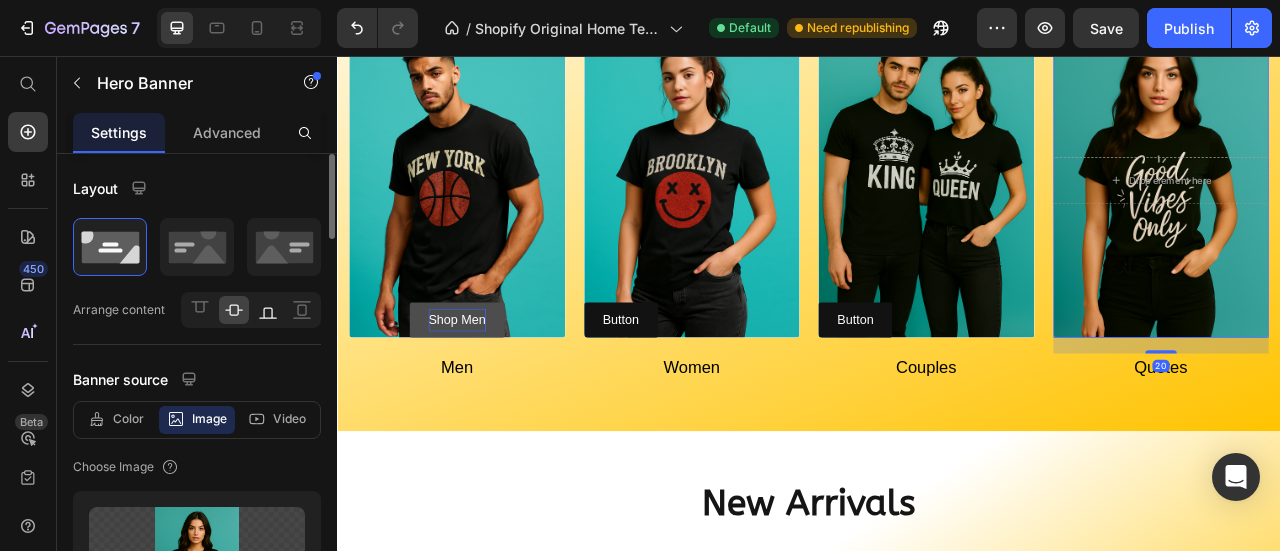 click 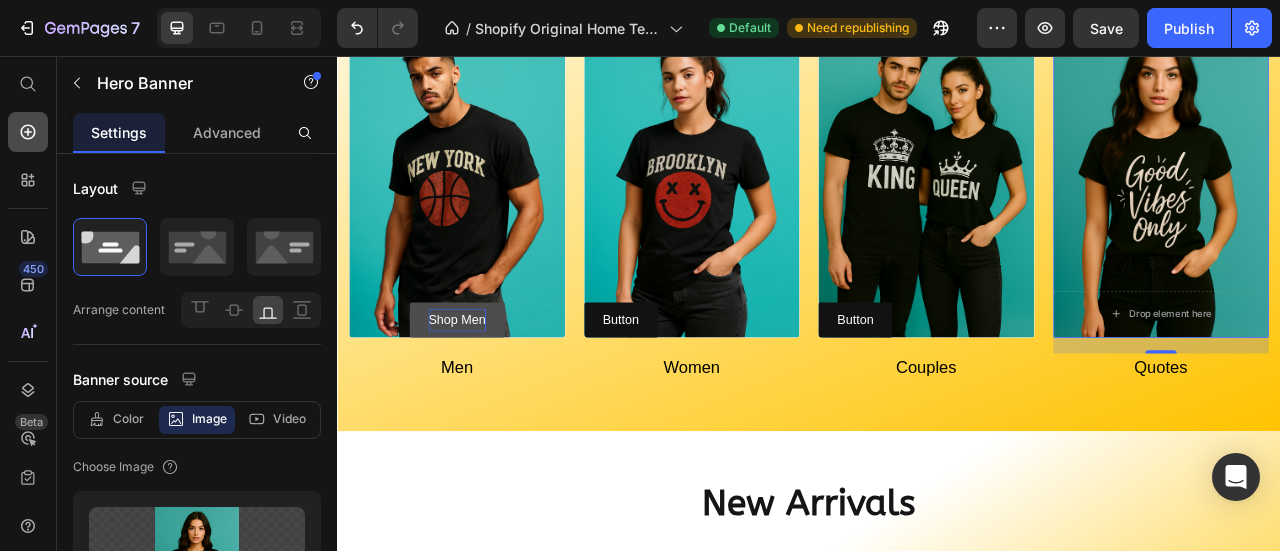 click 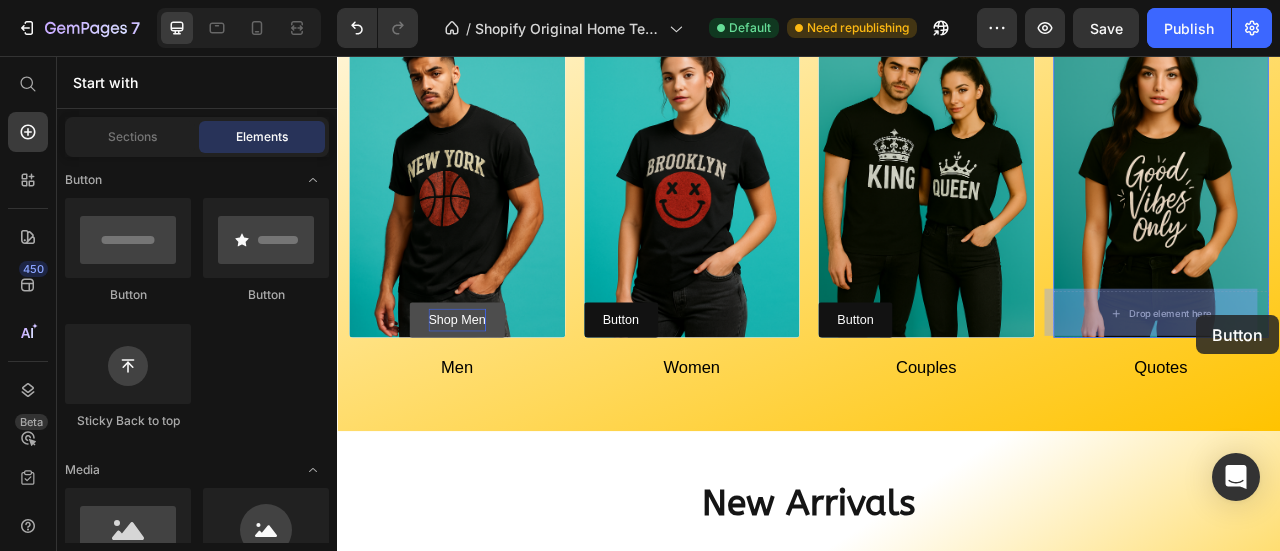 drag, startPoint x: 476, startPoint y: 317, endPoint x: 1434, endPoint y: 386, distance: 960.4816 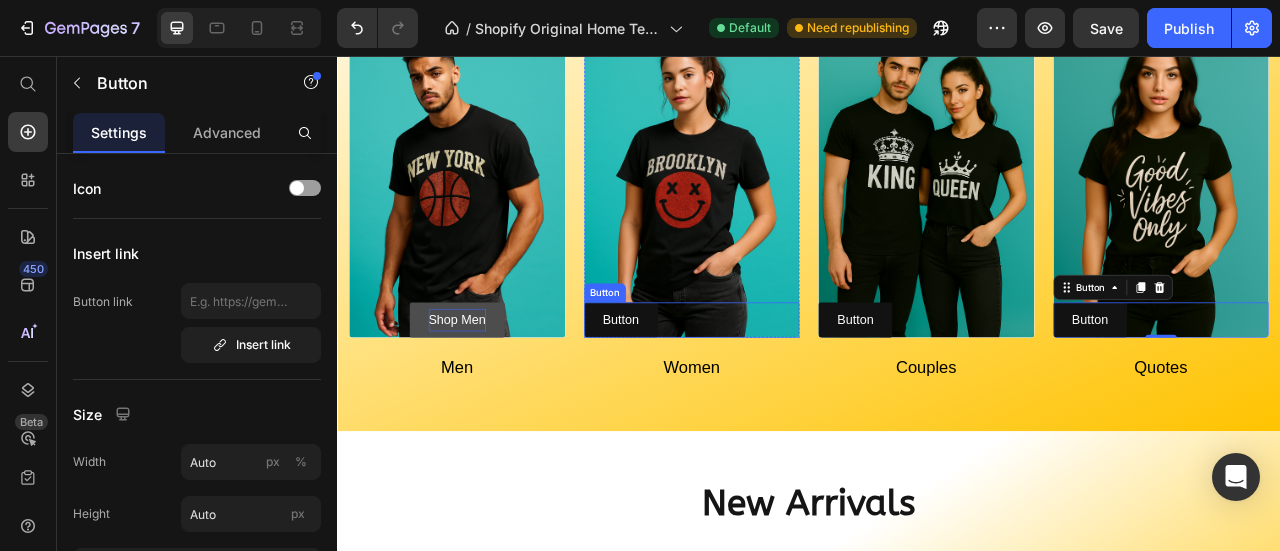 click on "Button Button" at bounding box center (788, 391) 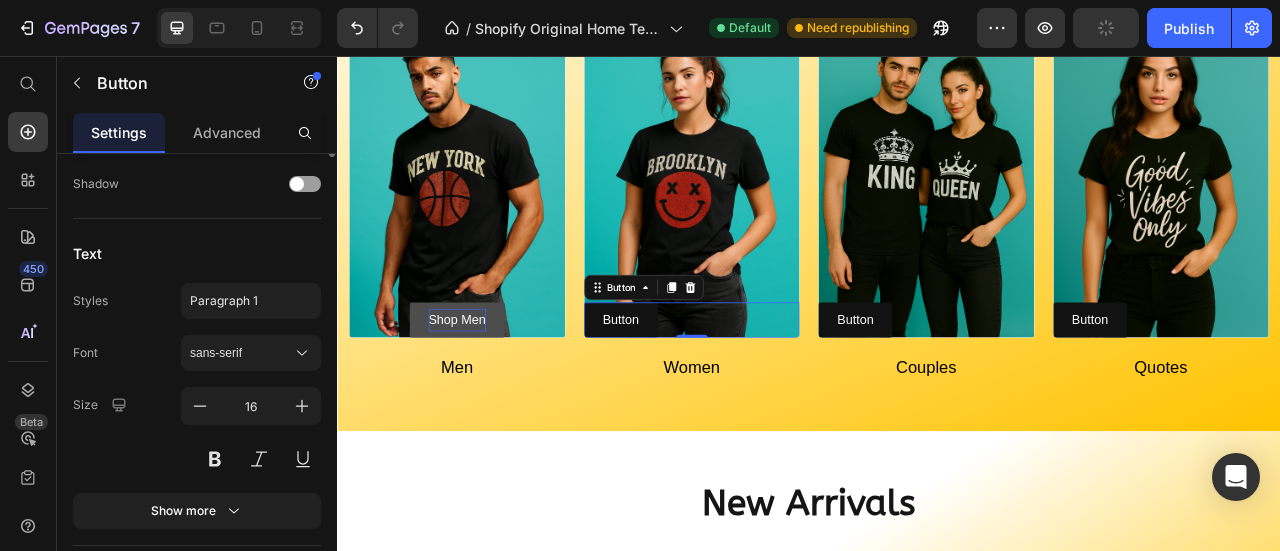 scroll, scrollTop: 987, scrollLeft: 0, axis: vertical 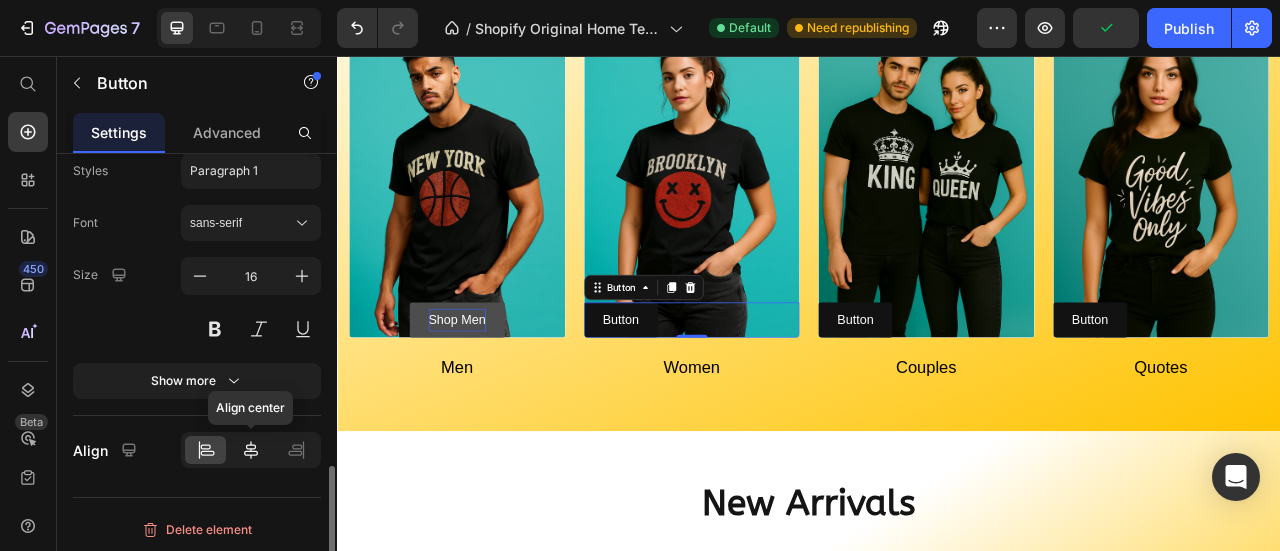 click 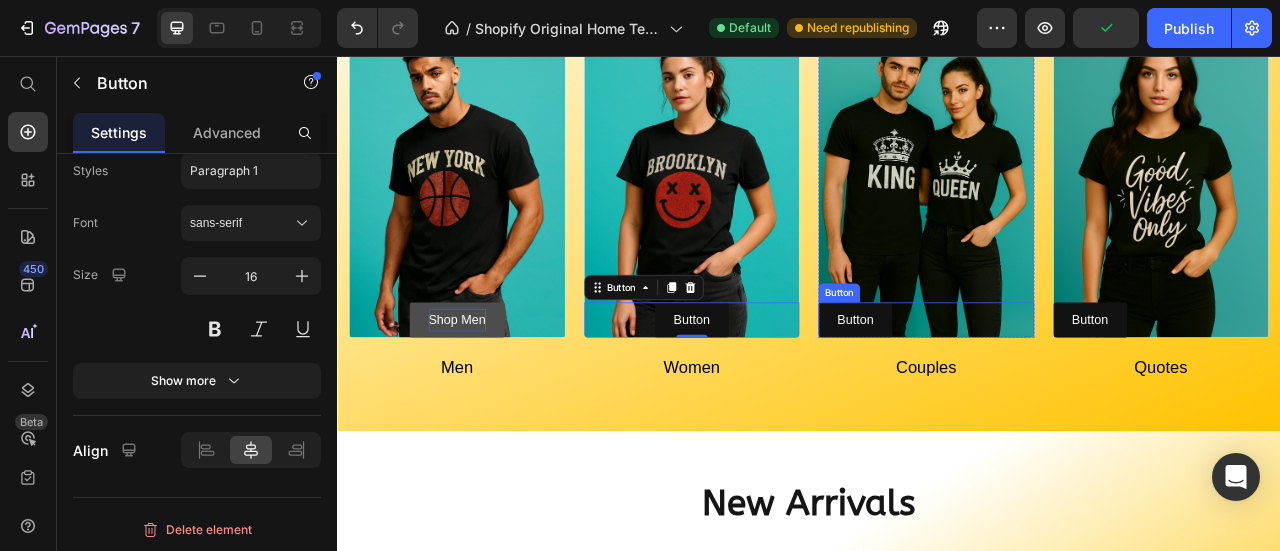 click on "Button Button" at bounding box center [1086, 391] 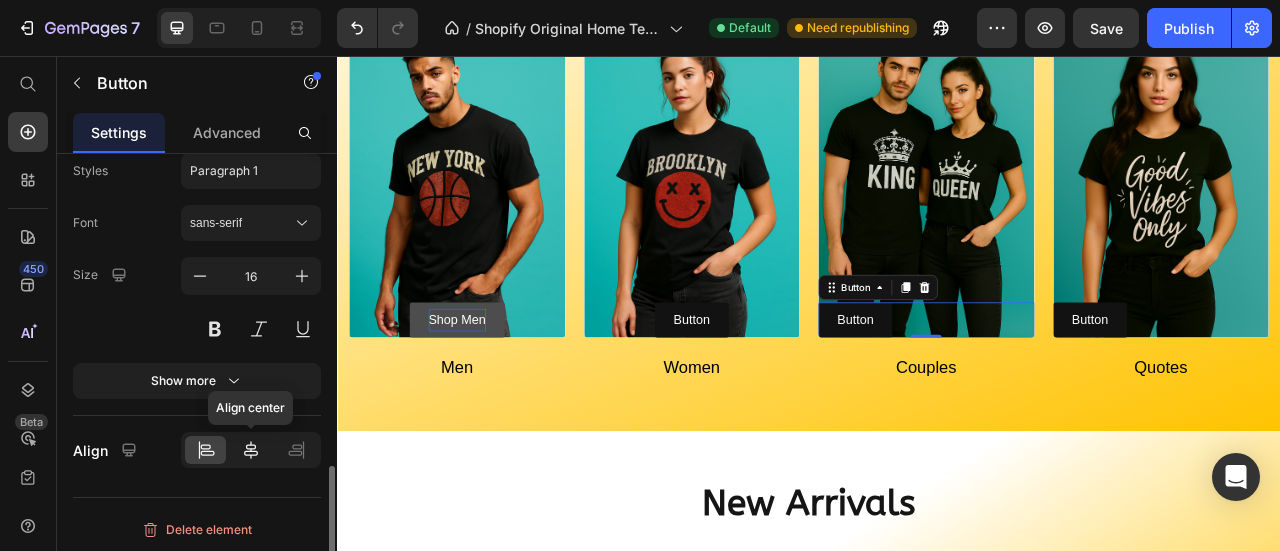 click 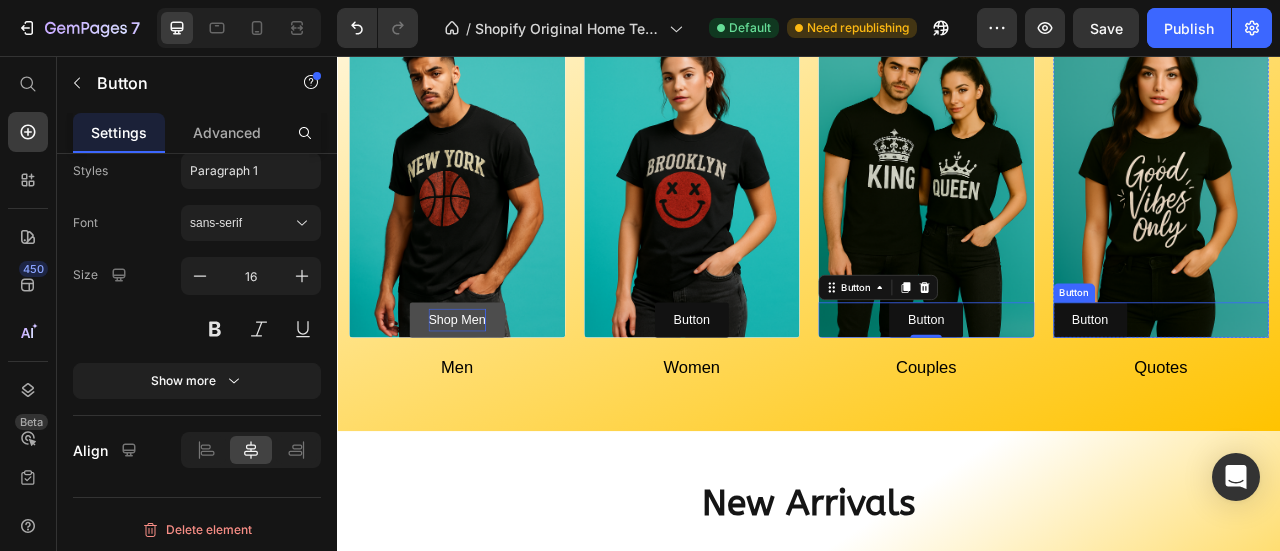 click on "Button Button" at bounding box center (1385, 391) 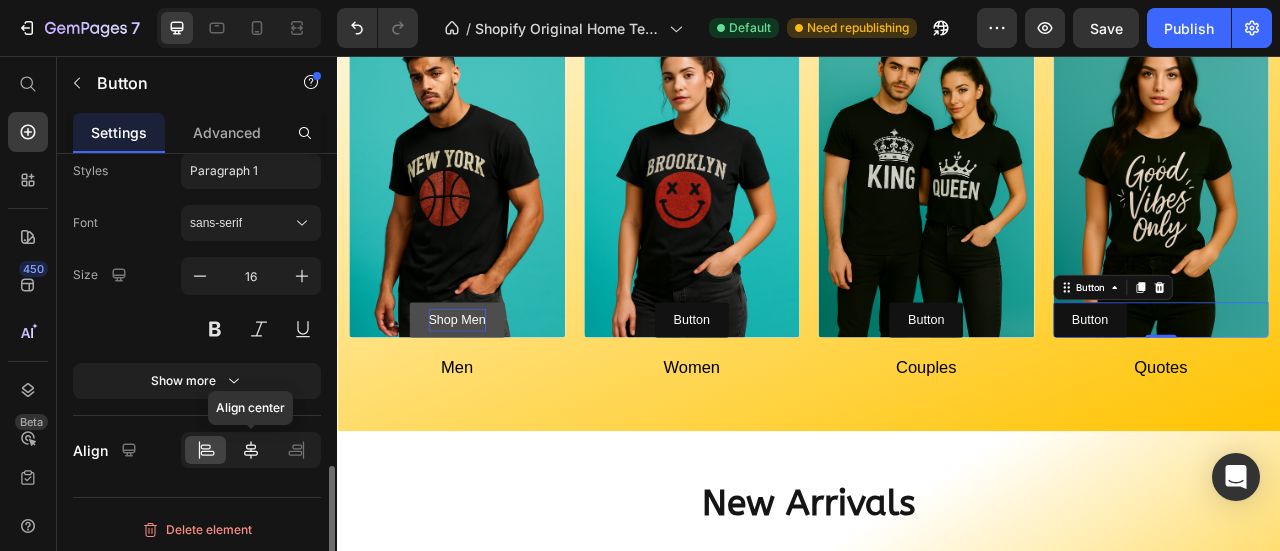 click 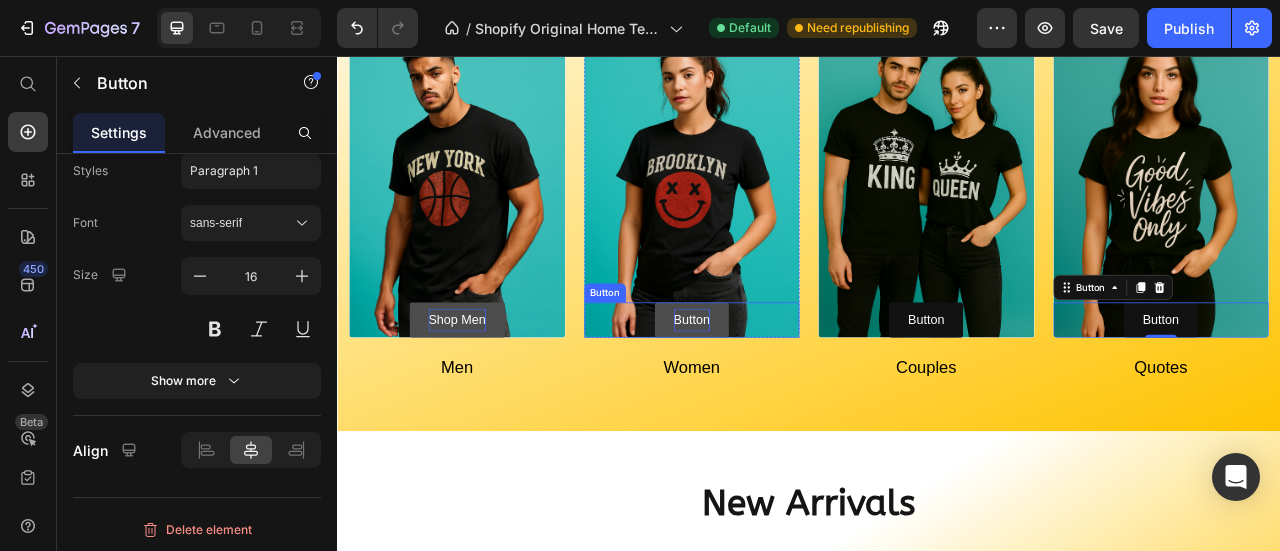 click on "Button" at bounding box center [788, 391] 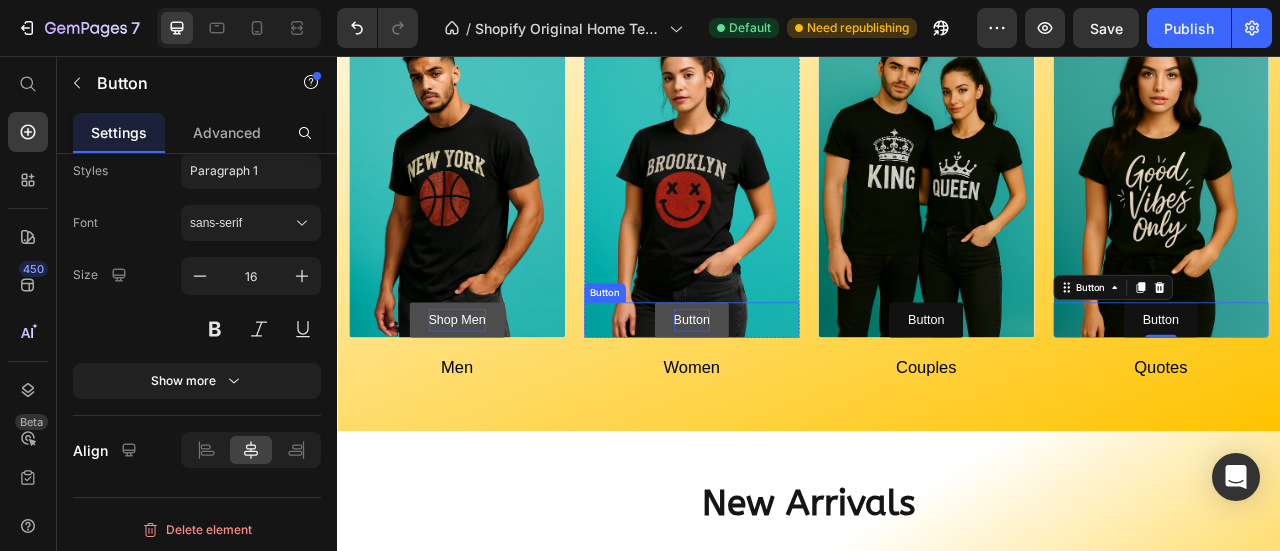 click on "Button" at bounding box center (788, 391) 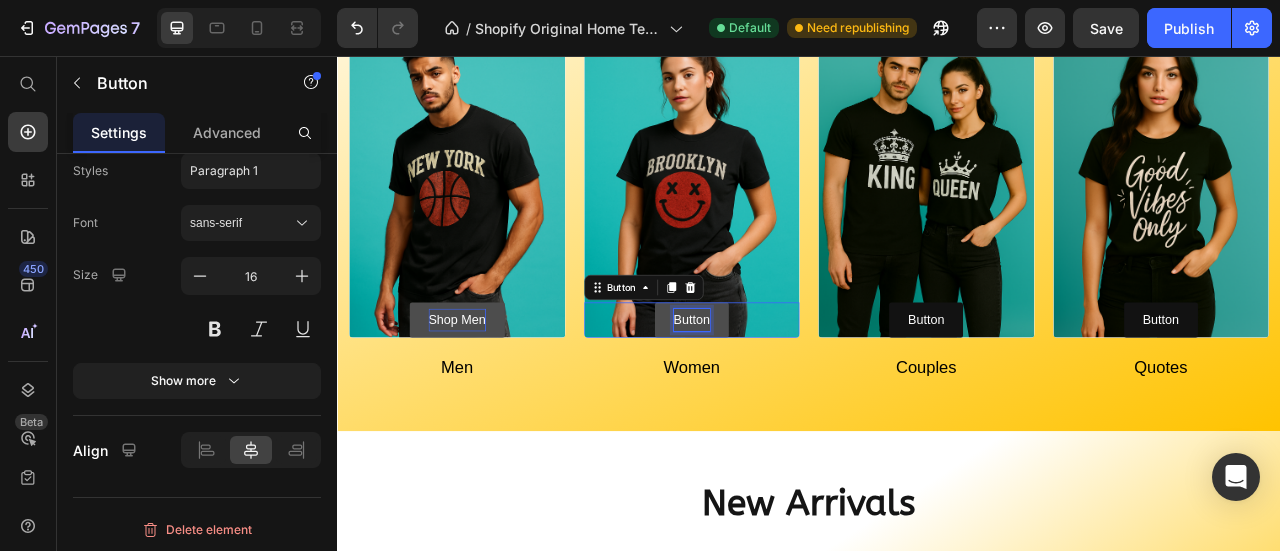 click on "Button" at bounding box center [788, 391] 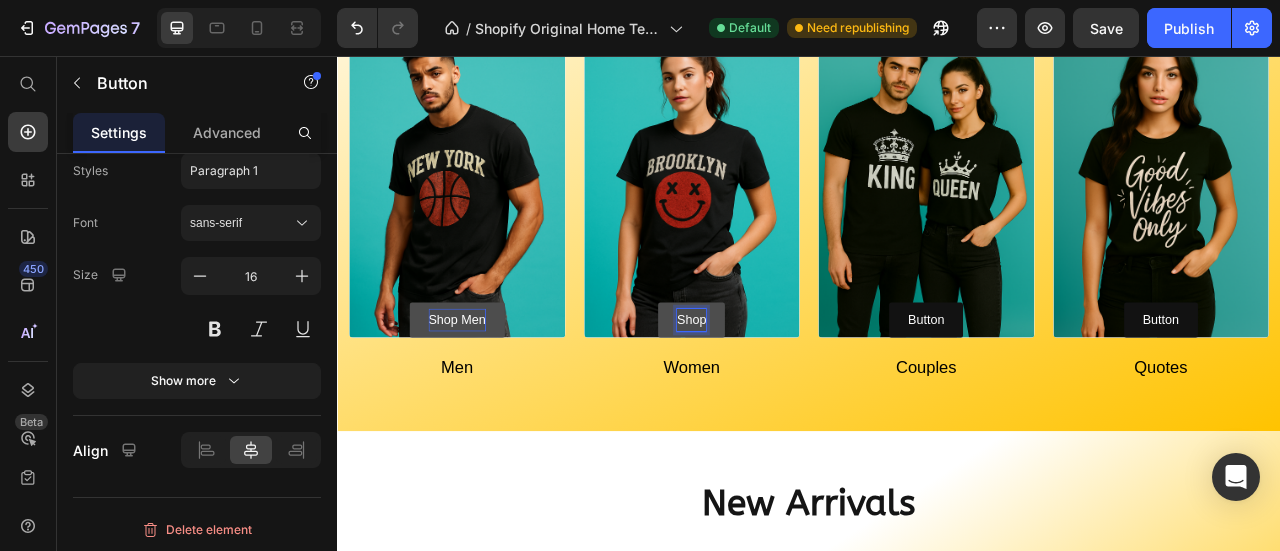 click on "Shop" at bounding box center [787, 391] 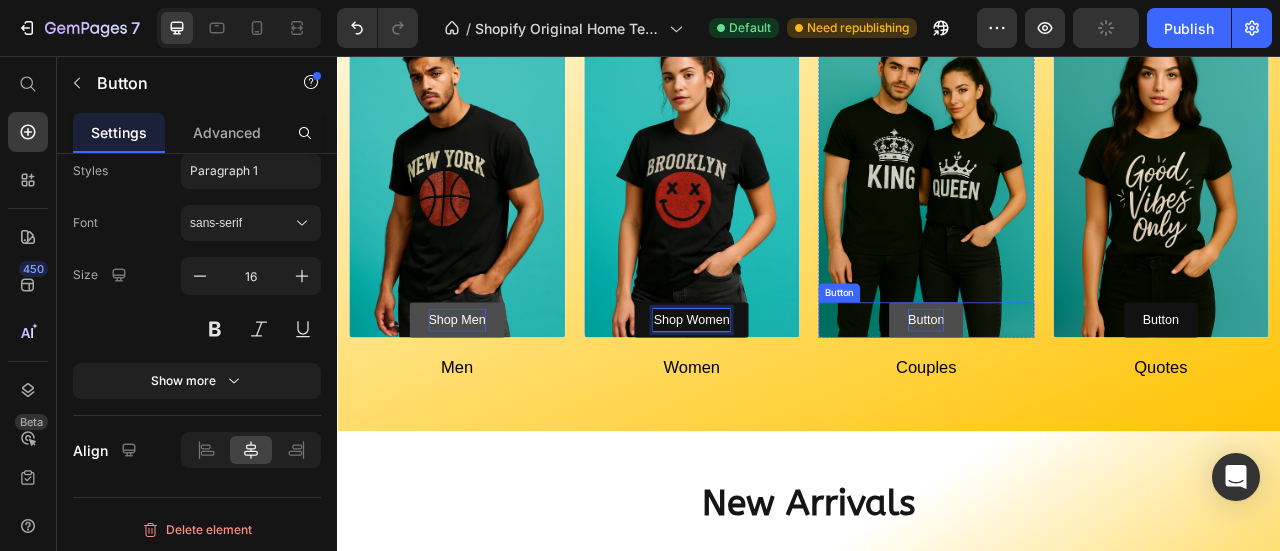 click on "Button" at bounding box center (1086, 391) 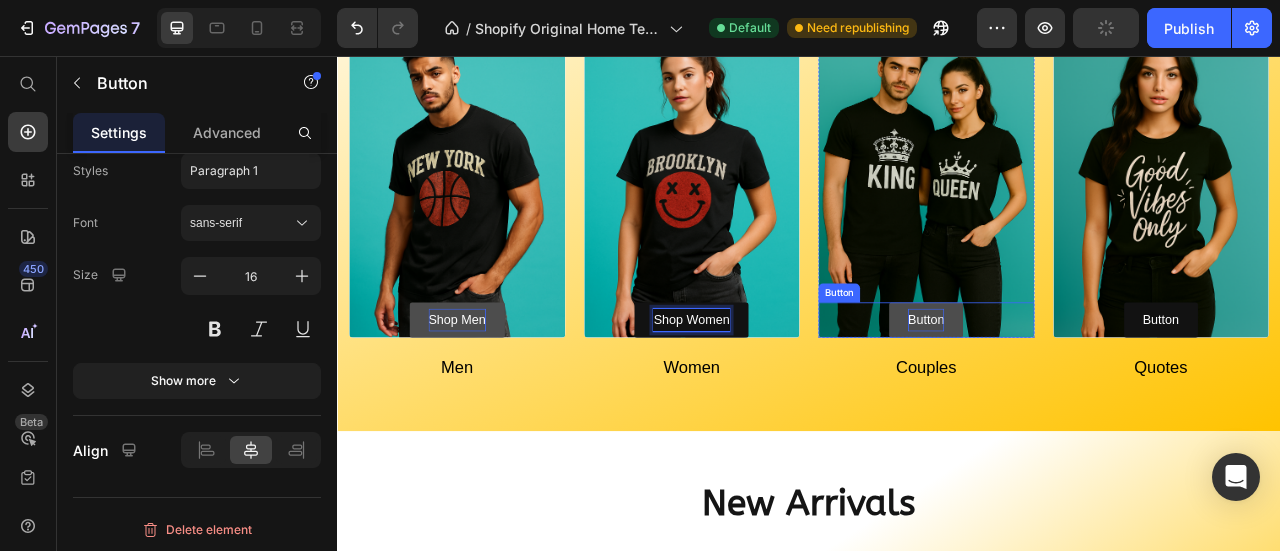 click on "Button" at bounding box center (1086, 391) 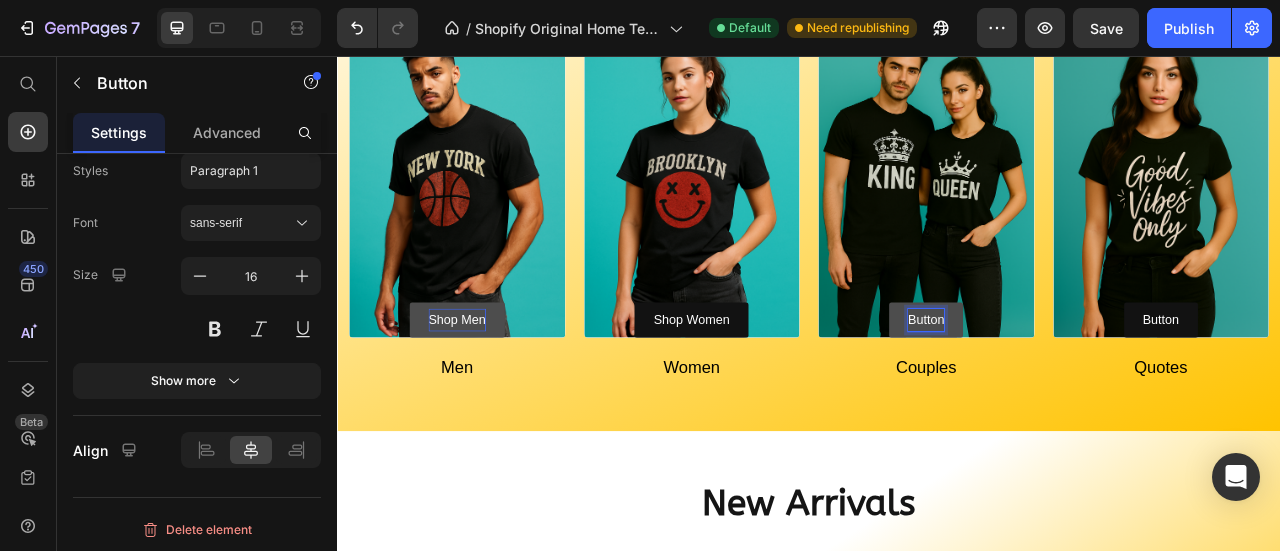 click on "Button" at bounding box center [1086, 391] 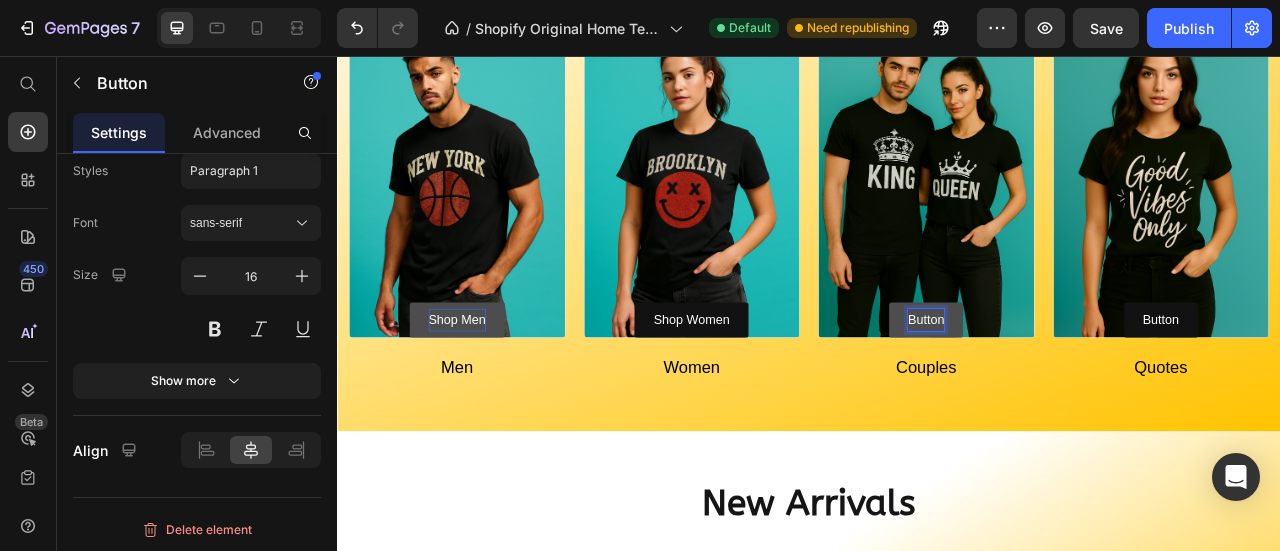 click on "Button" at bounding box center (1086, 391) 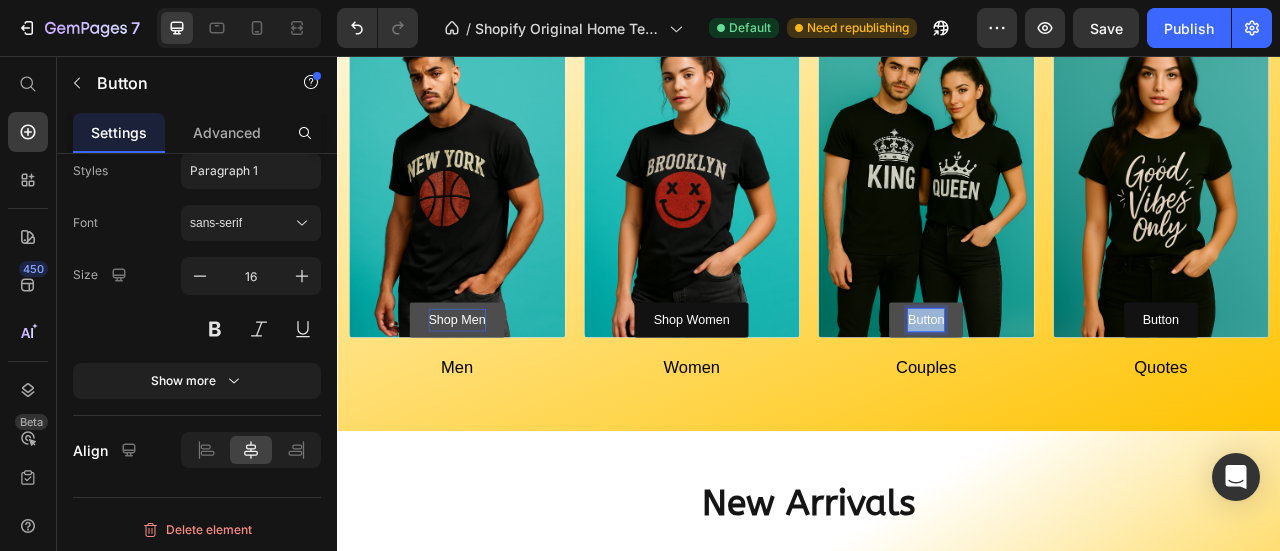 click on "Button" at bounding box center (1086, 391) 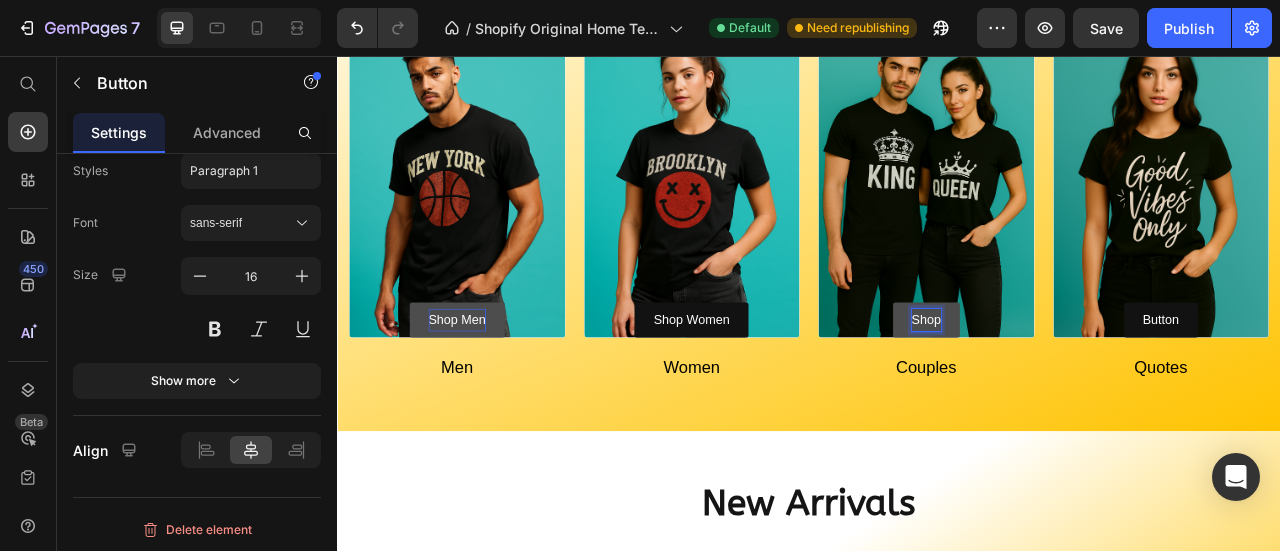 click on "Shop" at bounding box center [1086, 391] 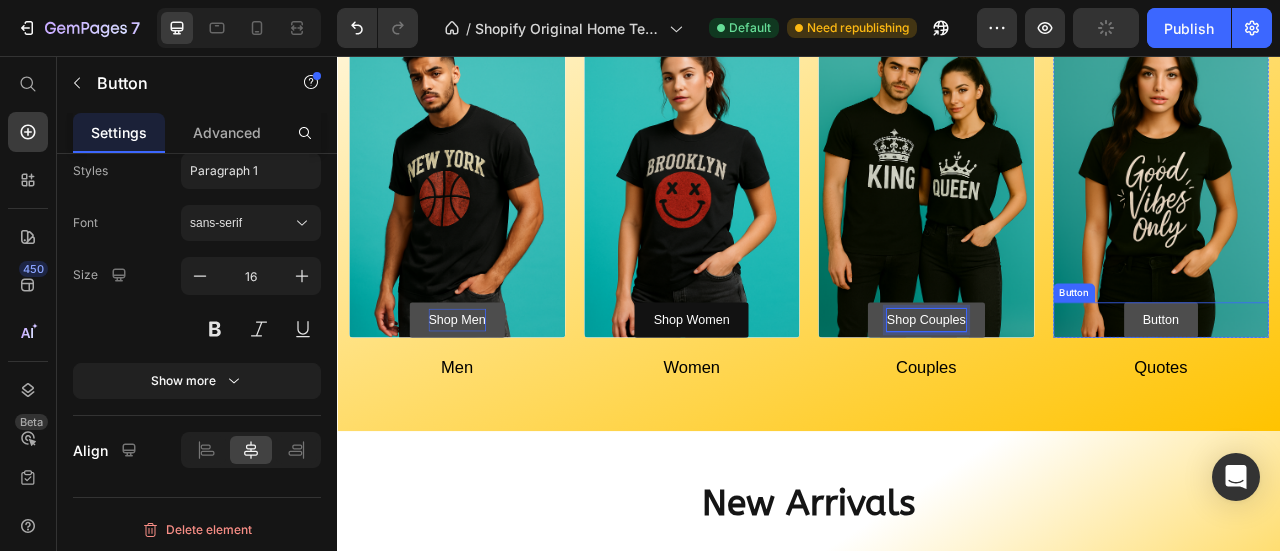 click on "Button" at bounding box center [1385, 391] 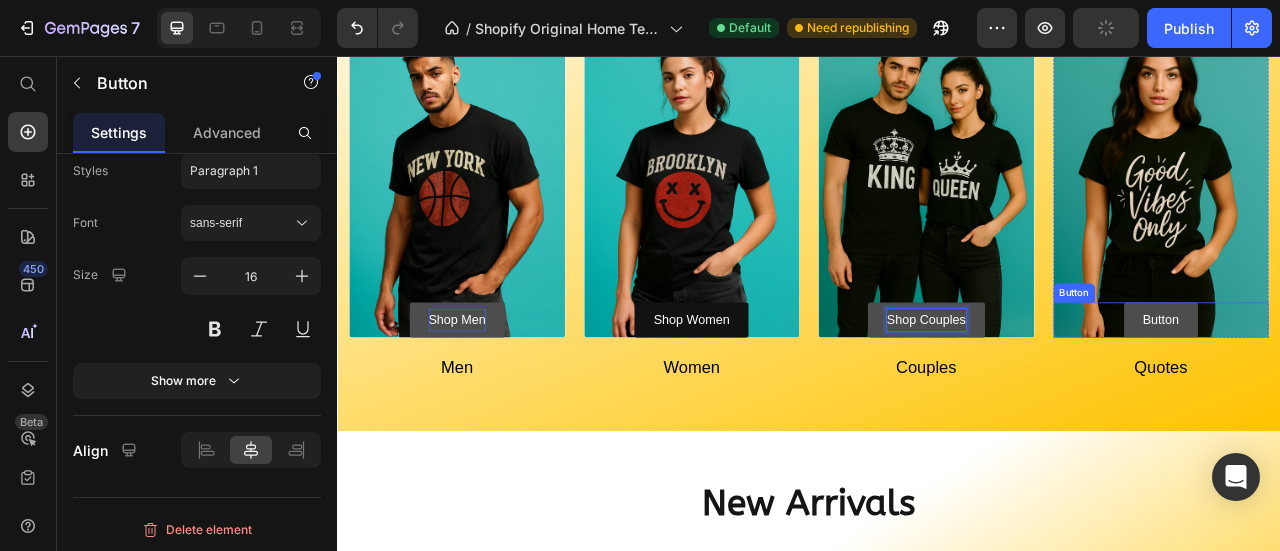 click on "Button" at bounding box center (1385, 391) 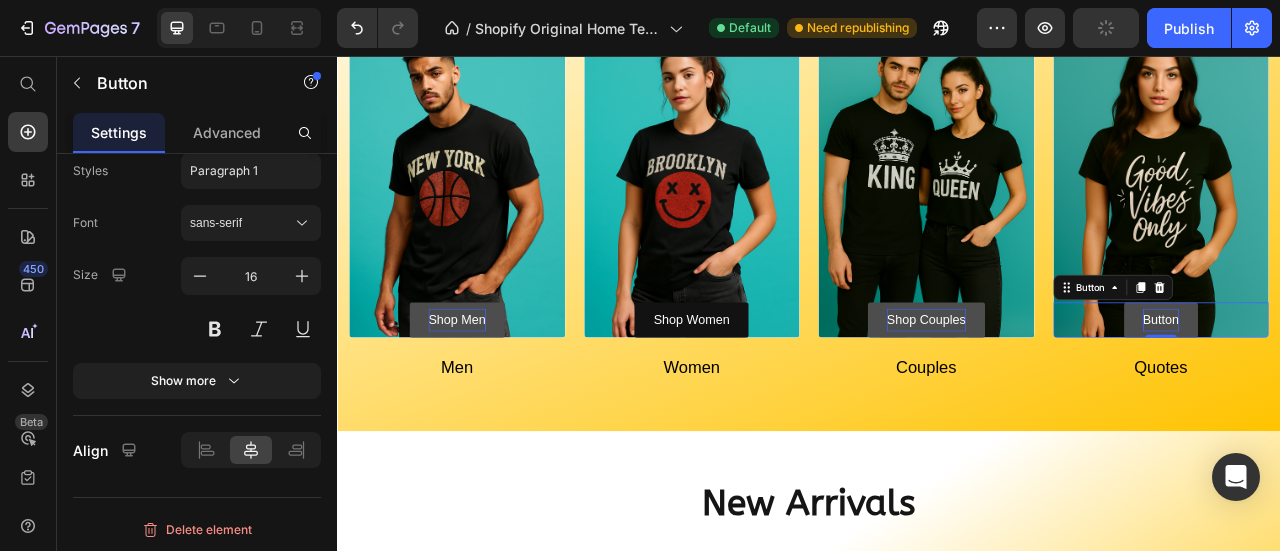 click on "Button" at bounding box center (1385, 391) 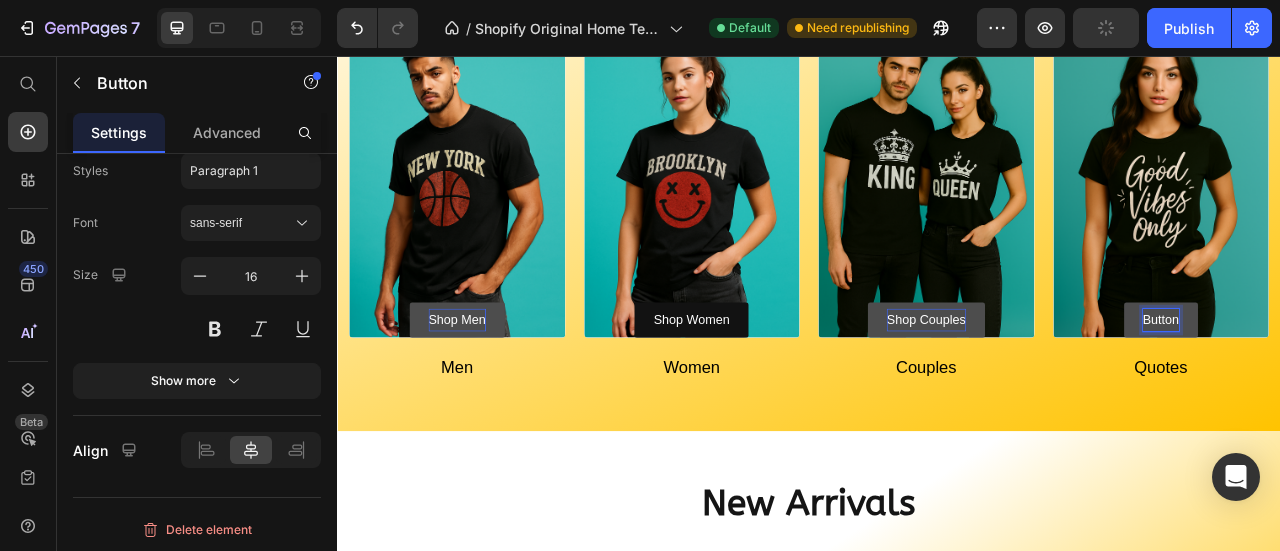 click on "Button" at bounding box center (1385, 391) 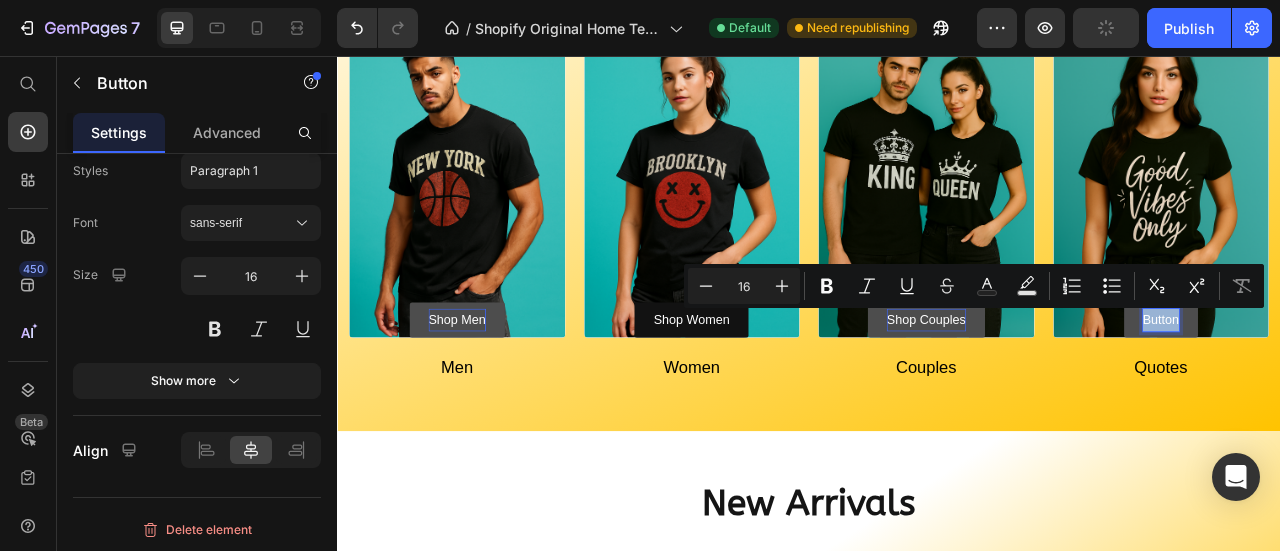 click on "Button" at bounding box center [1385, 391] 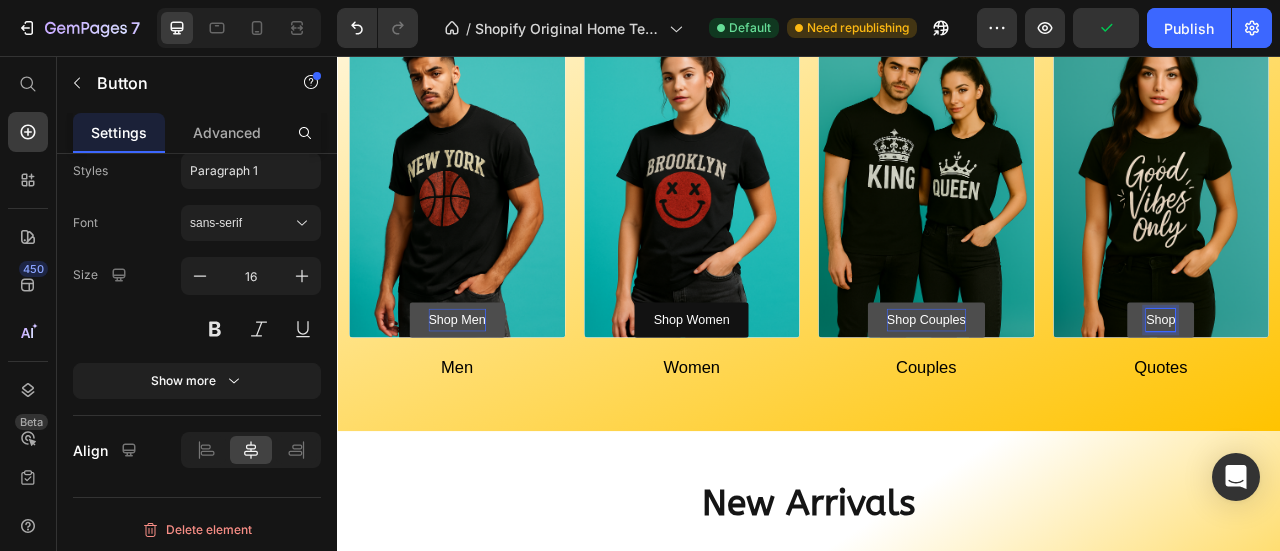 click on "Shop" at bounding box center [1384, 391] 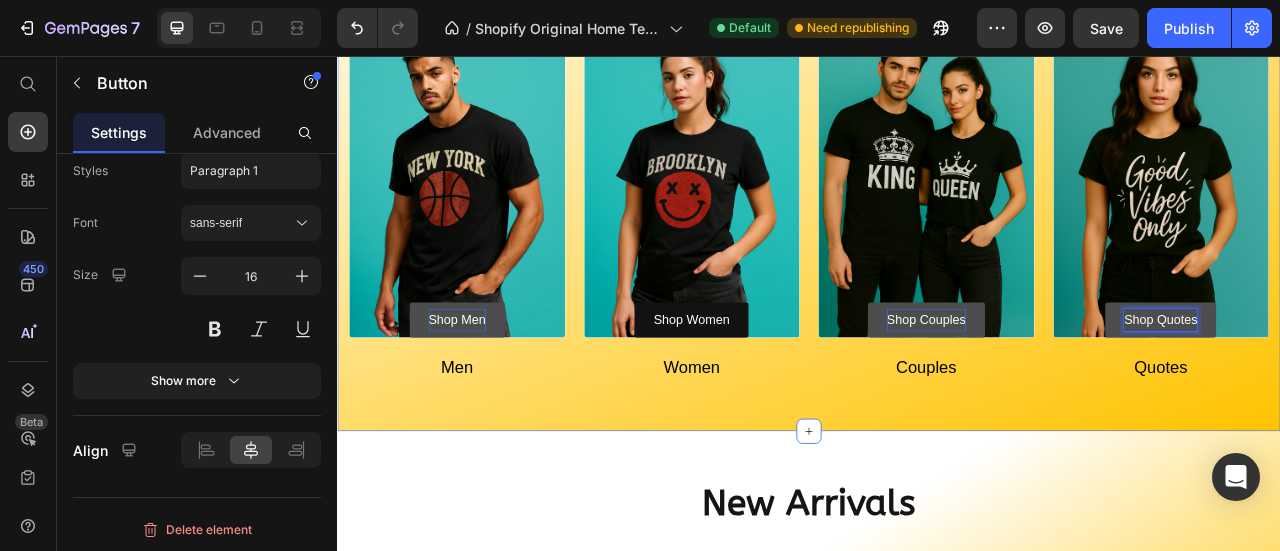 click on "Your Ultimate Shopping Destination Heading Shop Men Button Hero Banner Men Text block Shop Women Button Hero Banner Women Text block Shop Couples Button Hero Banner Couples Text block Shop Quotes Button   0 Hero Banner Quotes Text block Row Row Section 4" at bounding box center (937, 193) 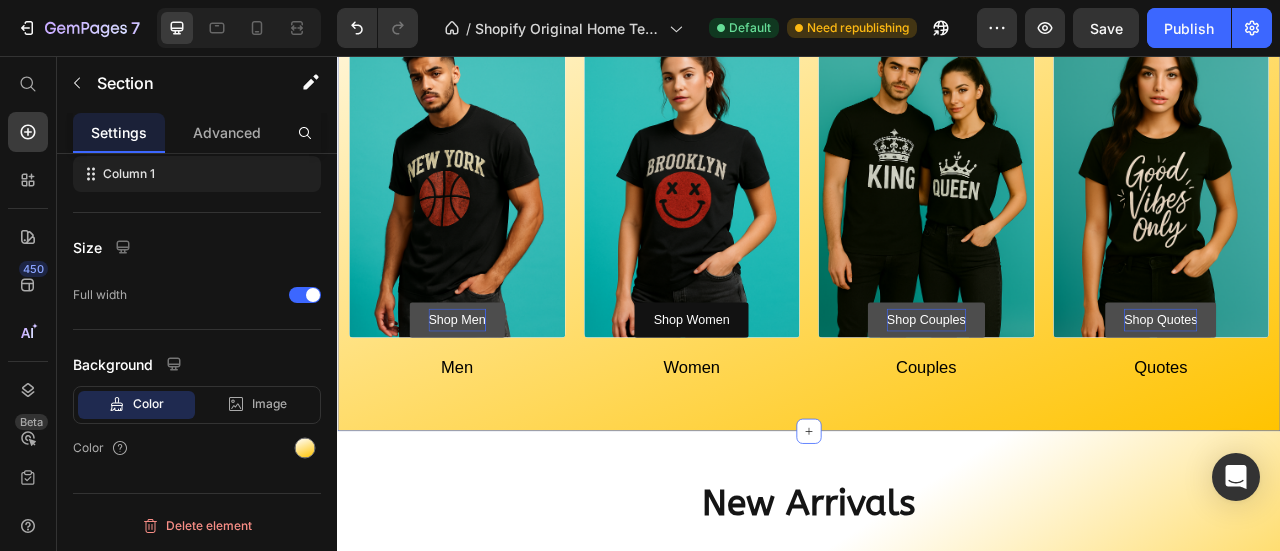 scroll, scrollTop: 0, scrollLeft: 0, axis: both 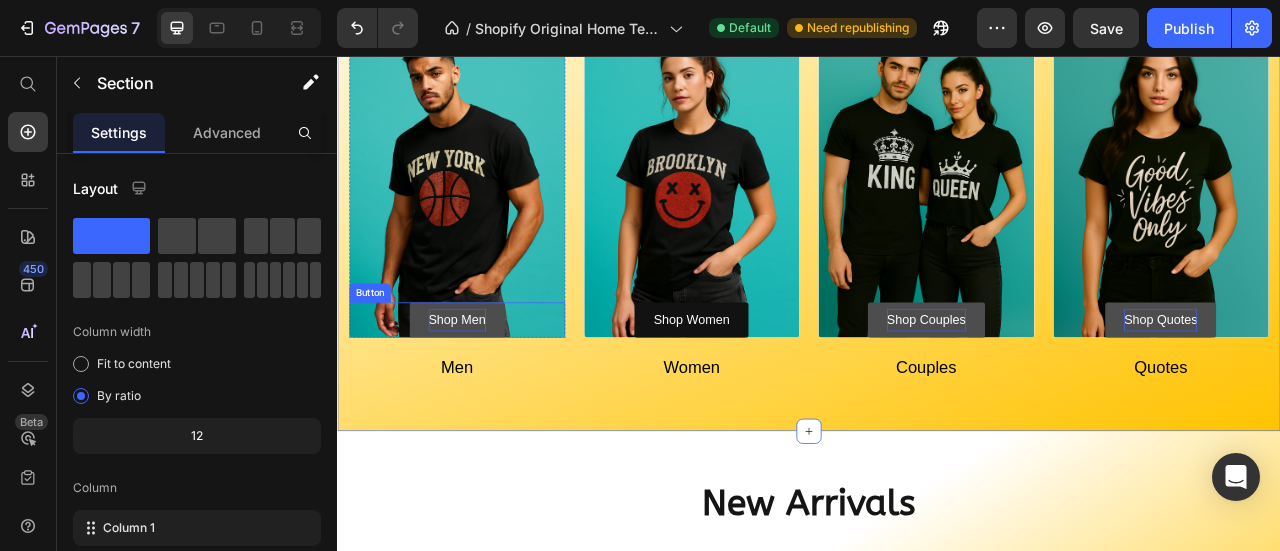 click on "Shop Men" at bounding box center [489, 391] 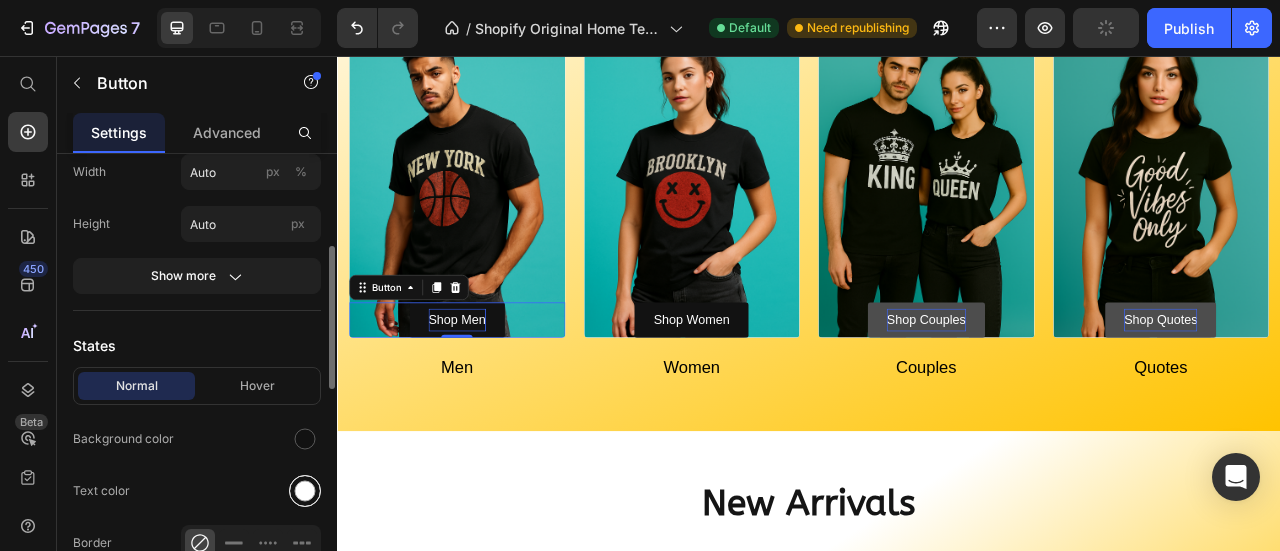 scroll, scrollTop: 291, scrollLeft: 0, axis: vertical 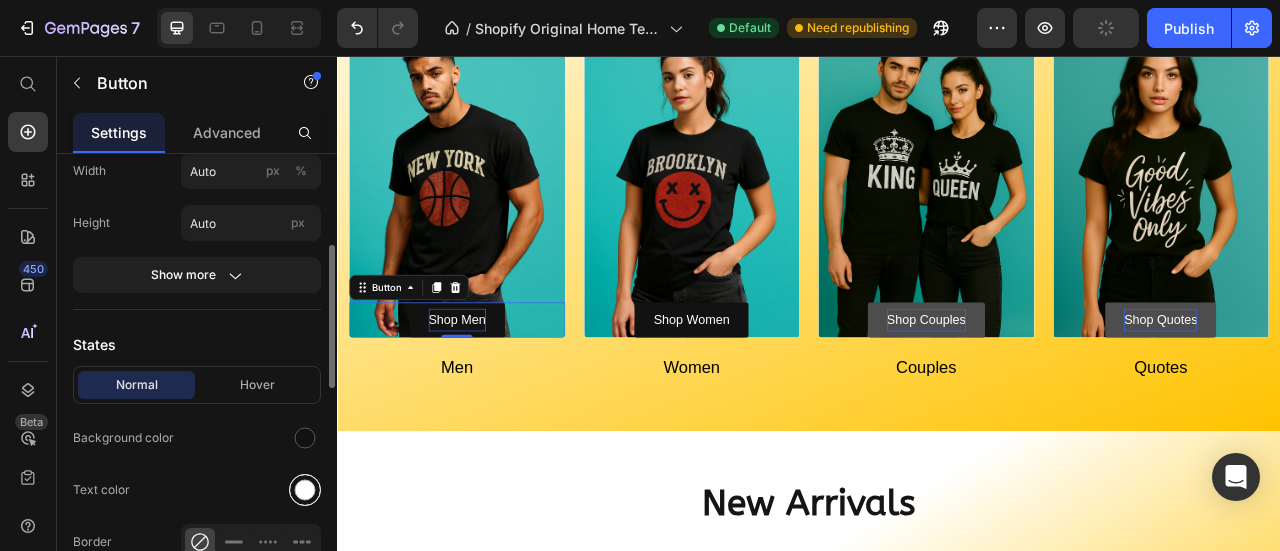 click at bounding box center (305, 490) 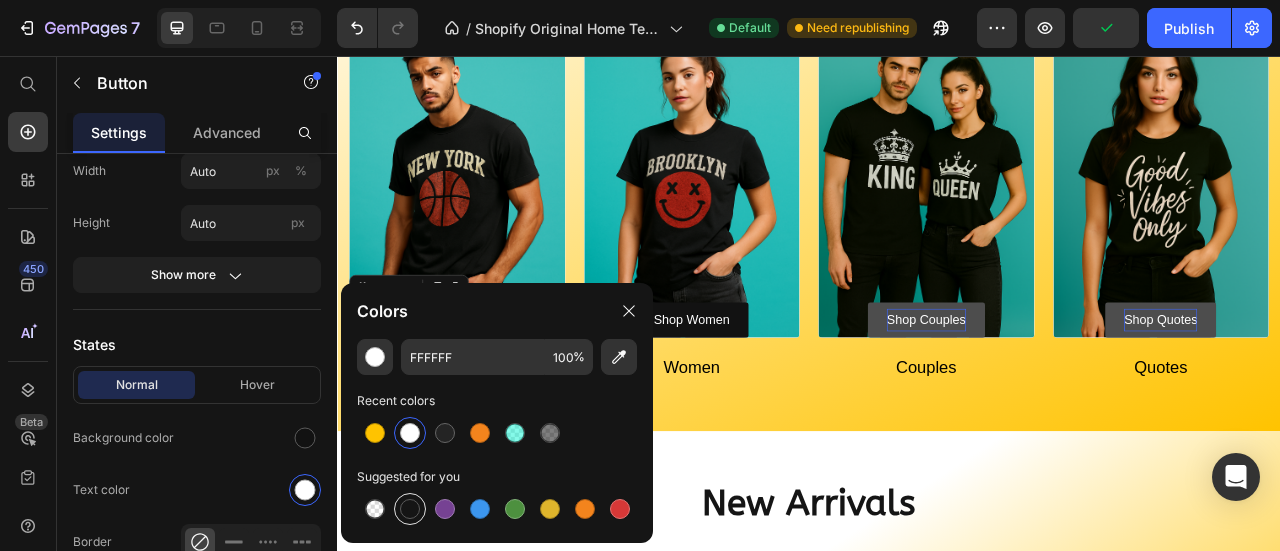 click at bounding box center [410, 509] 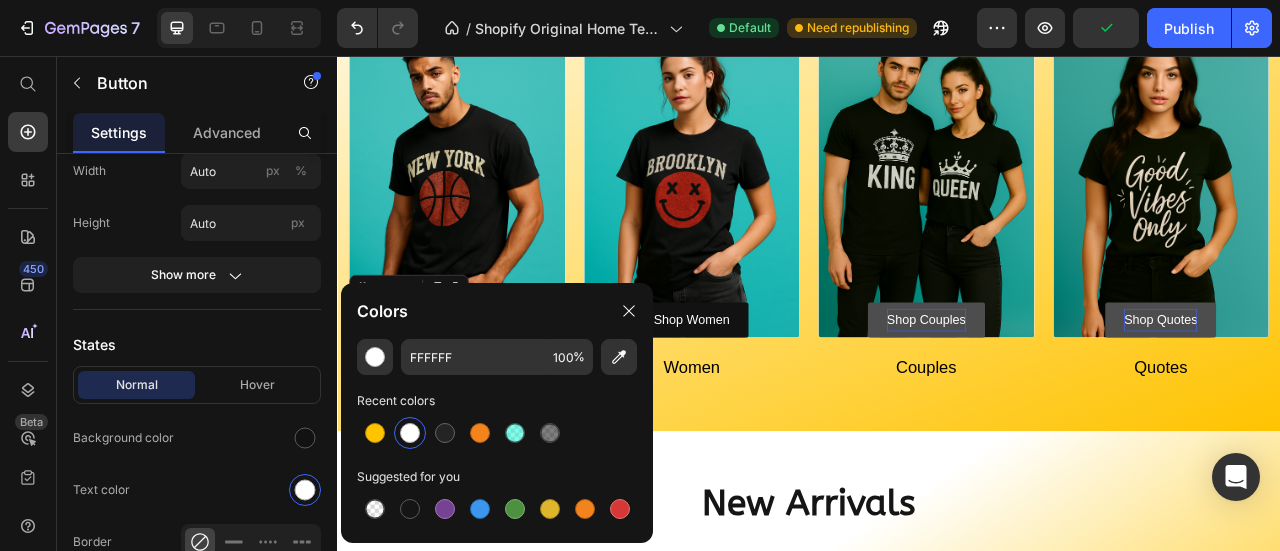 type on "151515" 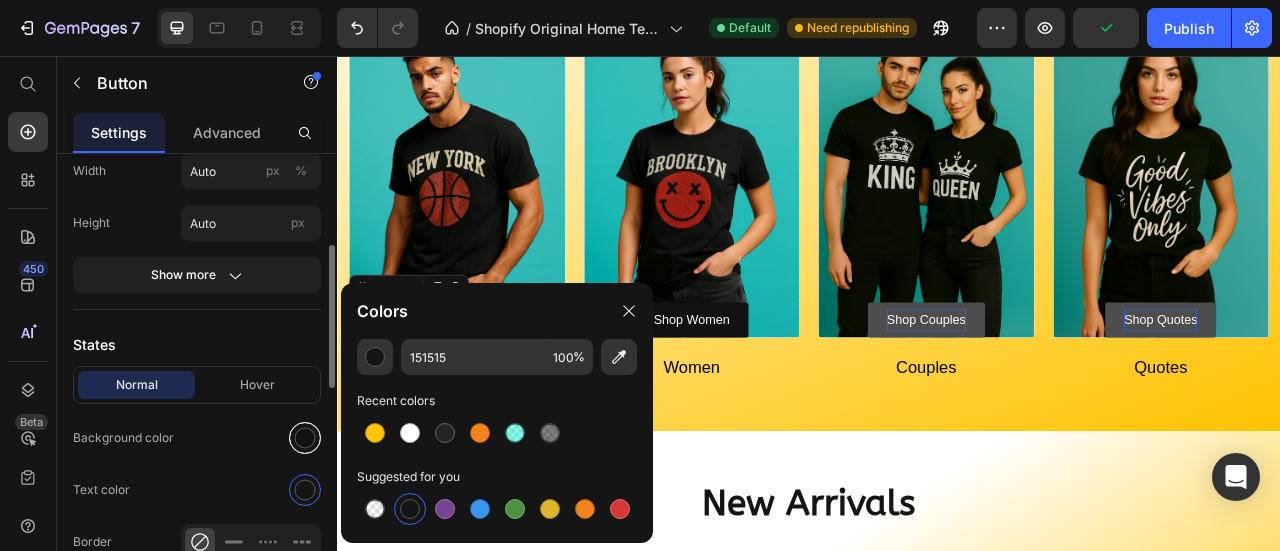 click at bounding box center (305, 438) 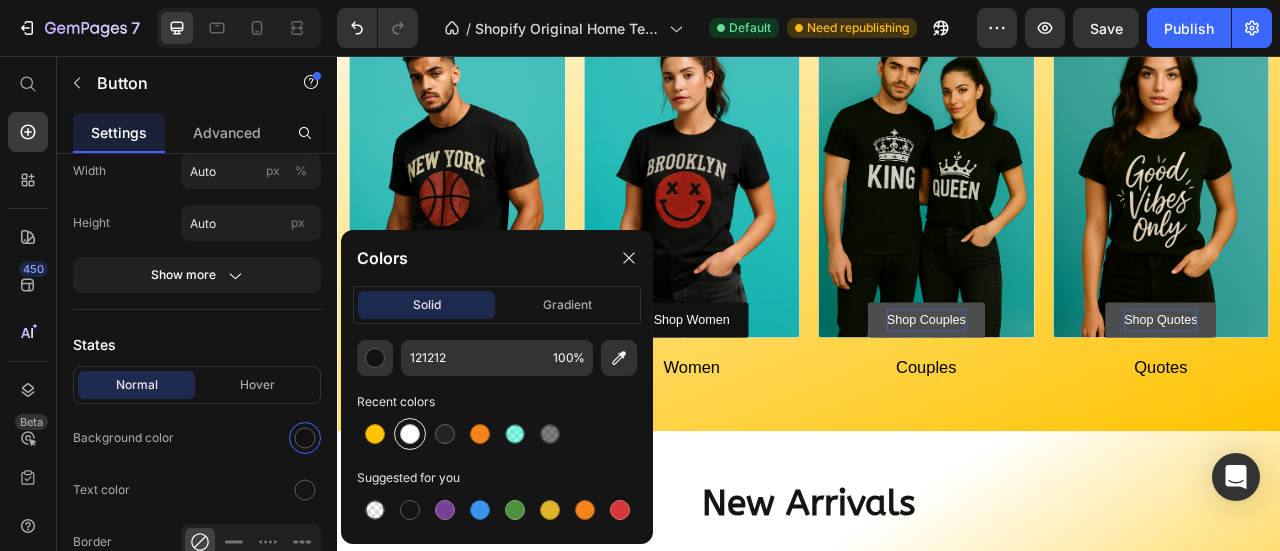 click at bounding box center [410, 434] 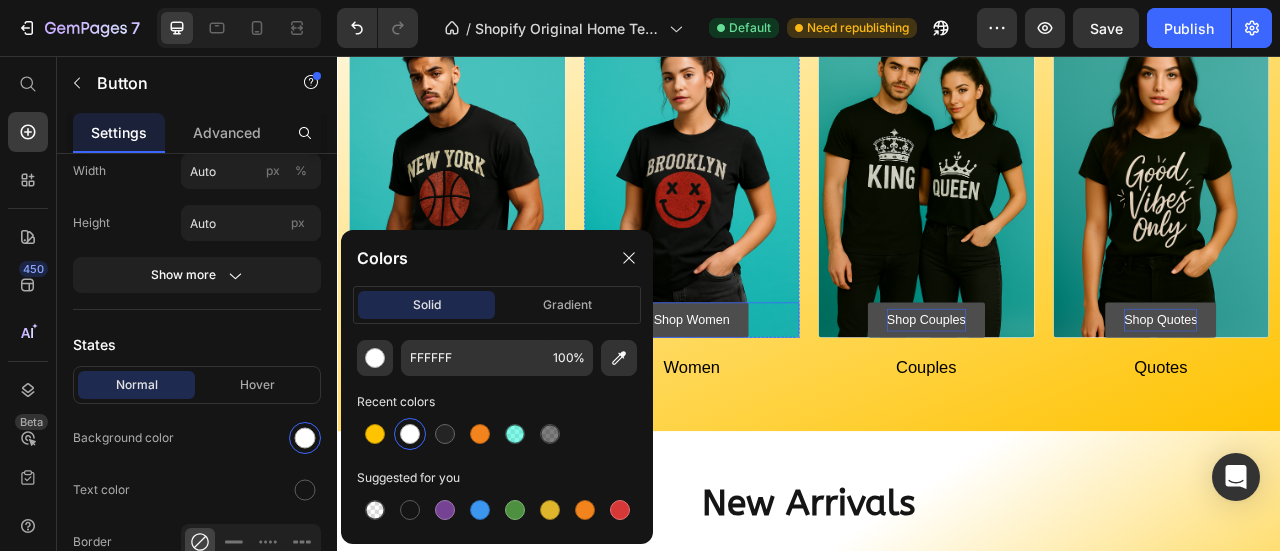 click on "Shop Women" at bounding box center [787, 391] 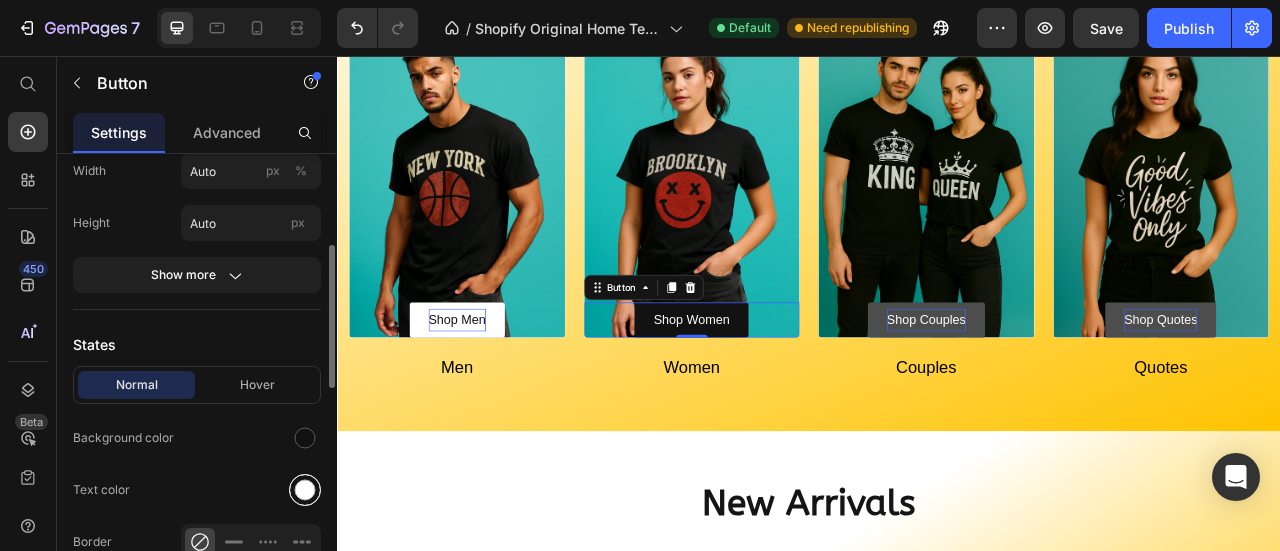 click at bounding box center (305, 490) 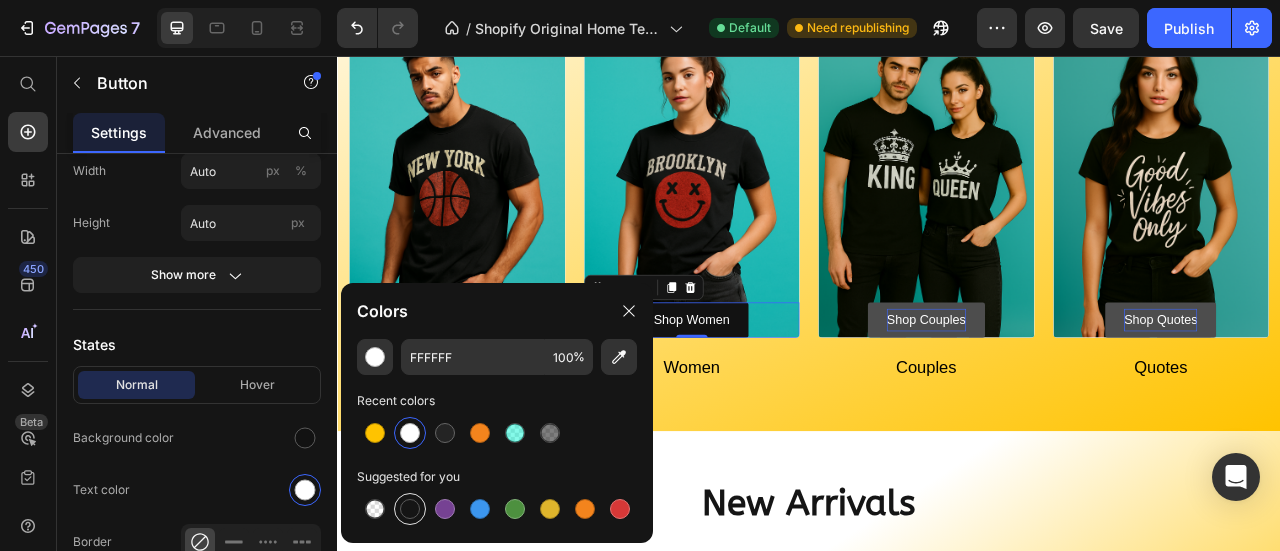click at bounding box center [410, 509] 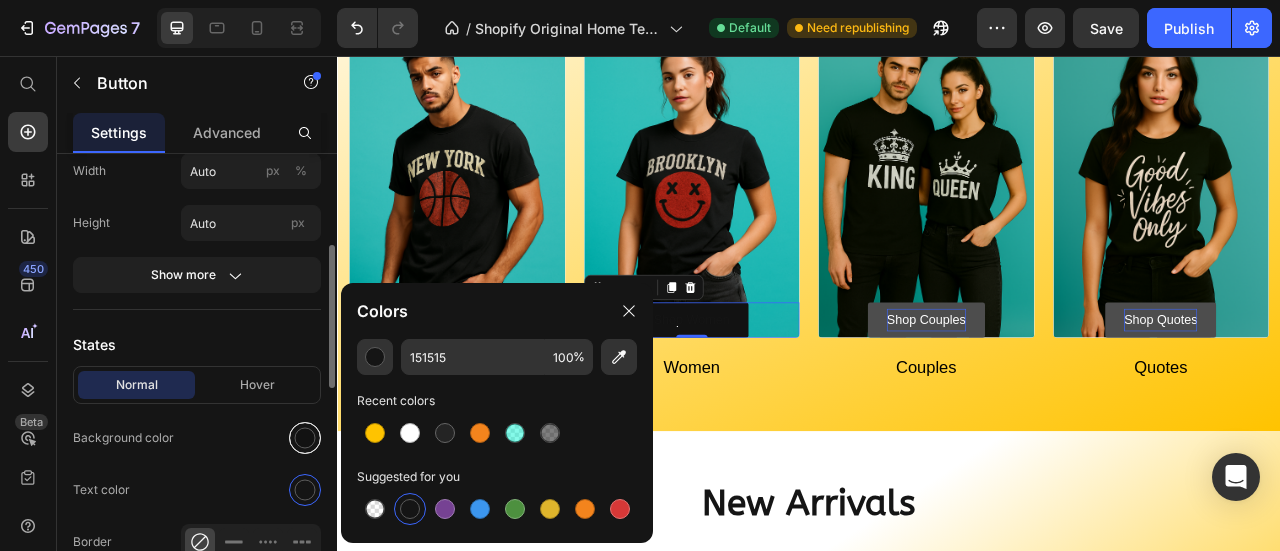 click at bounding box center (305, 438) 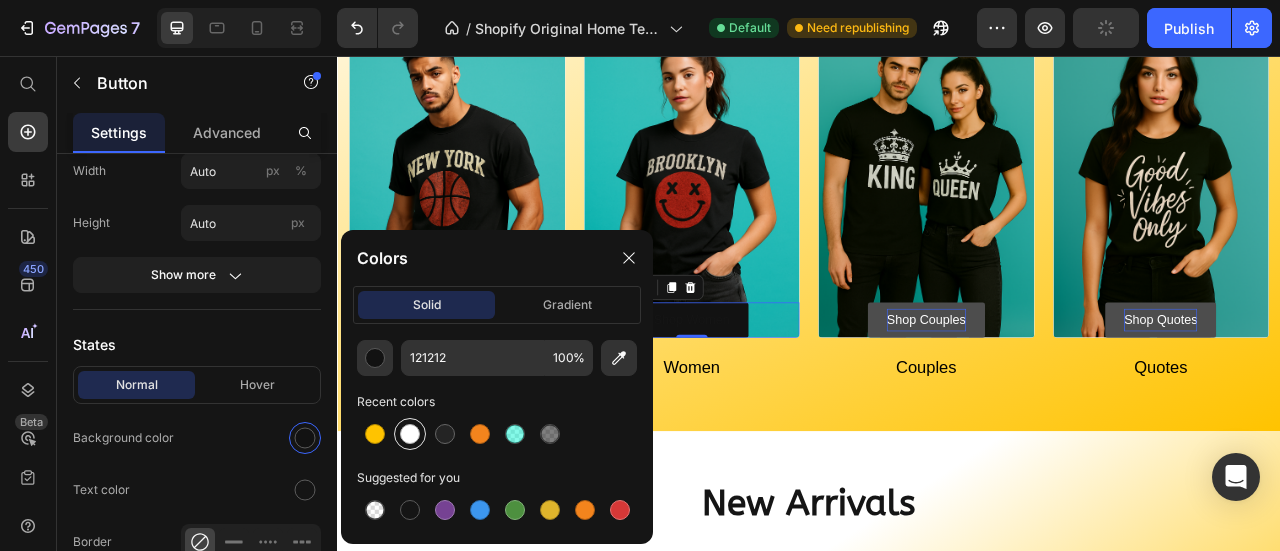 click at bounding box center (410, 434) 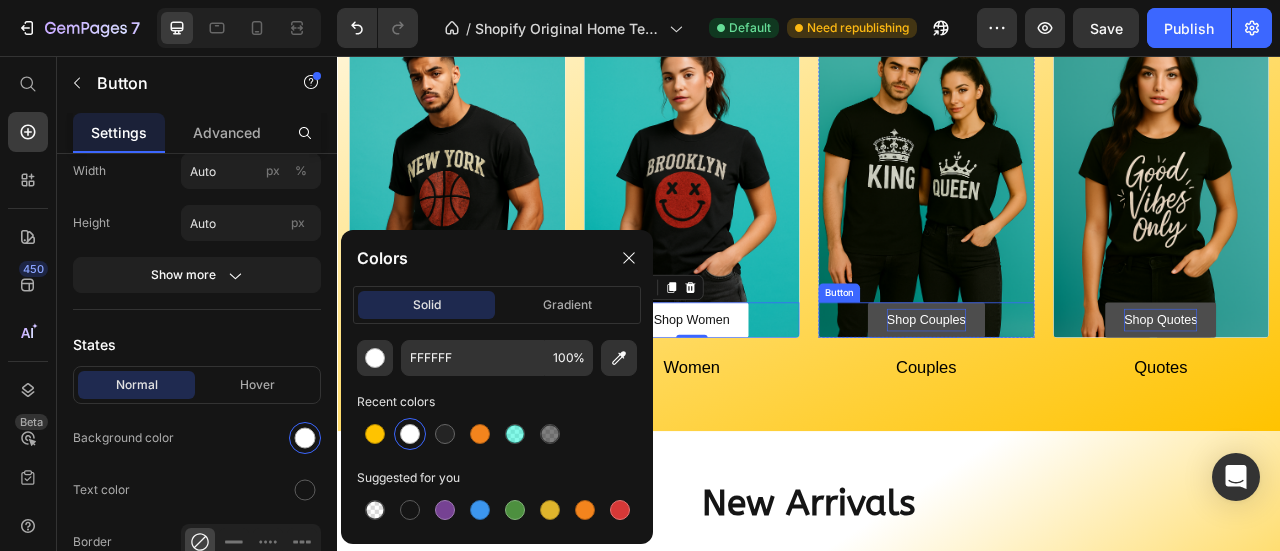 click on "Shop Couples" at bounding box center [1086, 391] 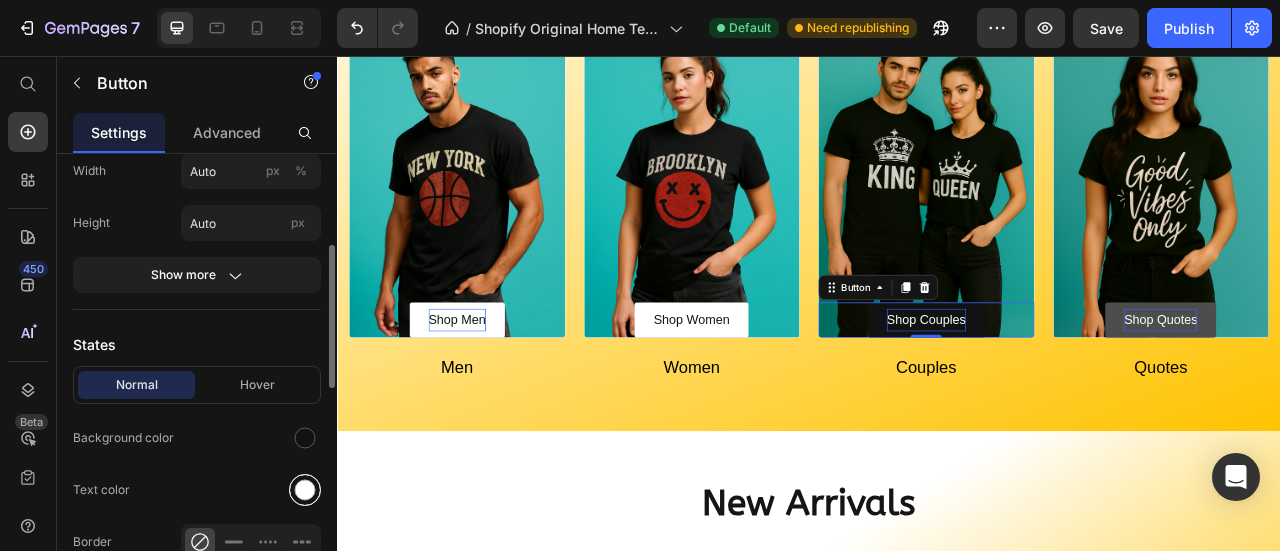 click at bounding box center (305, 490) 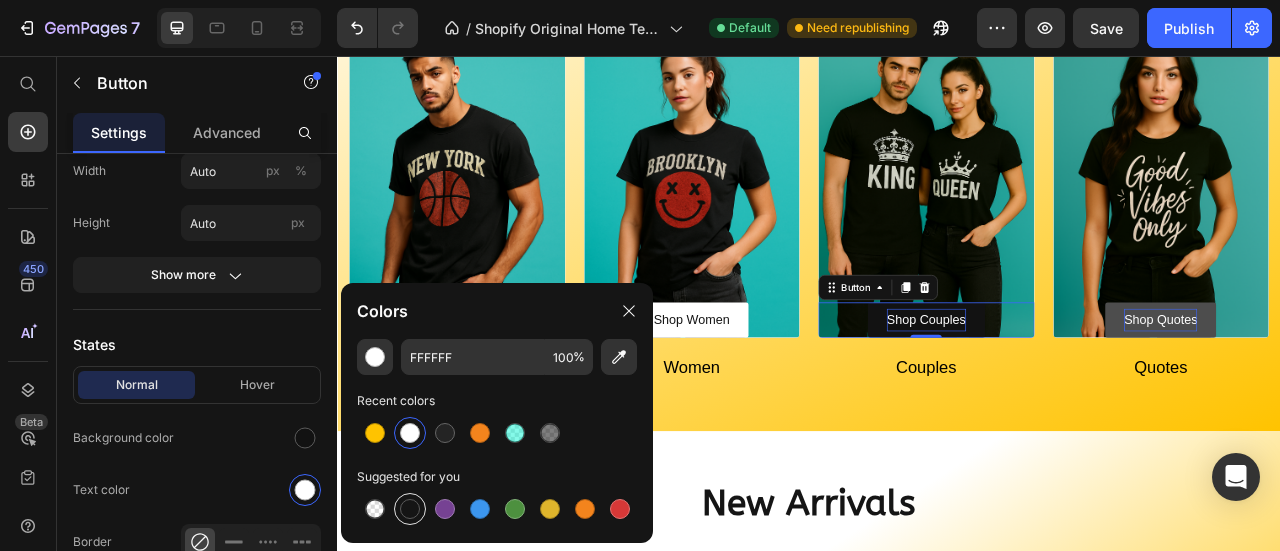 click at bounding box center [410, 509] 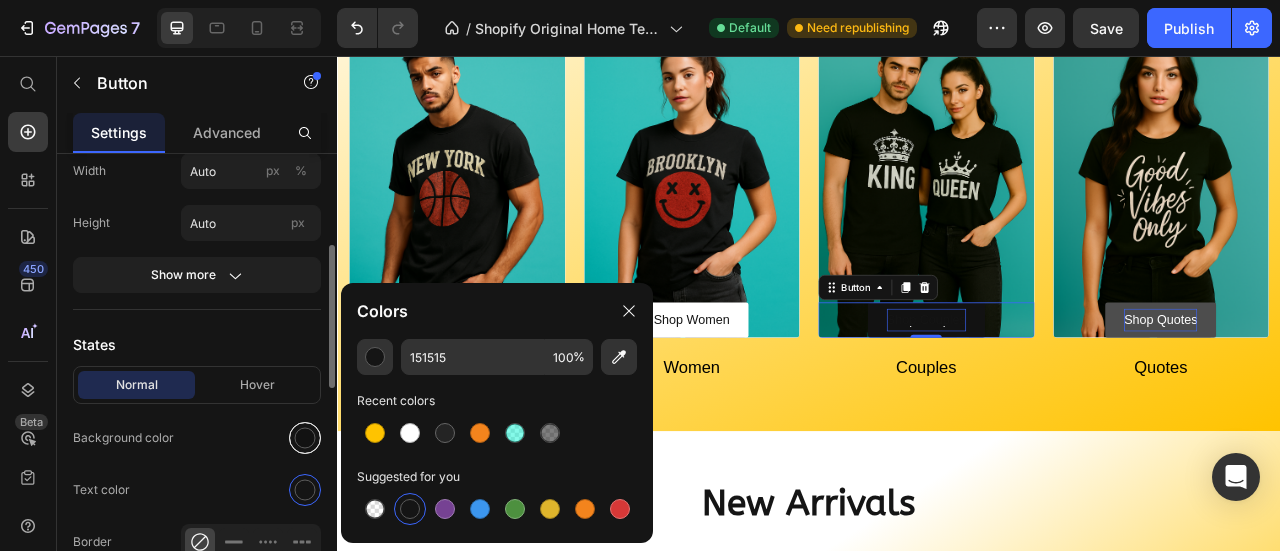 click at bounding box center (305, 438) 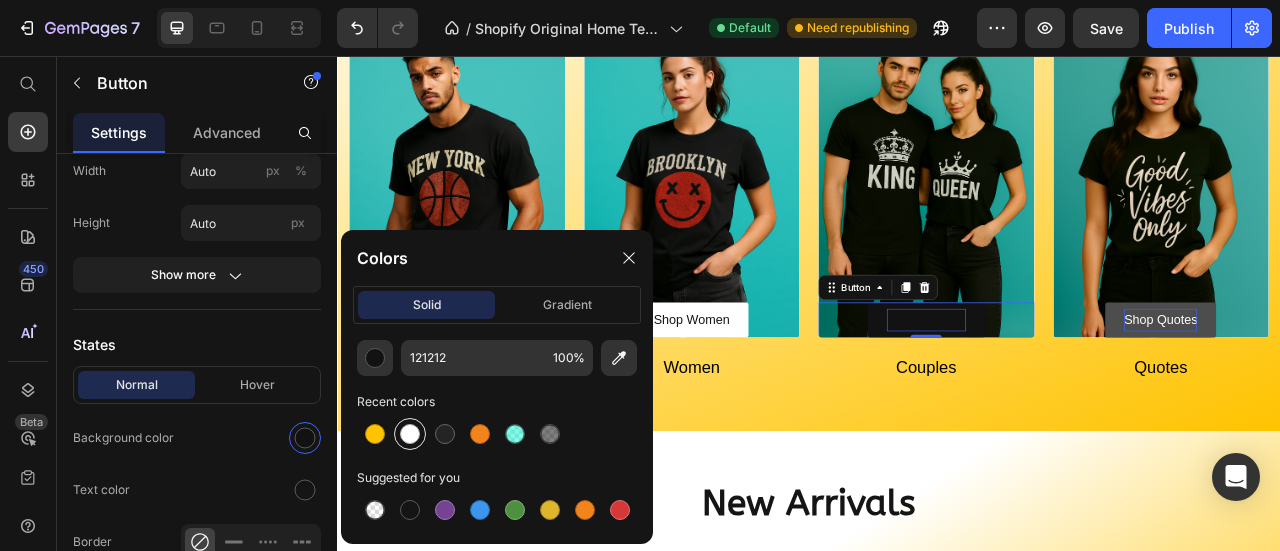 click at bounding box center (410, 434) 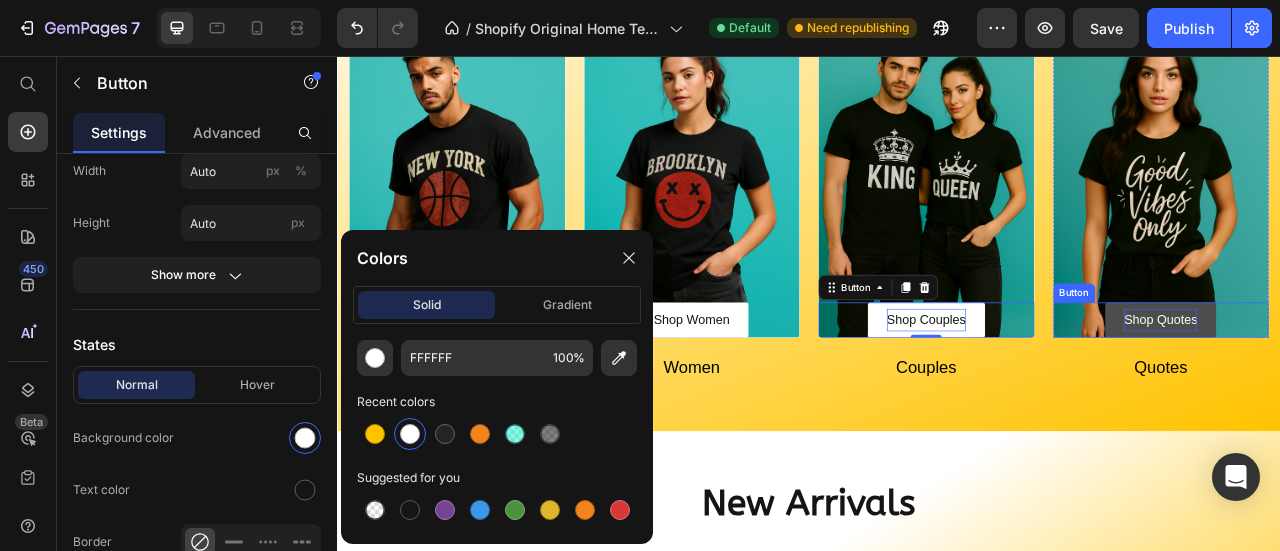 click on "Shop Quotes" at bounding box center [1384, 391] 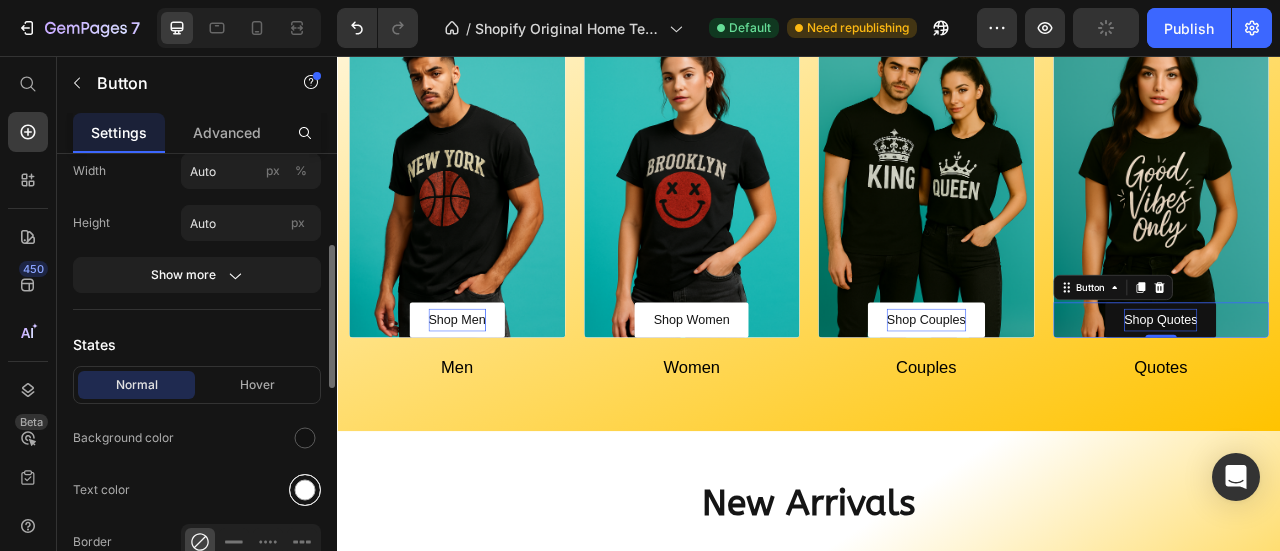 click at bounding box center (305, 490) 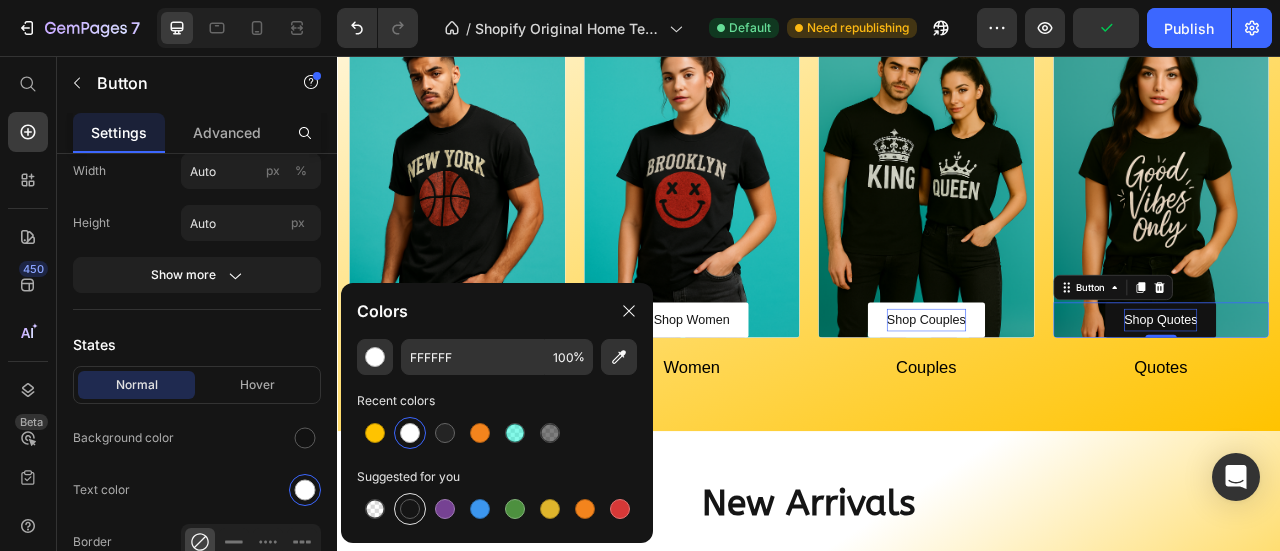 click at bounding box center (410, 509) 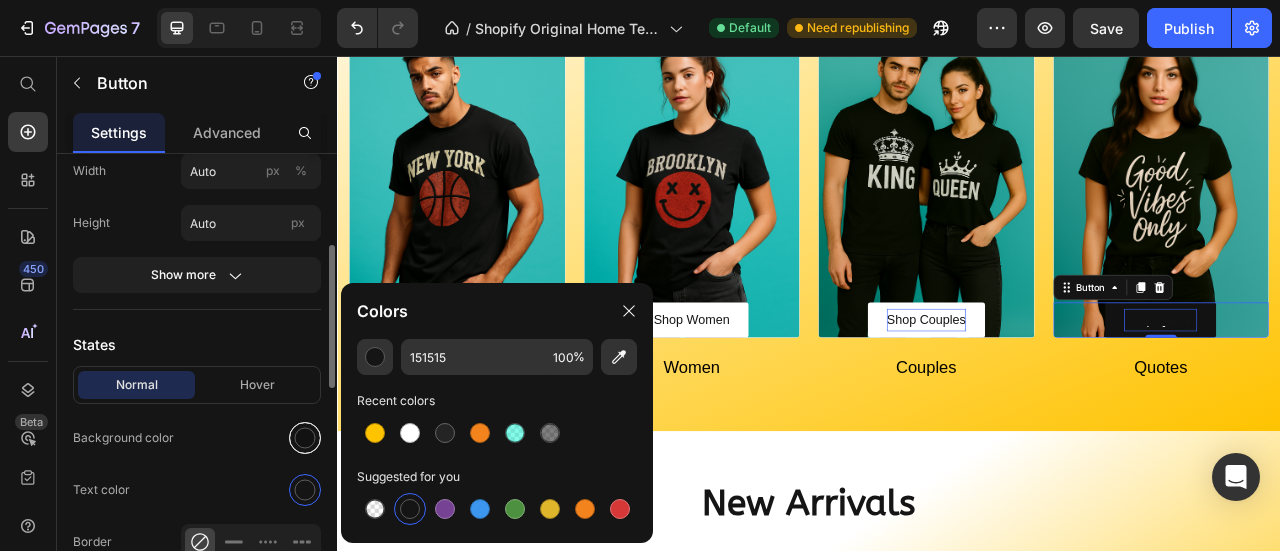 click at bounding box center (305, 438) 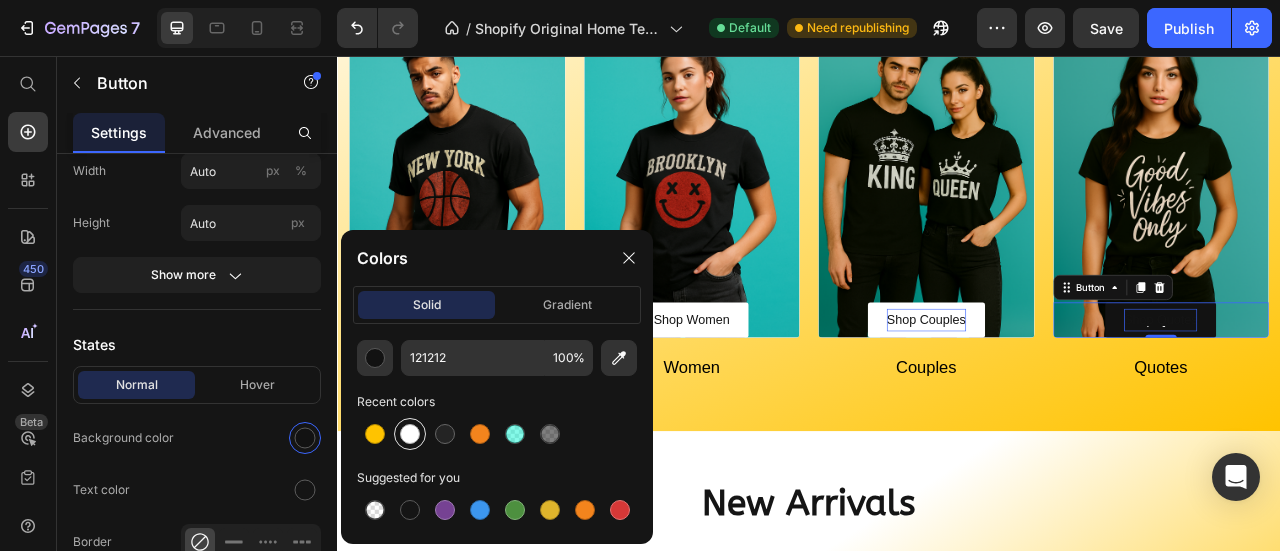 click at bounding box center [410, 434] 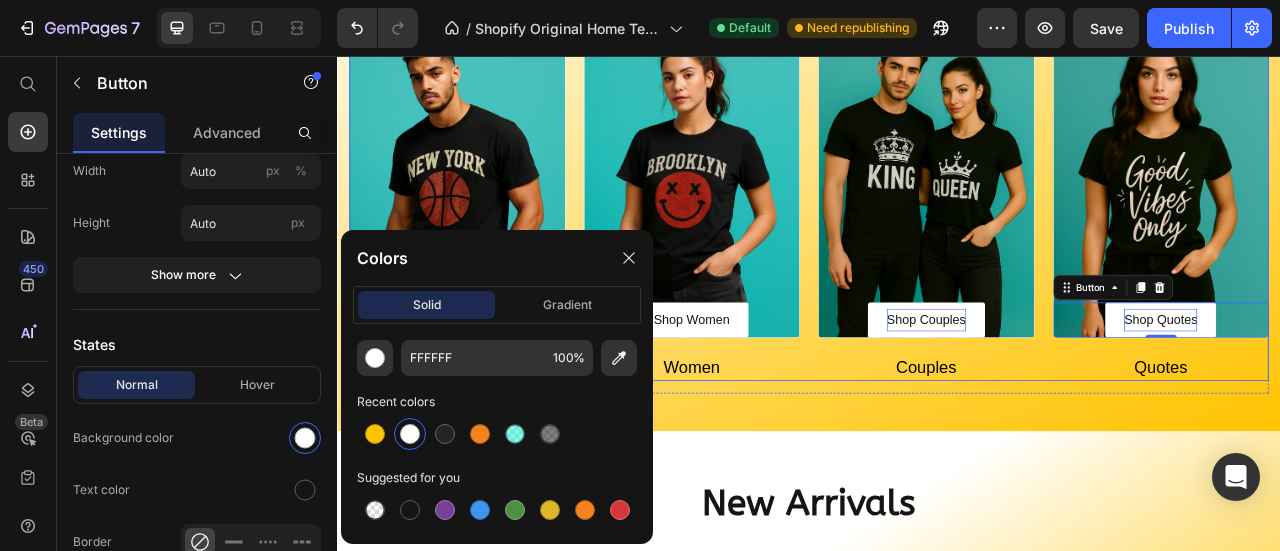 click on "Shop Men Button Hero Banner Men Text block Shop Women Button Hero Banner Women Text block Shop Couples Button Hero Banner Couples Text block Shop Quotes Button   0 Hero Banner Quotes Text block Row" at bounding box center (937, 242) 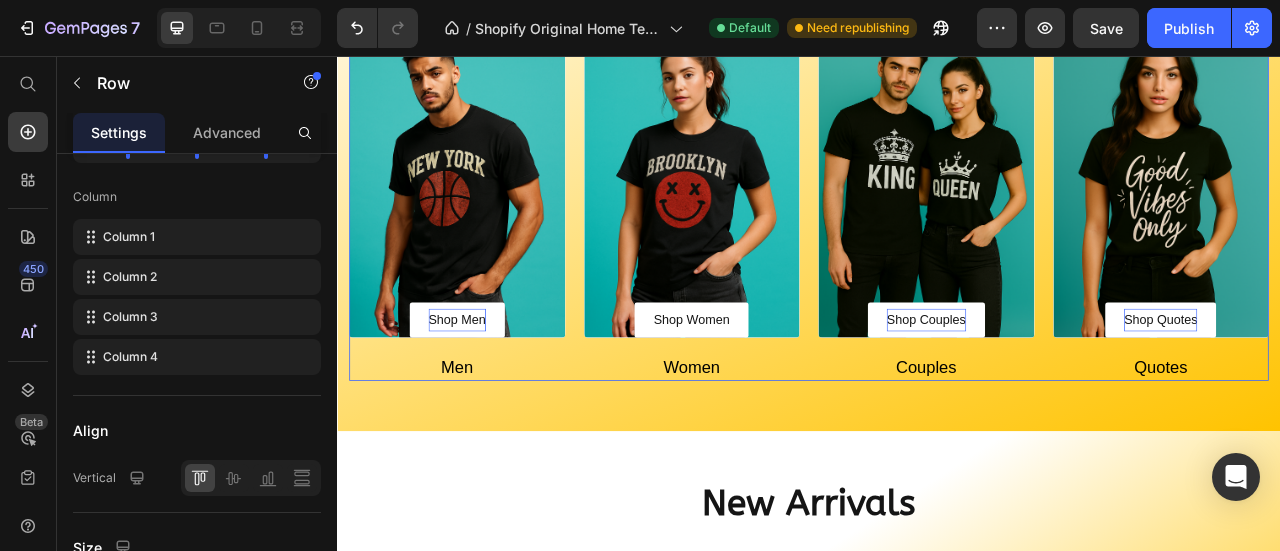 scroll, scrollTop: 0, scrollLeft: 0, axis: both 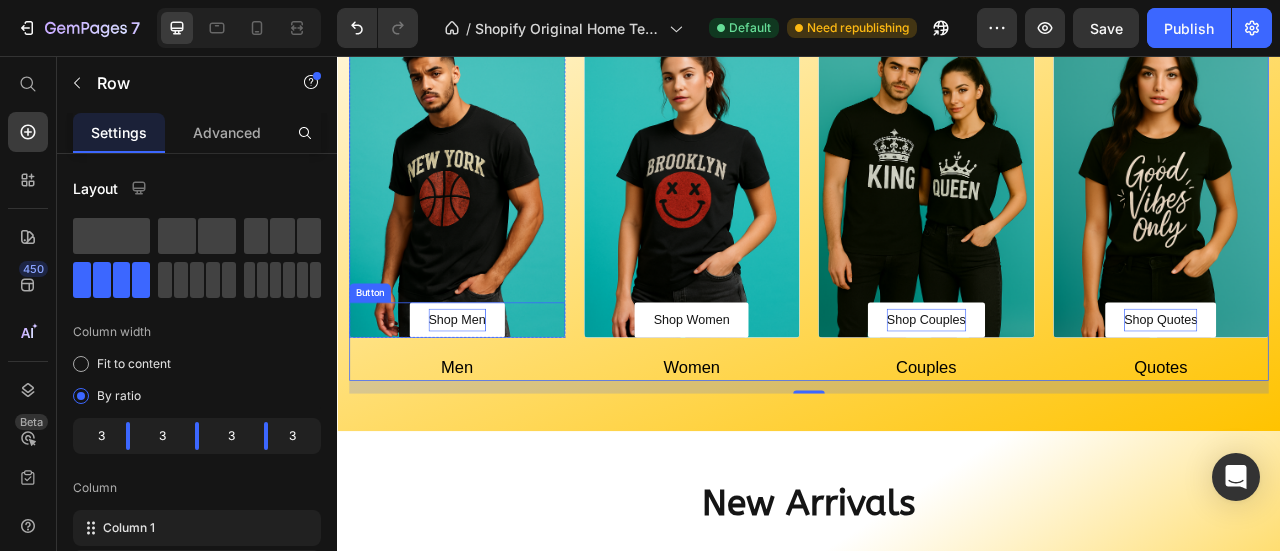 click on "Button" at bounding box center (378, 357) 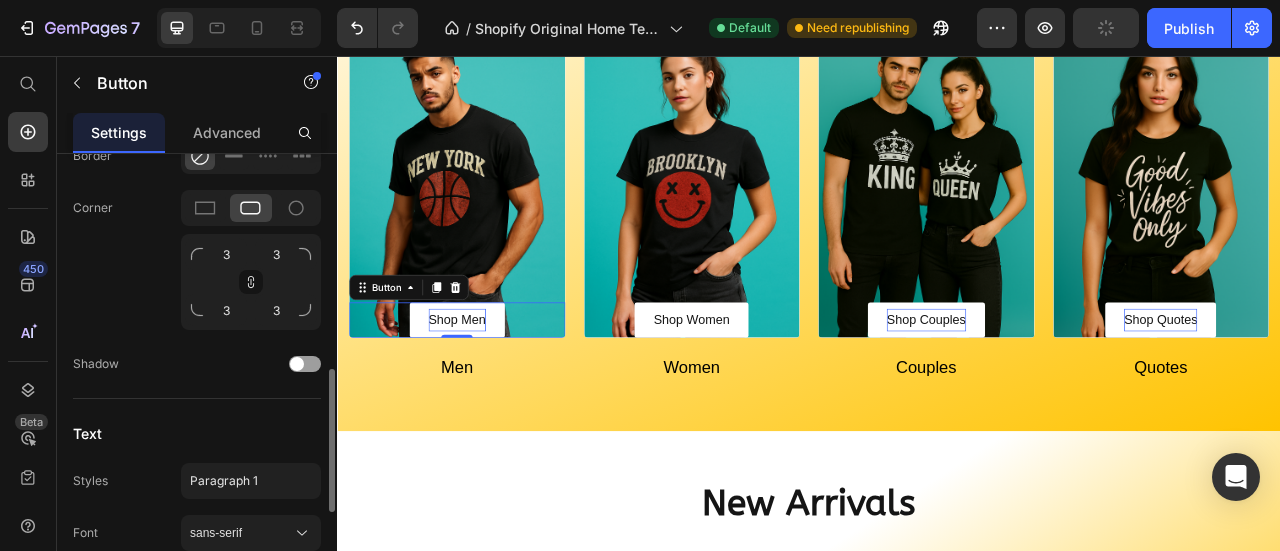 scroll, scrollTop: 987, scrollLeft: 0, axis: vertical 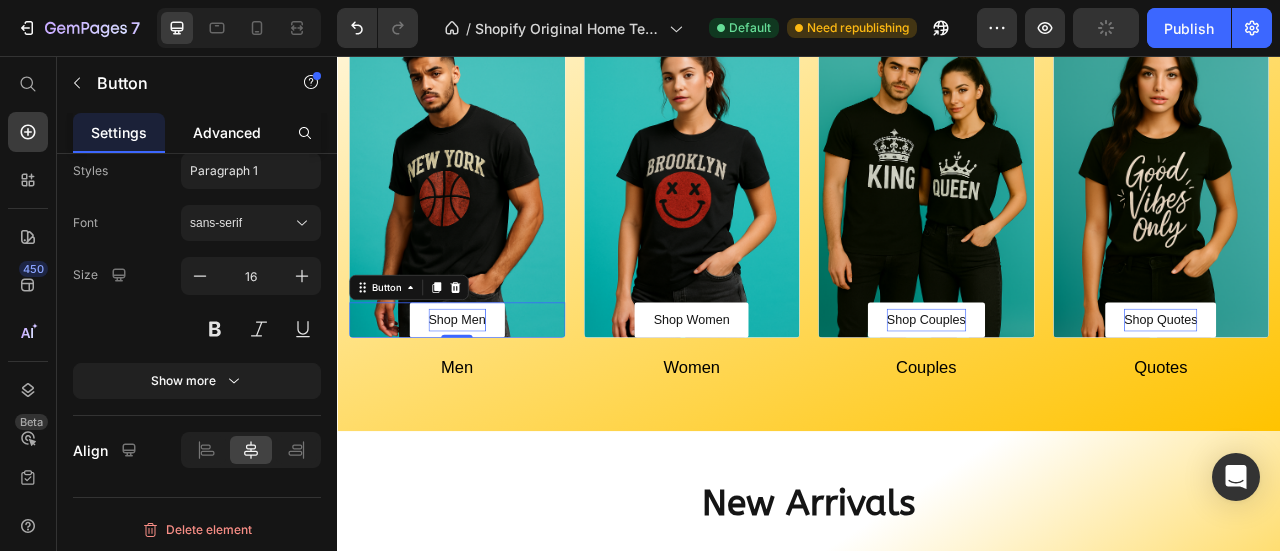 click on "Advanced" at bounding box center [227, 132] 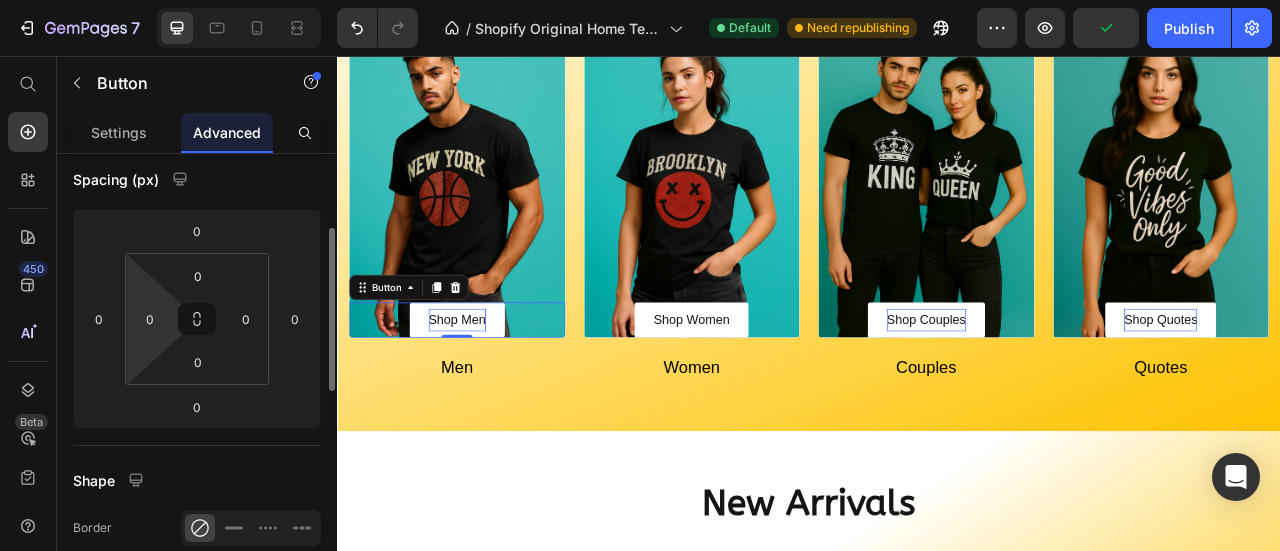 scroll, scrollTop: 209, scrollLeft: 0, axis: vertical 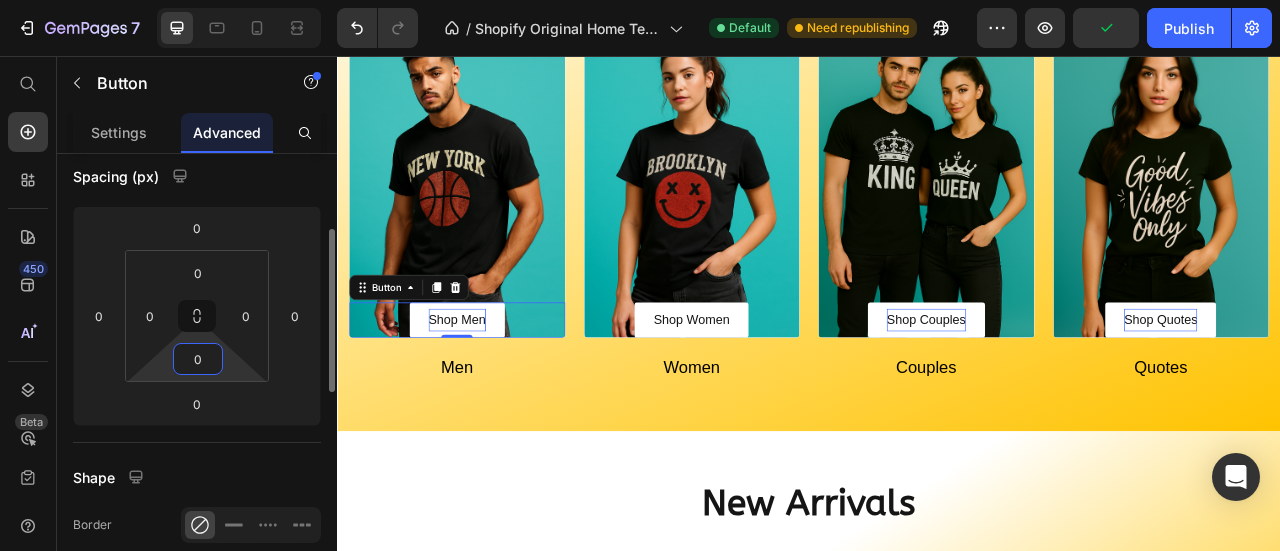 click on "0" at bounding box center (198, 359) 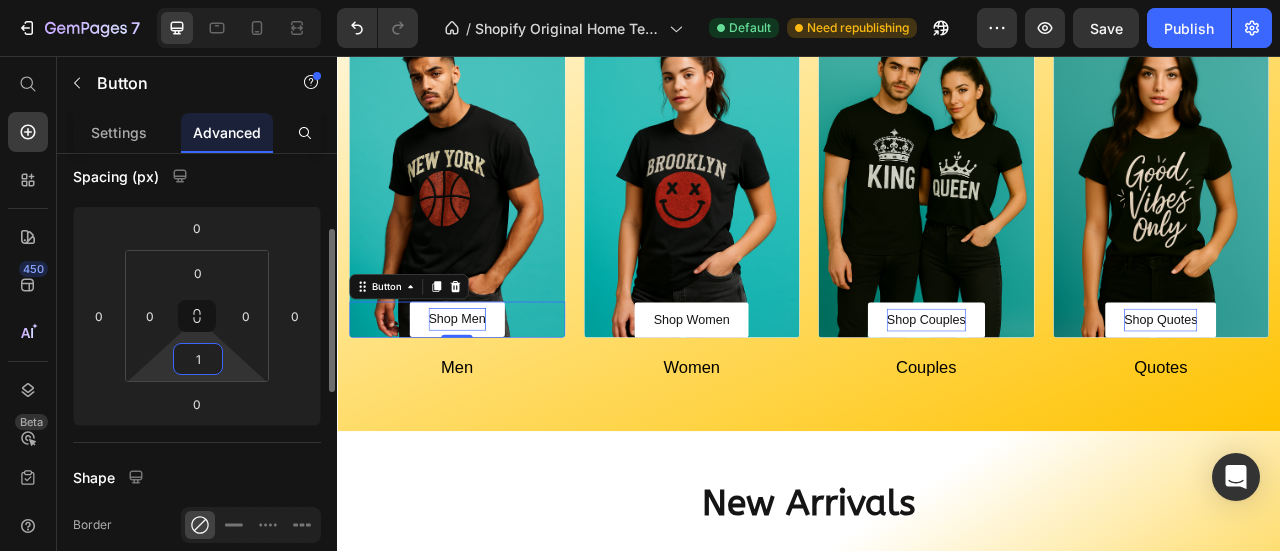 type on "10" 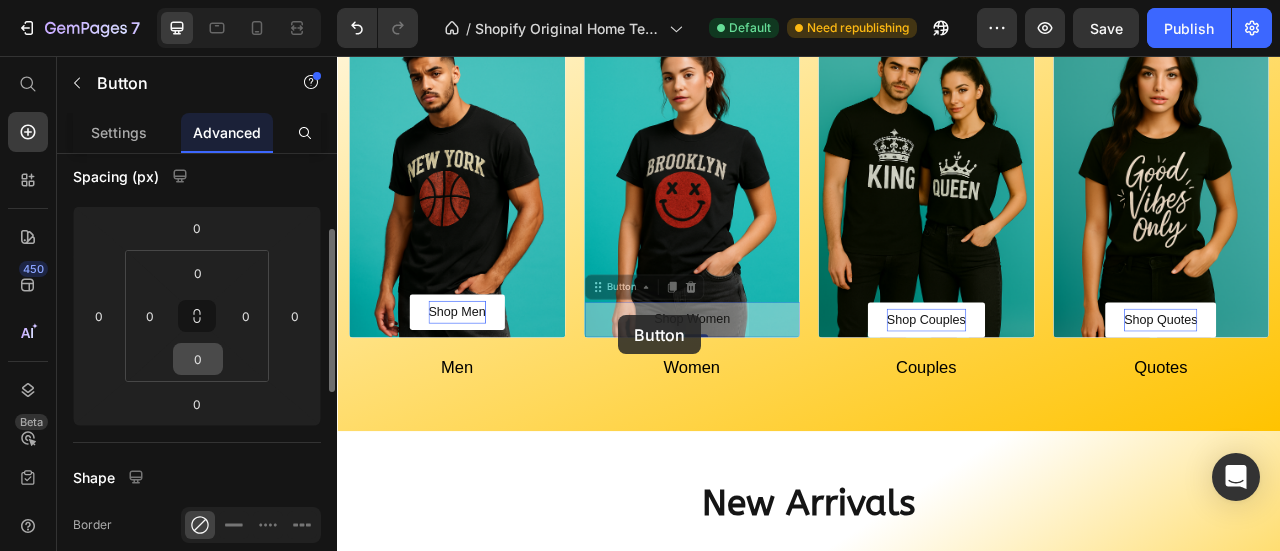 click on "0" at bounding box center (198, 359) 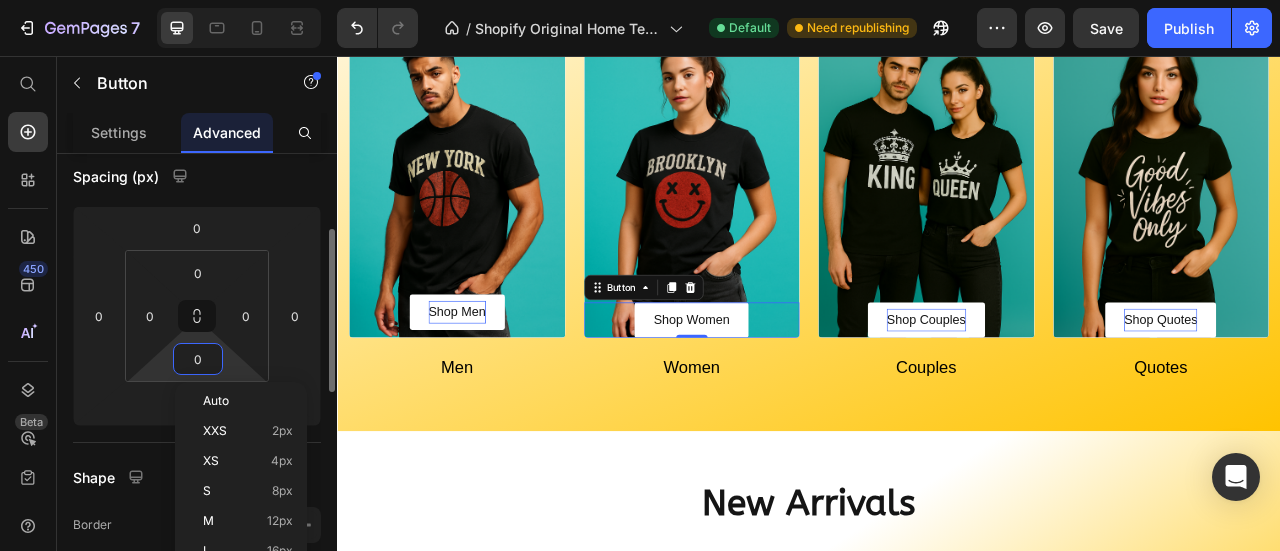 click on "0" at bounding box center (198, 359) 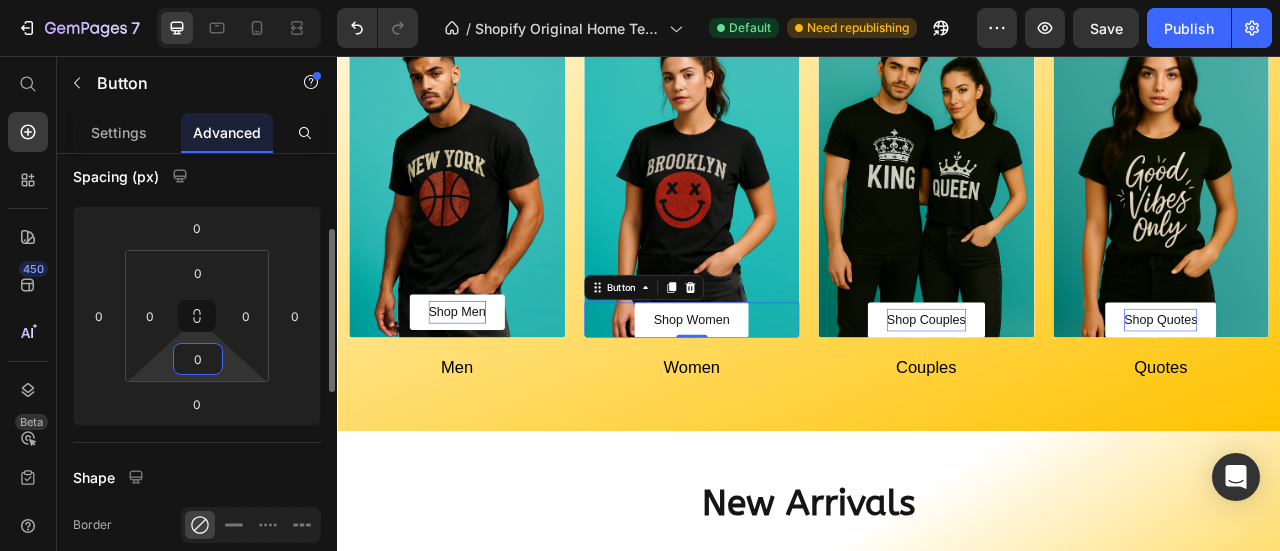 click on "0" at bounding box center (198, 359) 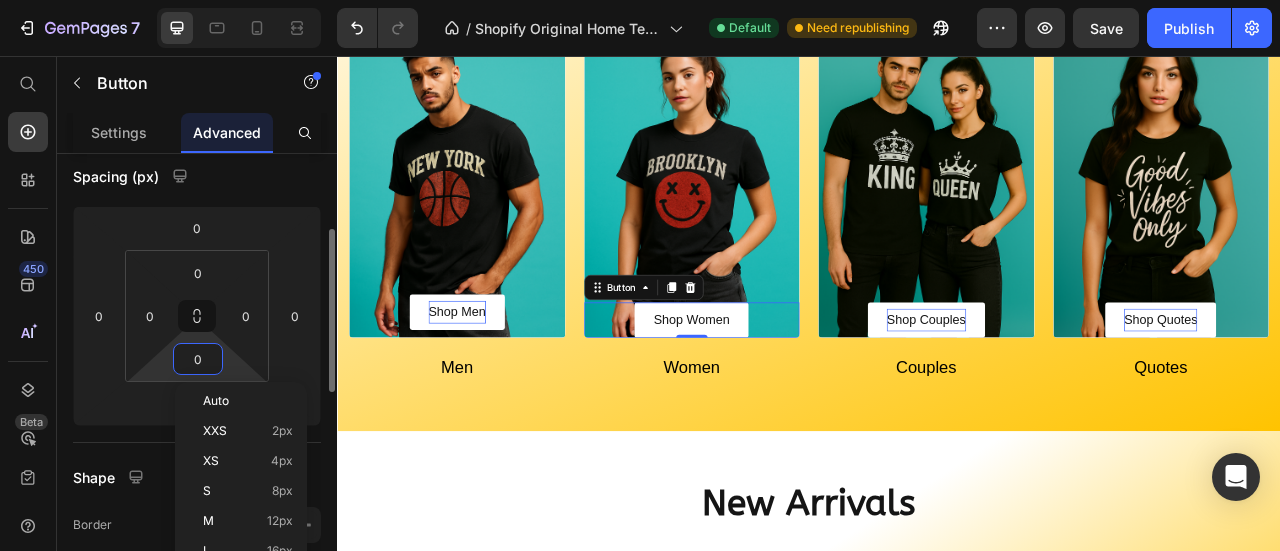 type on "10" 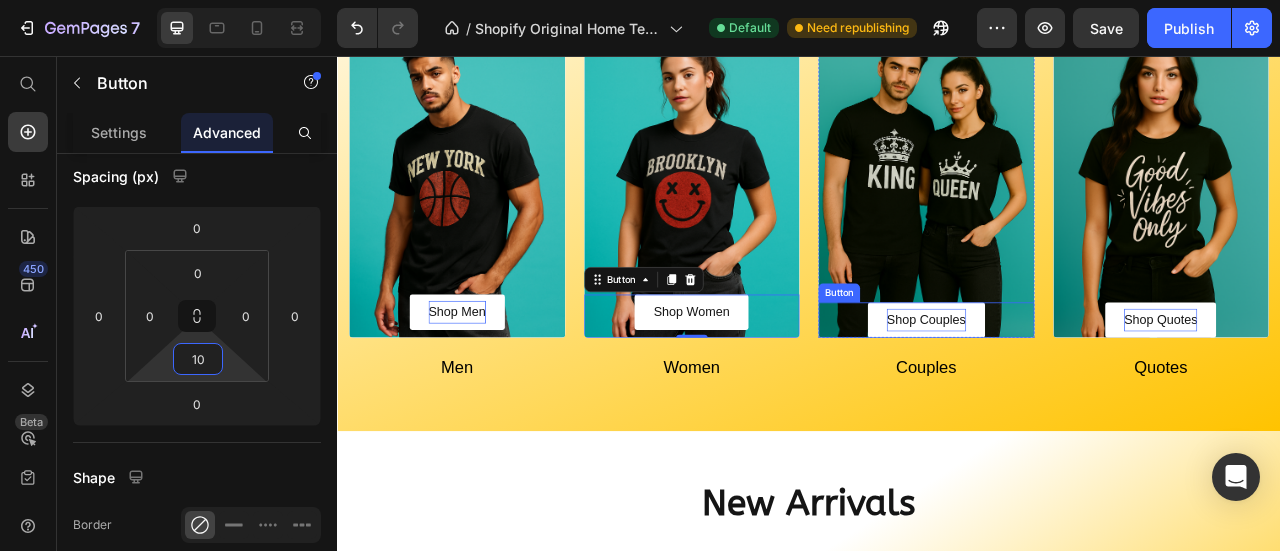 click on "Shop Couples Button" at bounding box center (1086, 391) 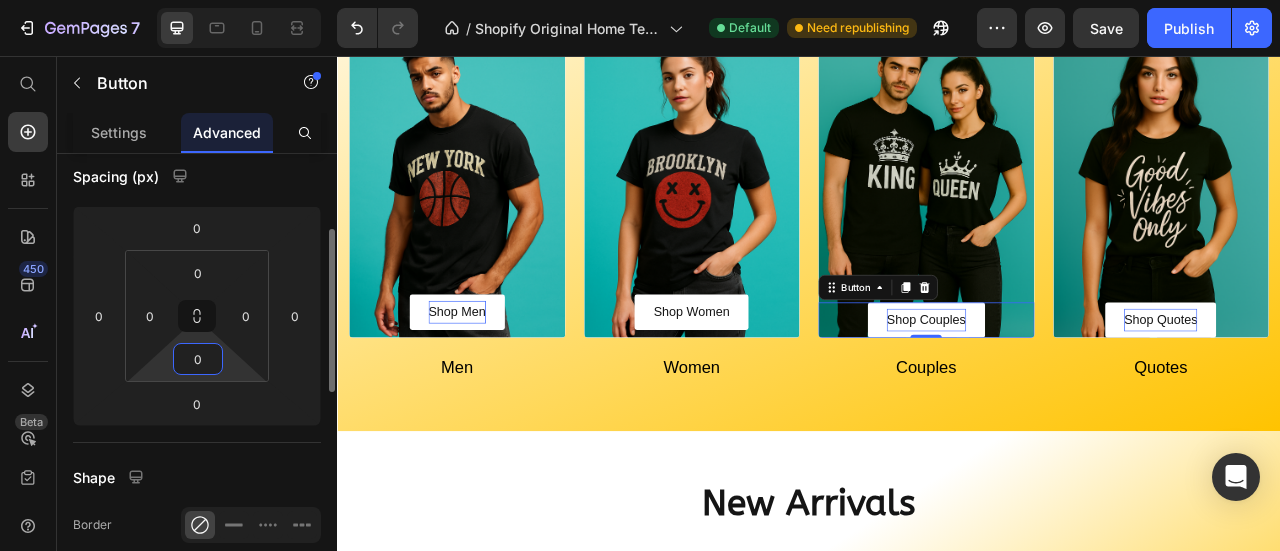 click on "0" at bounding box center (198, 359) 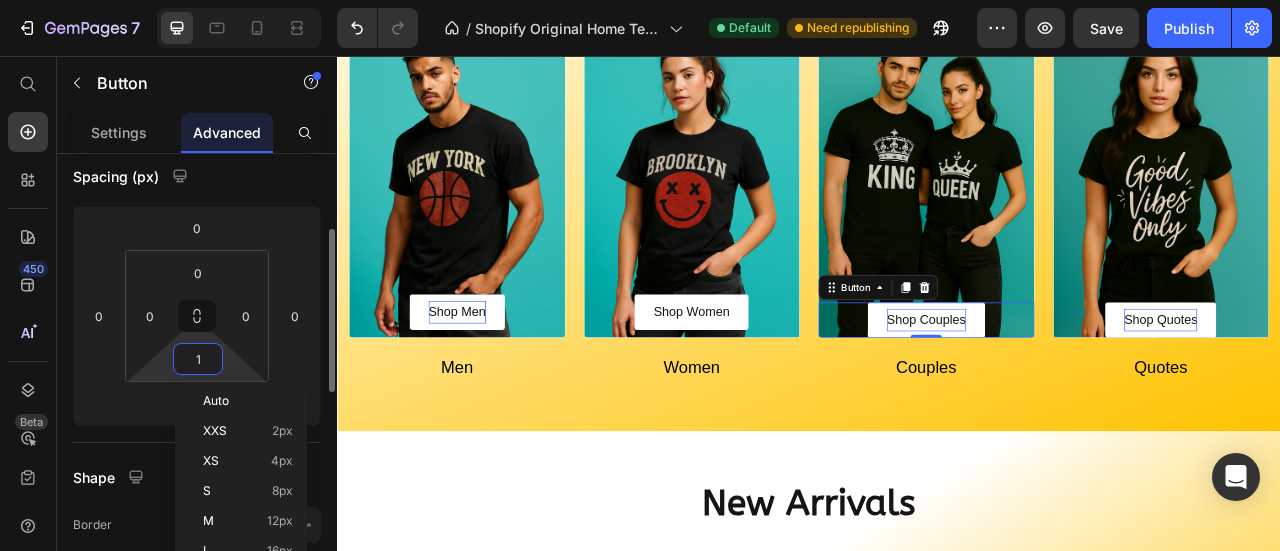 type on "10" 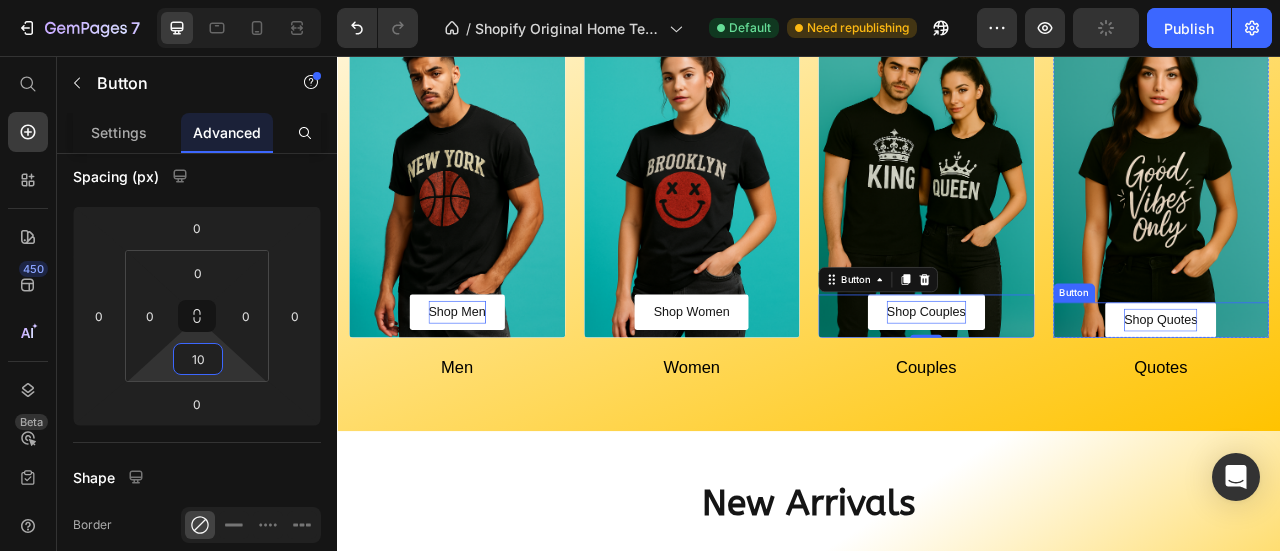 click on "Shop Quotes Button" at bounding box center [1385, 391] 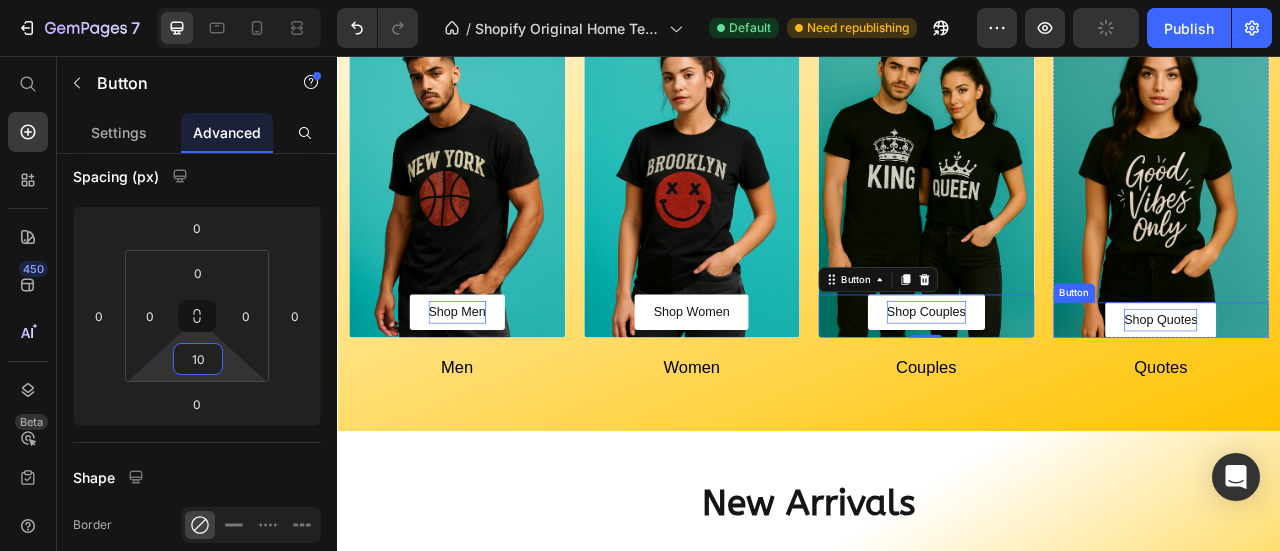 click on "Shop Quotes Button" at bounding box center (1385, 391) 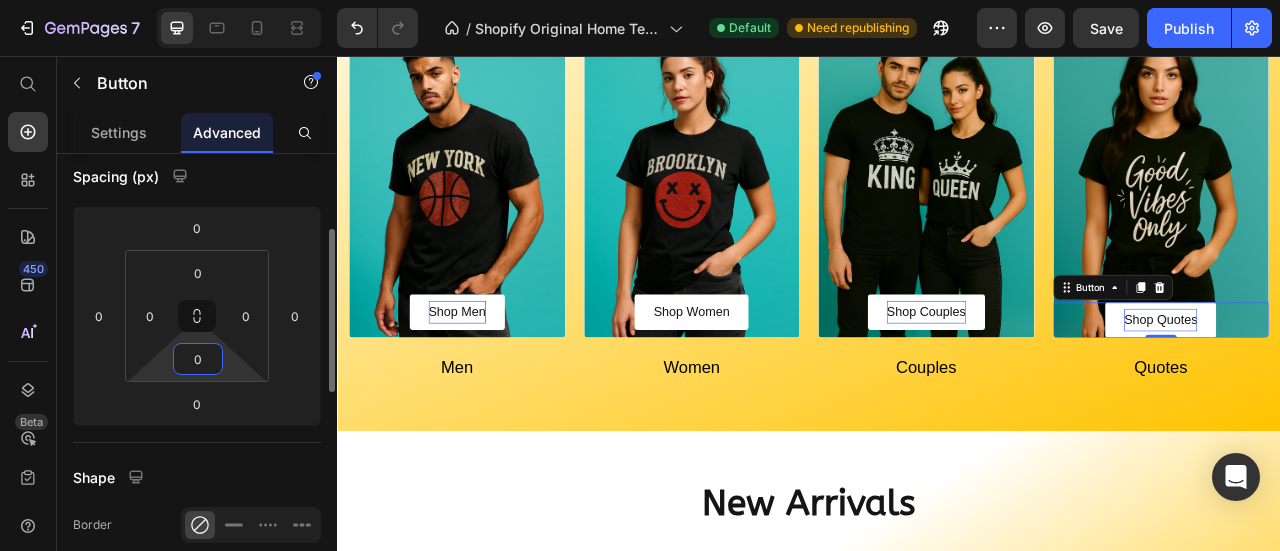 click on "0" at bounding box center [198, 359] 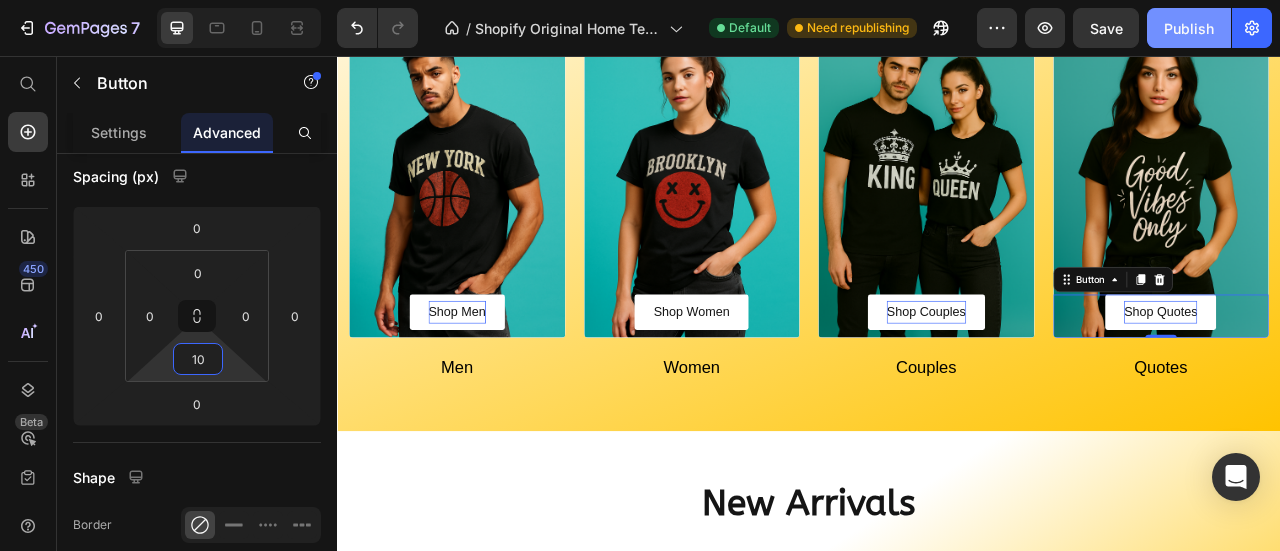 type on "10" 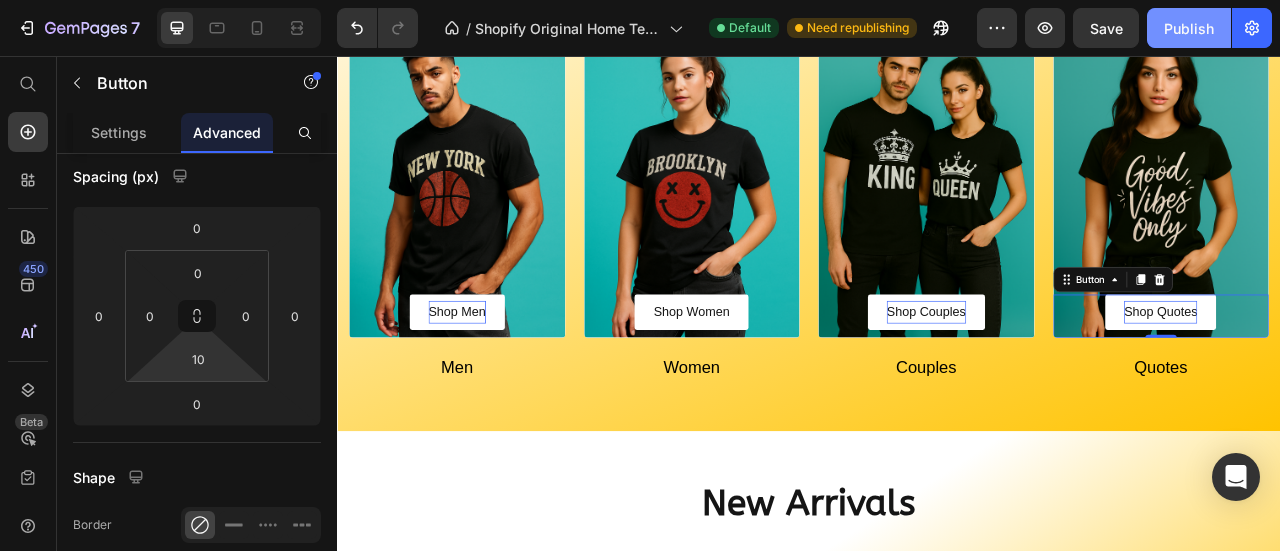 click on "Publish" at bounding box center (1189, 28) 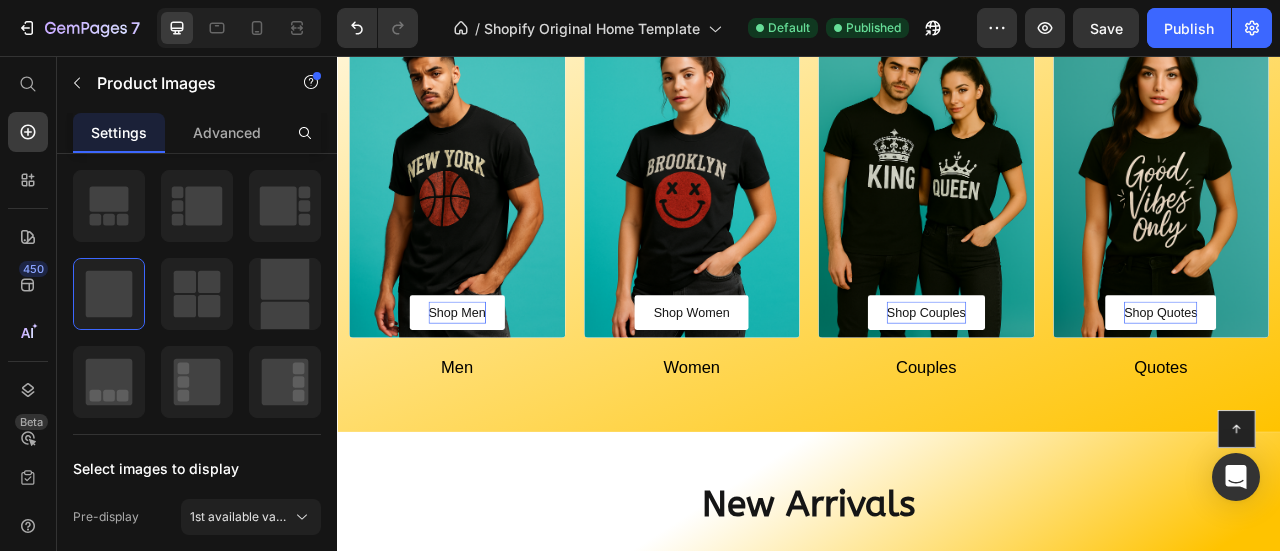 scroll, scrollTop: 0, scrollLeft: 0, axis: both 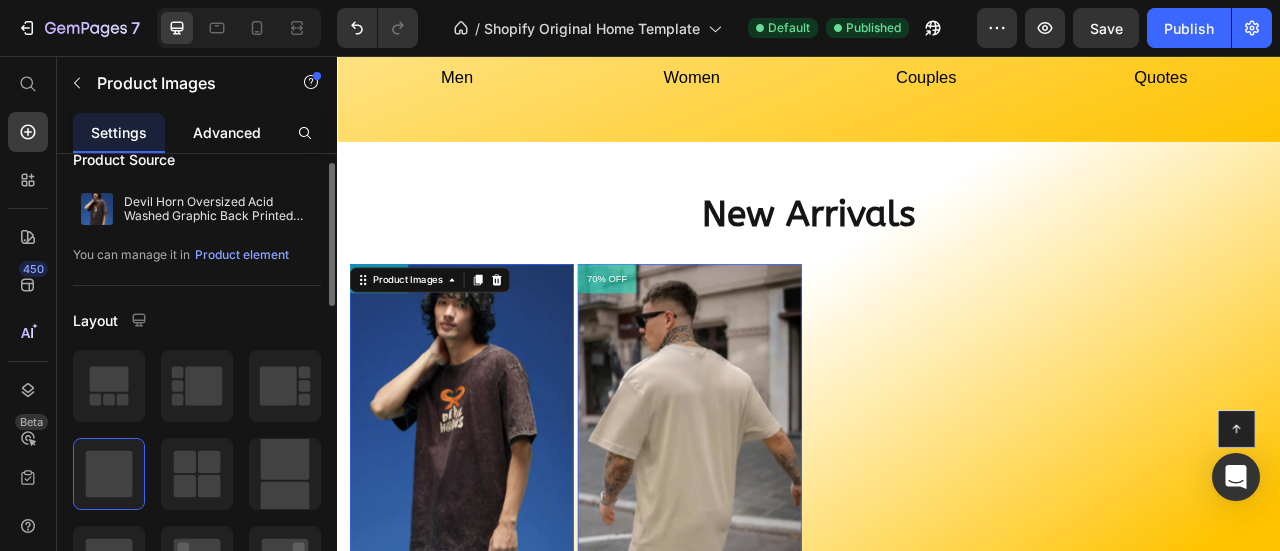 click on "Advanced" at bounding box center [227, 132] 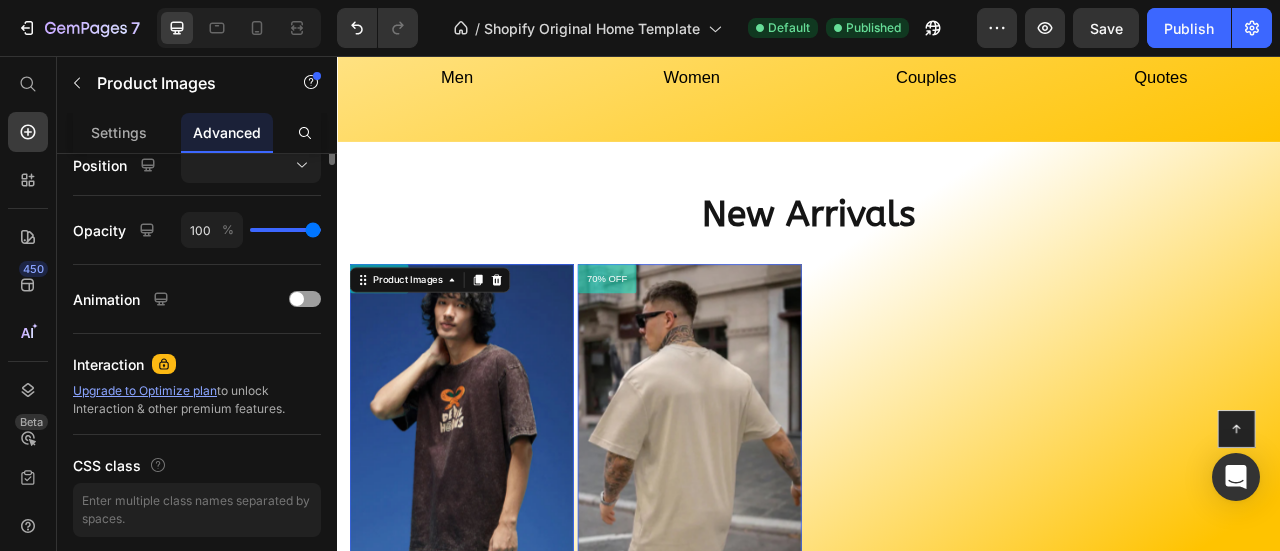 scroll, scrollTop: 811, scrollLeft: 0, axis: vertical 